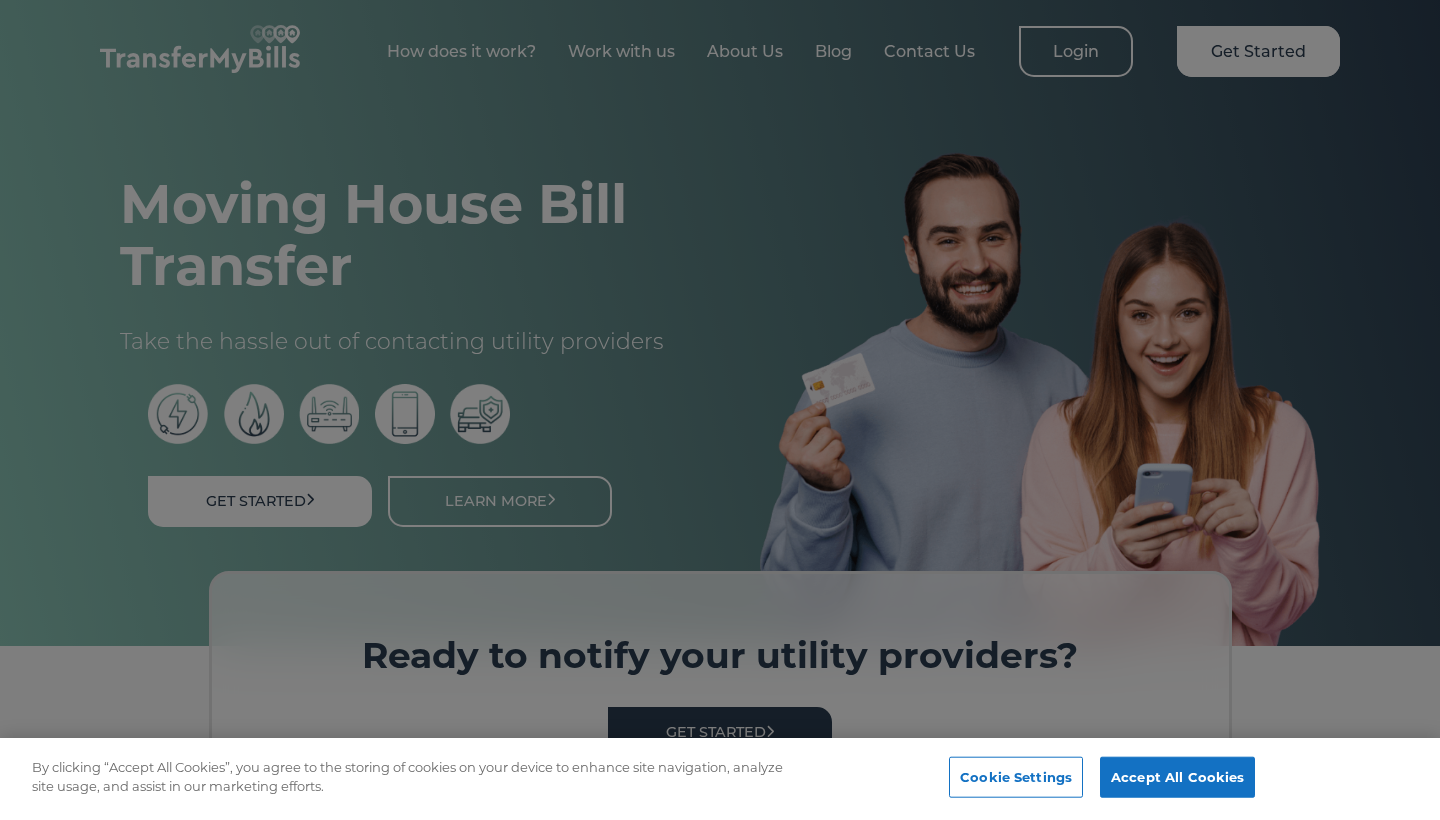 scroll, scrollTop: 0, scrollLeft: 0, axis: both 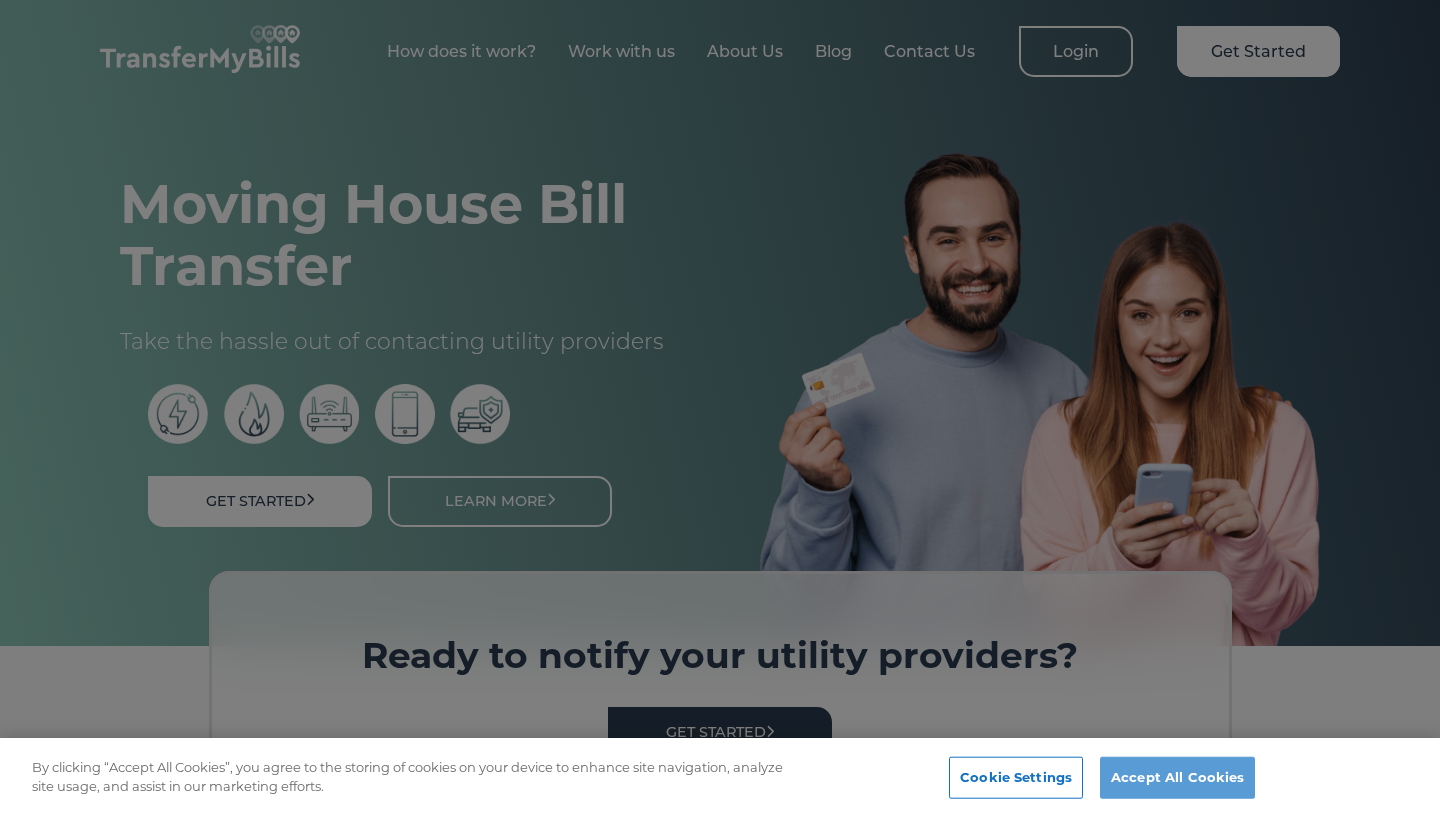 click on "Accept All Cookies" at bounding box center [1177, 778] 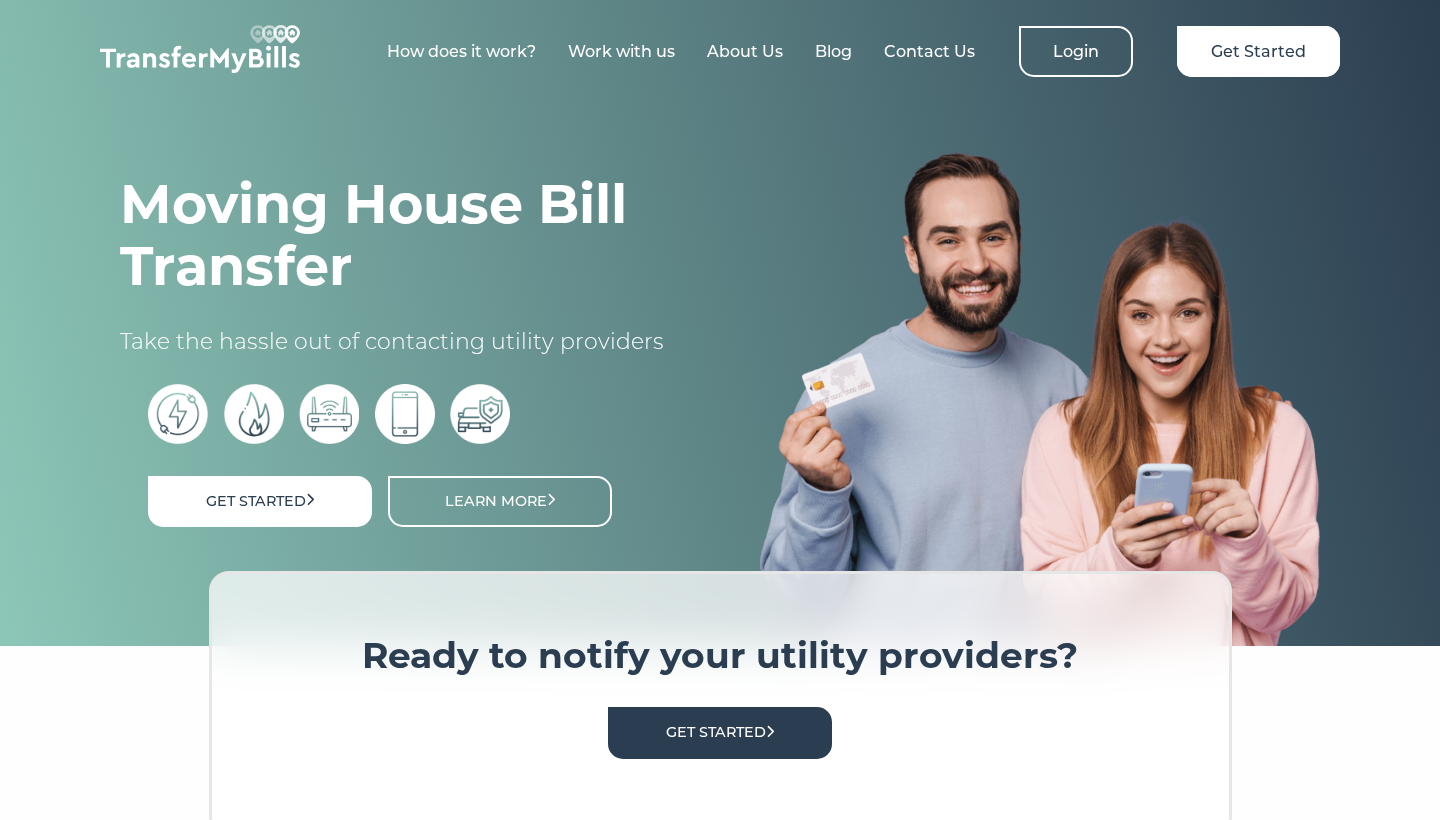 scroll, scrollTop: 0, scrollLeft: 0, axis: both 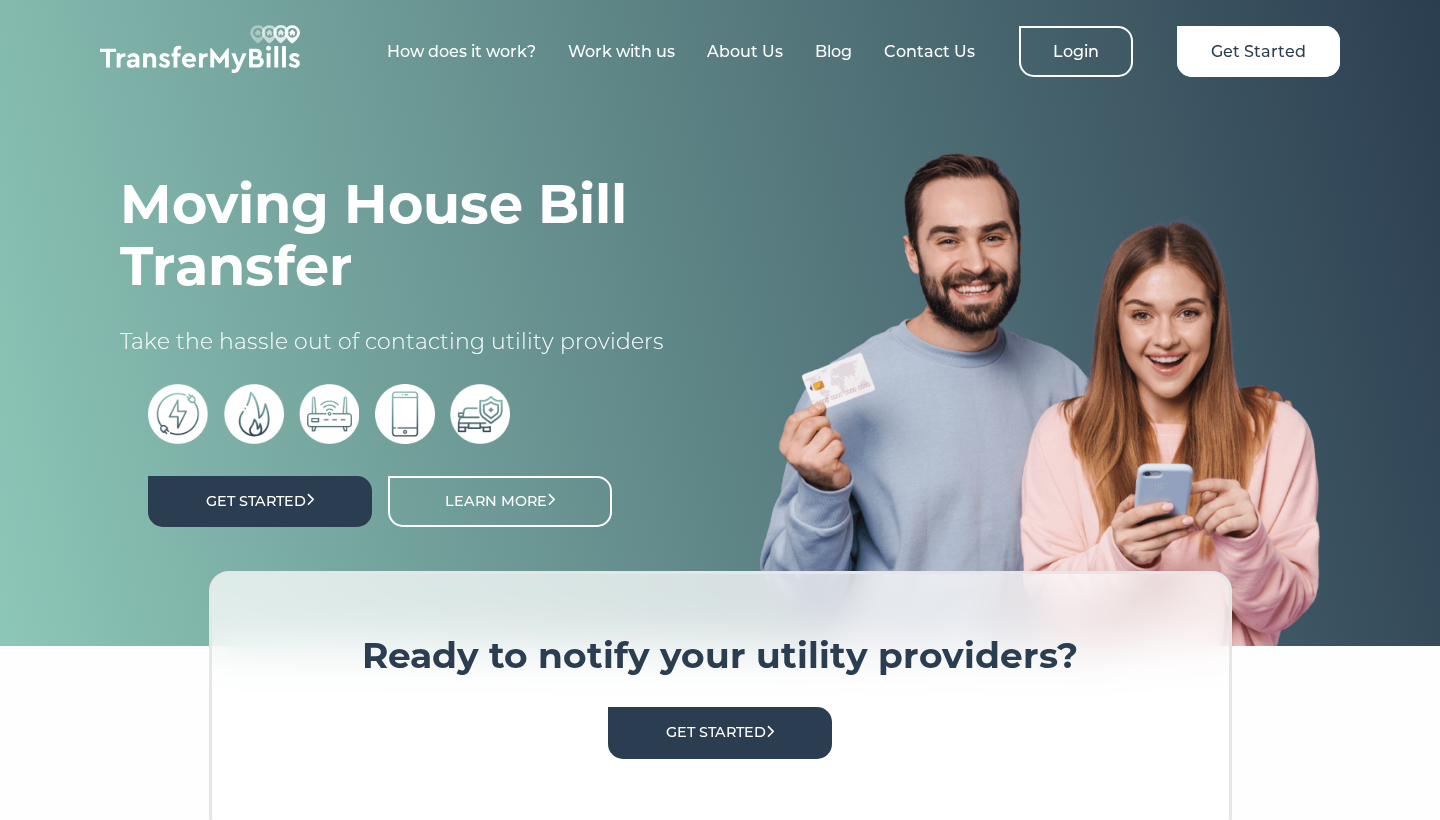 click on "Get Started" at bounding box center [260, 501] 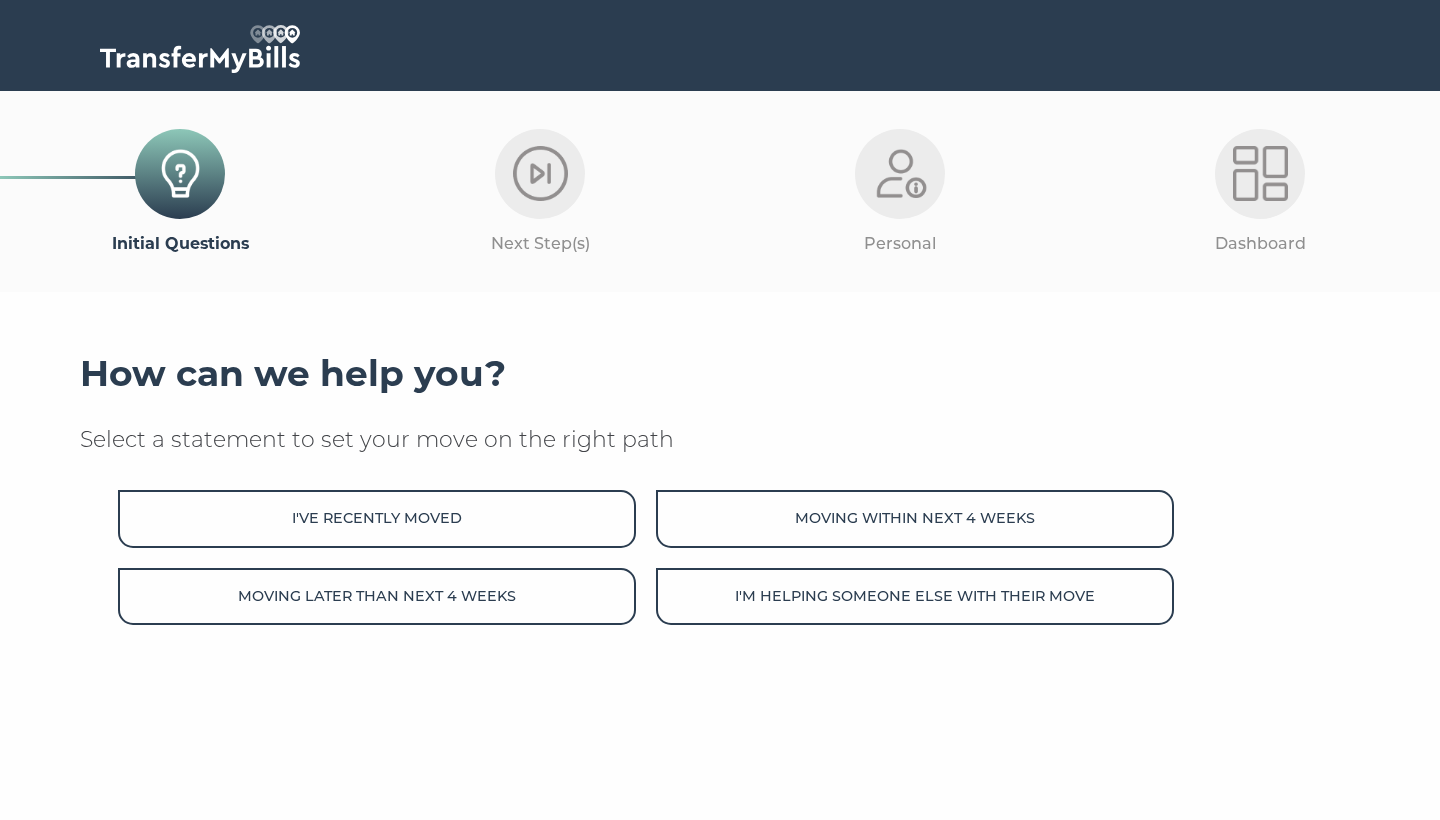 scroll, scrollTop: 0, scrollLeft: 0, axis: both 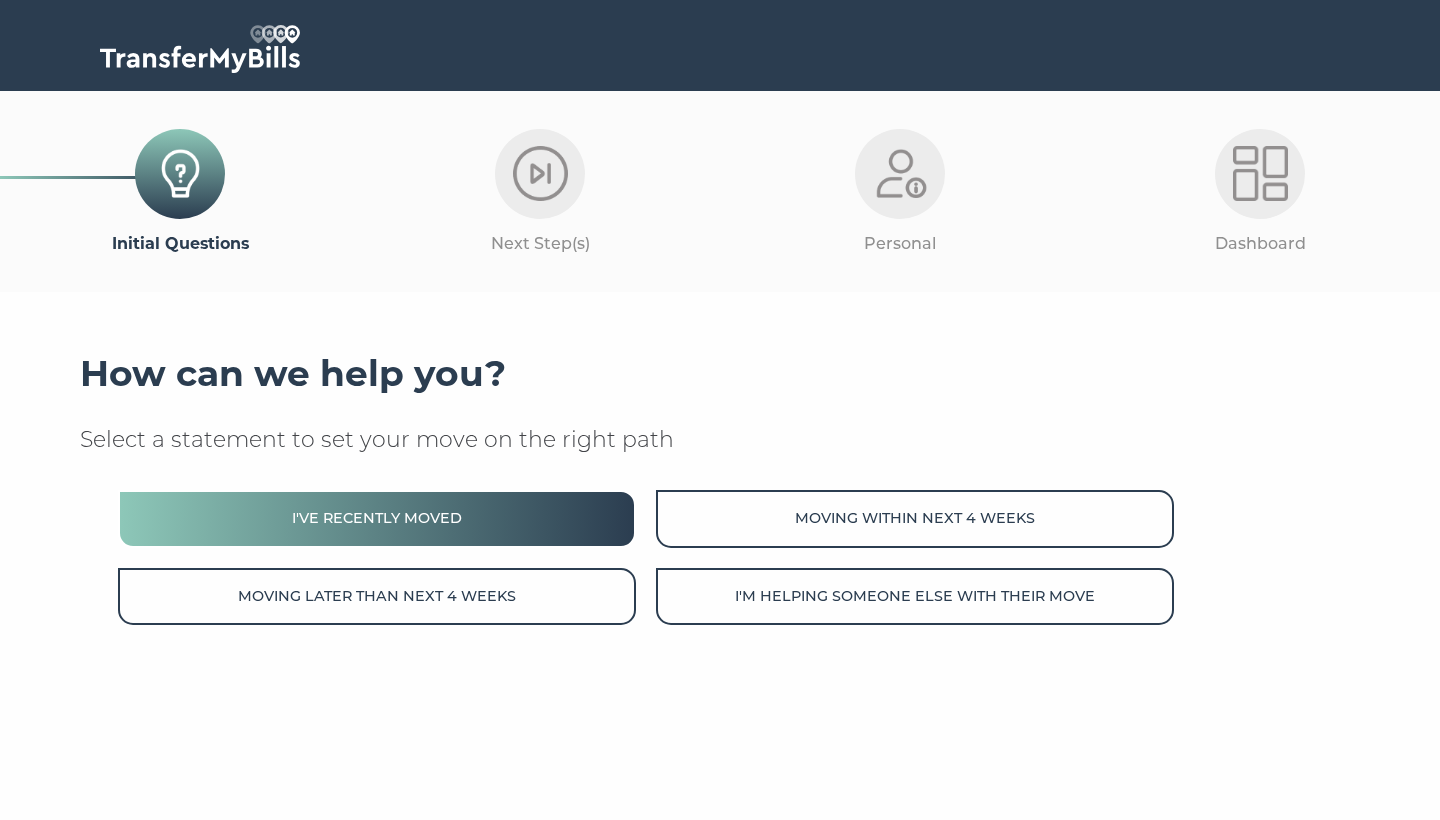 click on "I've recently moved" at bounding box center (377, 518) 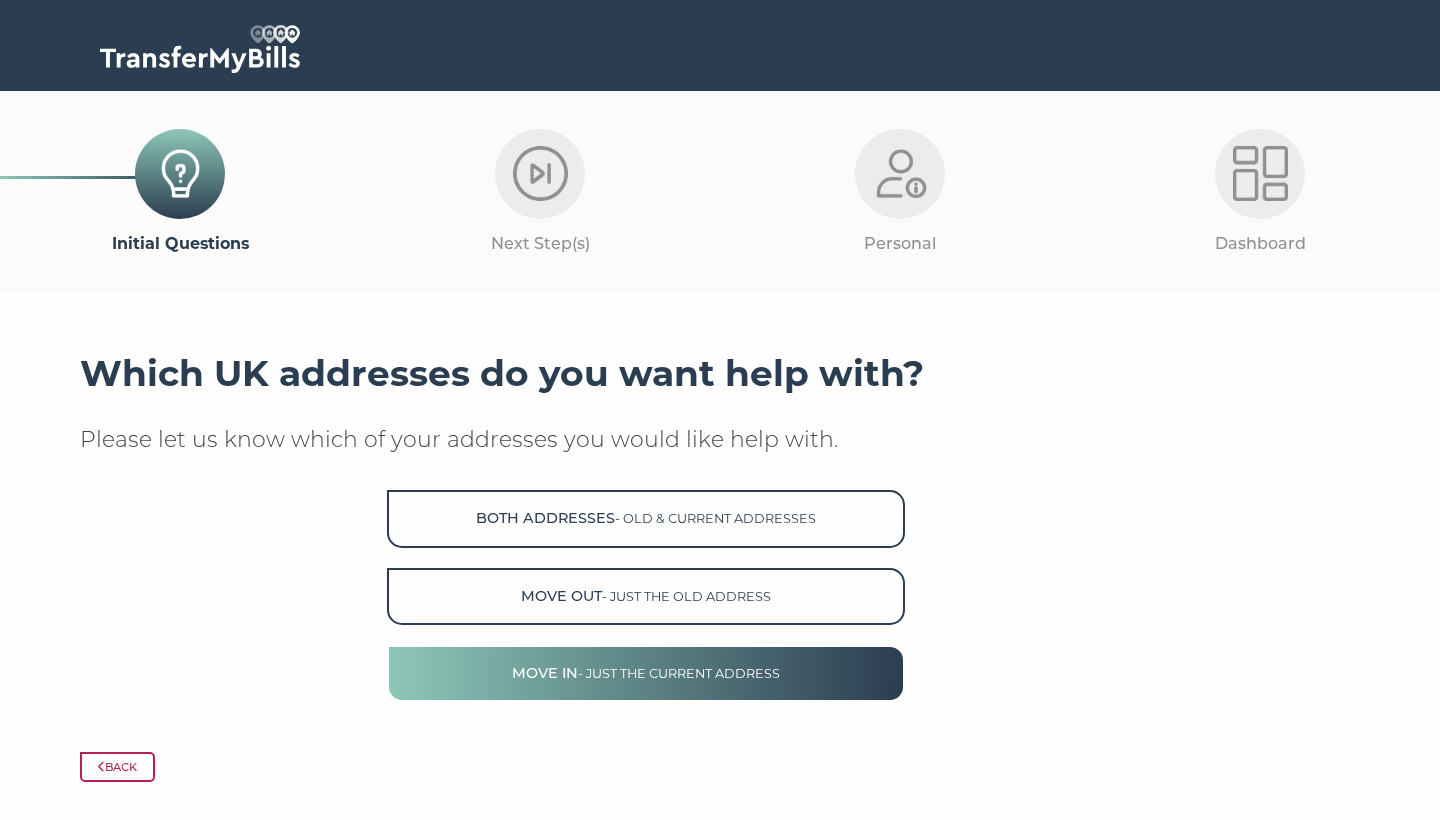 click on "Move in   - just the current address" at bounding box center [646, 673] 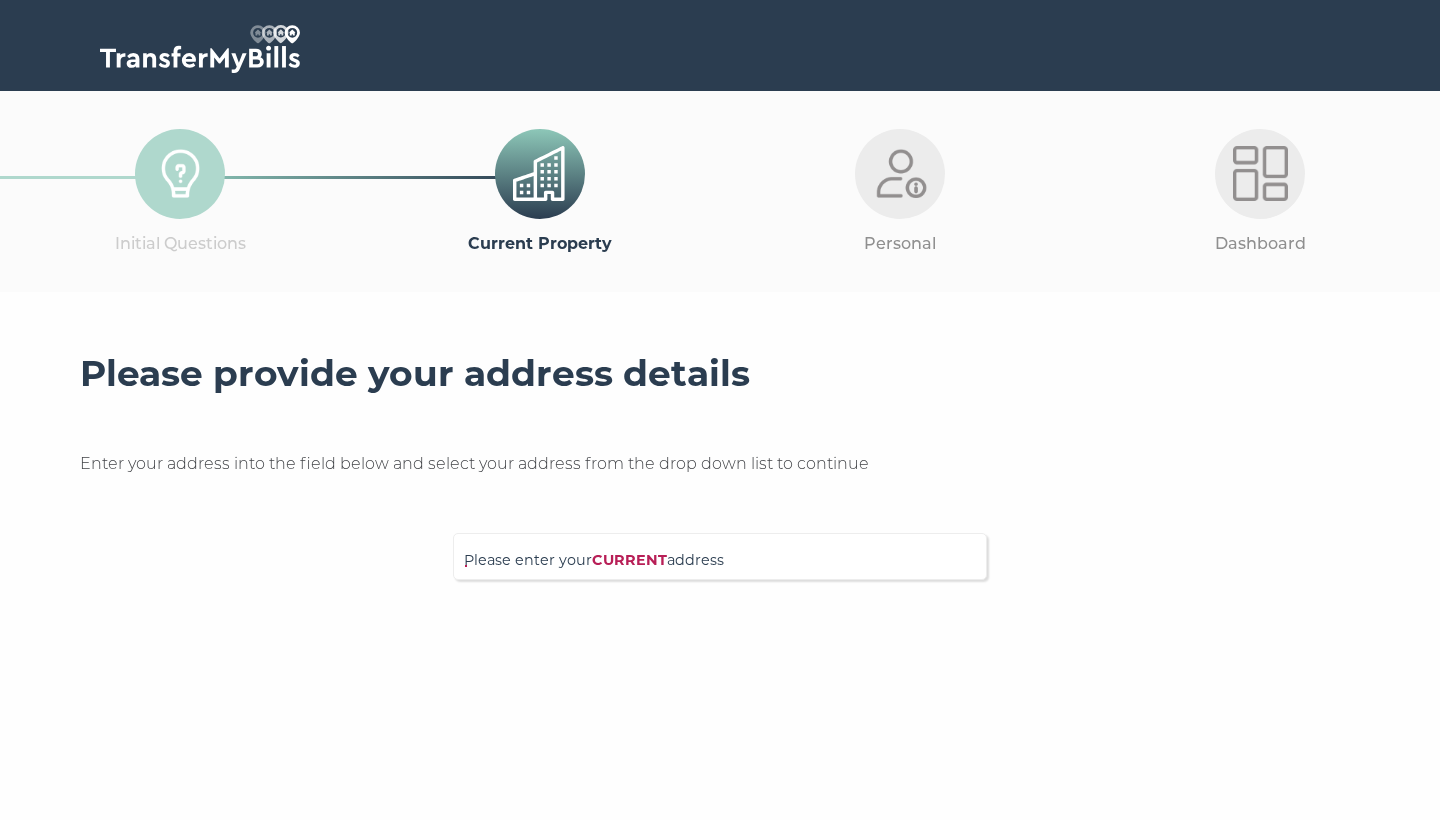scroll, scrollTop: 0, scrollLeft: 0, axis: both 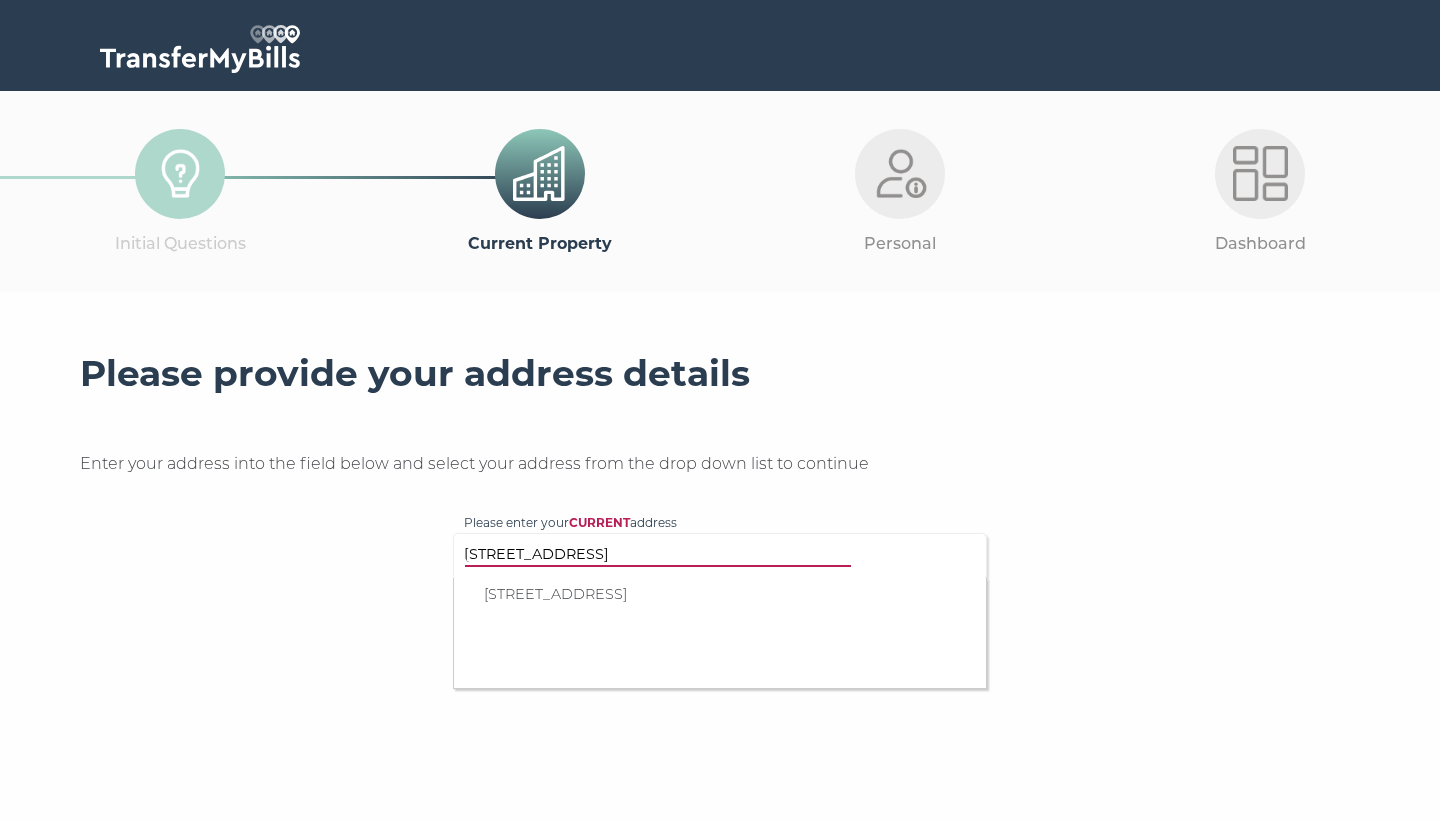 type on "64 Edinburgh drive ub10" 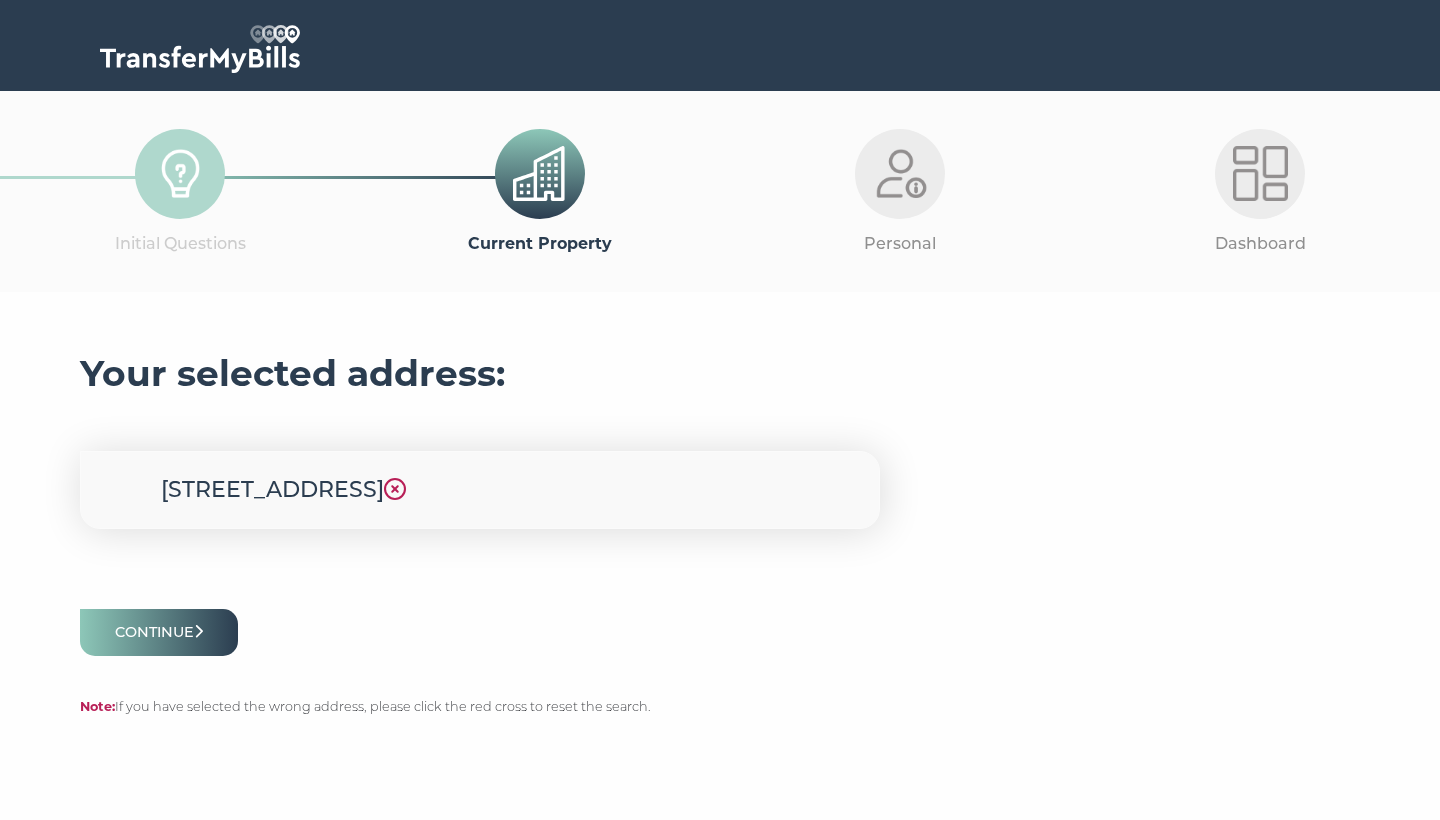 scroll, scrollTop: 4, scrollLeft: 0, axis: vertical 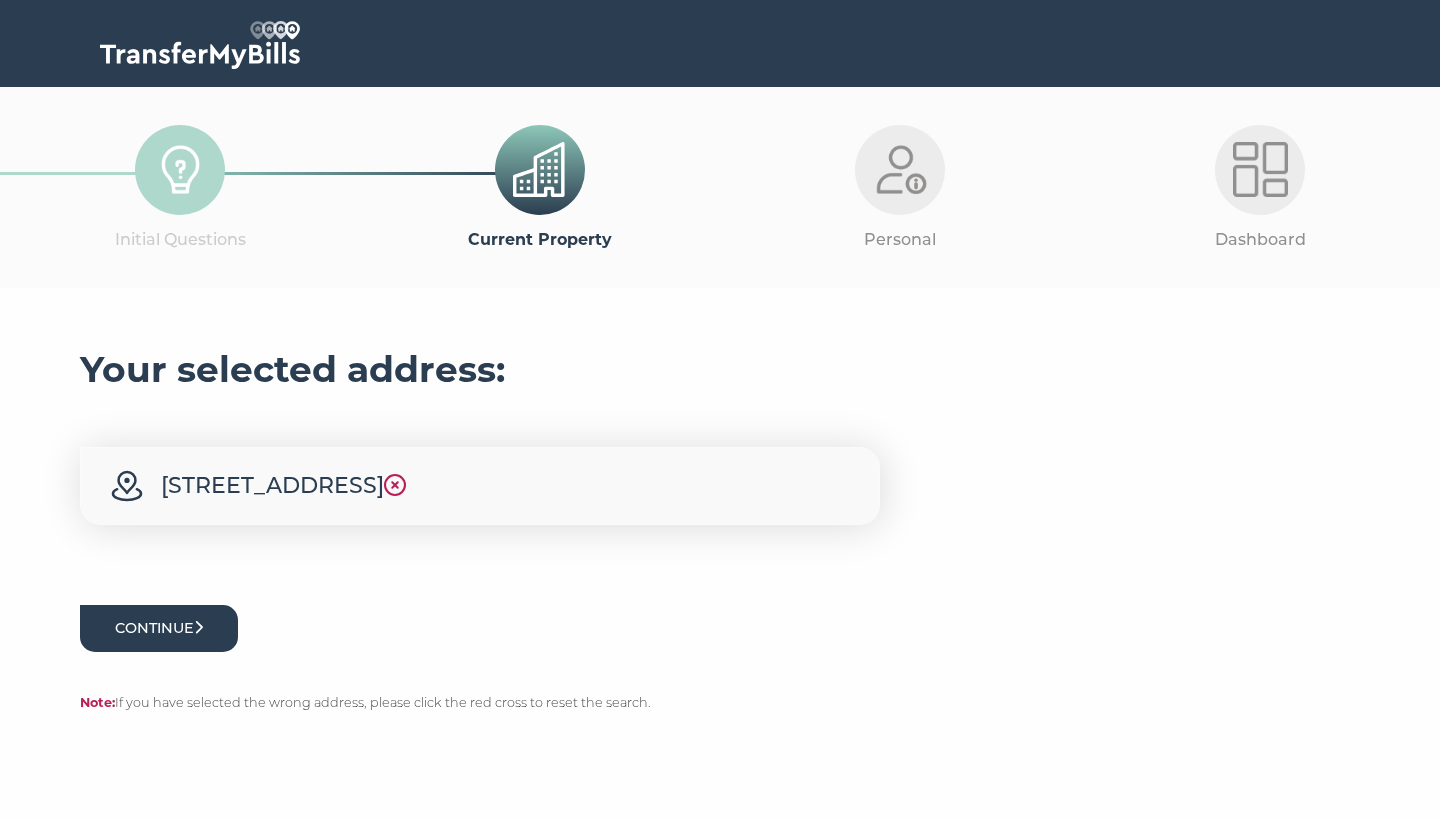 click on "Continue" at bounding box center (159, 628) 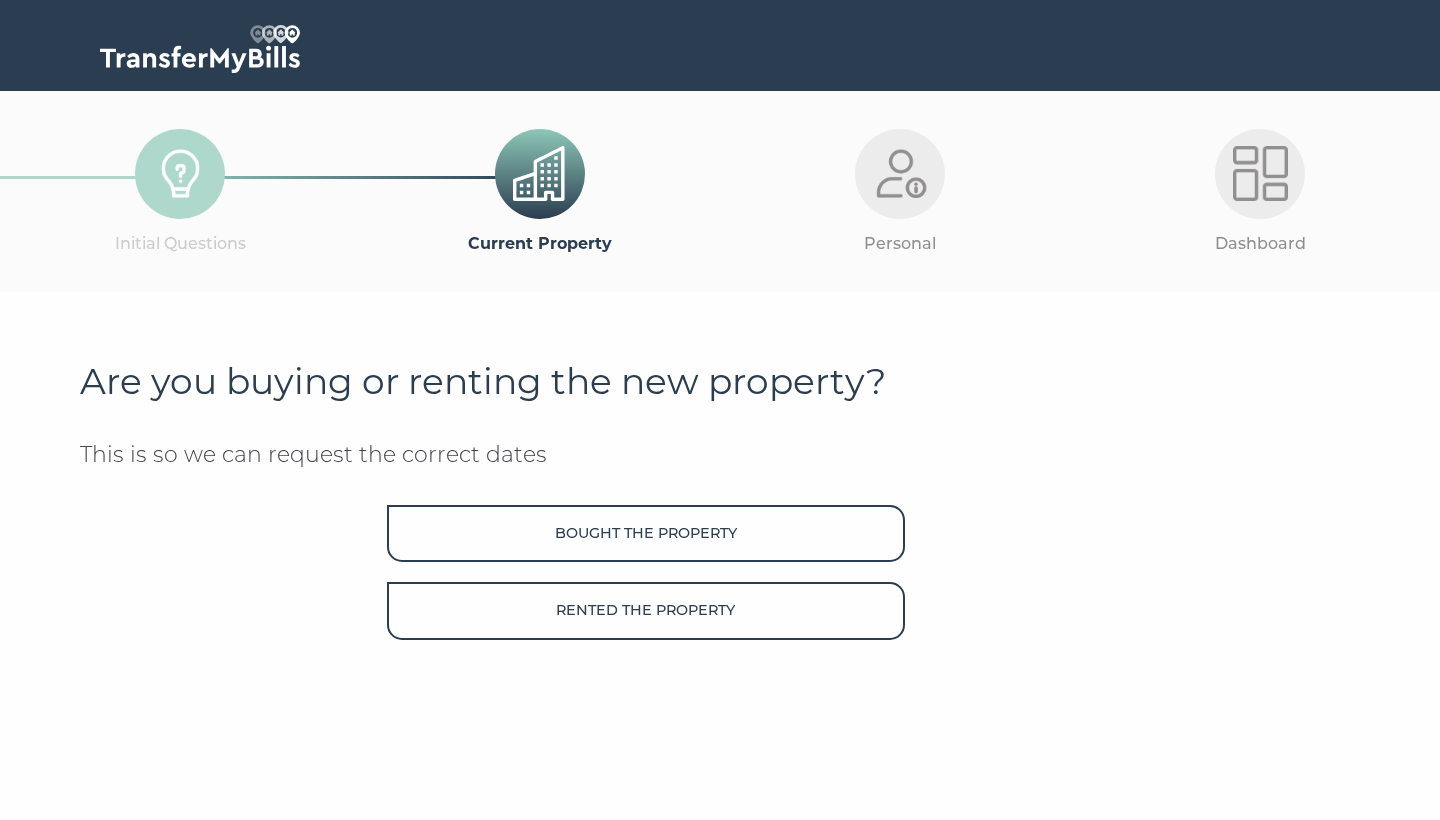 scroll, scrollTop: 0, scrollLeft: 0, axis: both 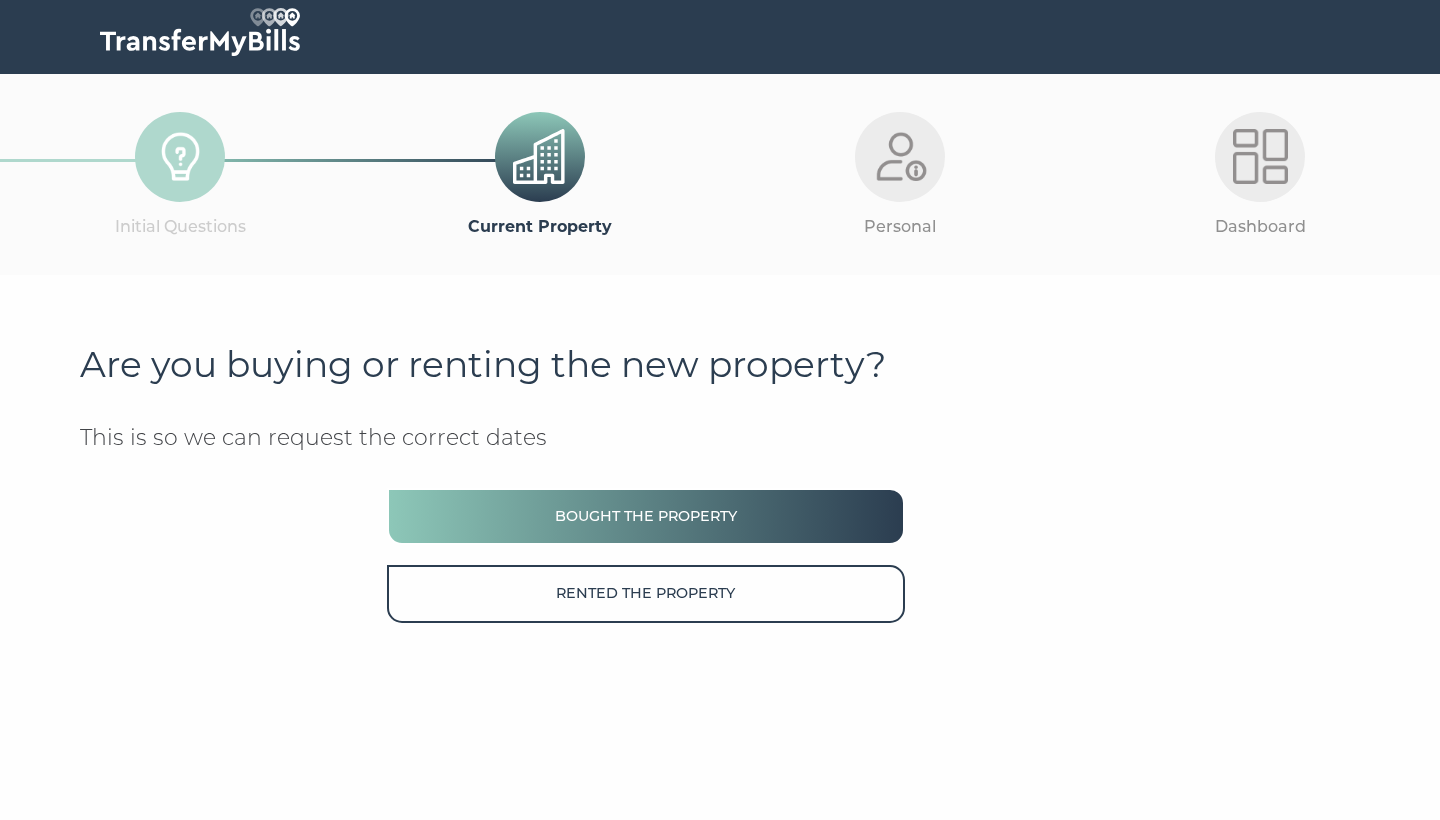 click on "Bought the property" at bounding box center [646, 516] 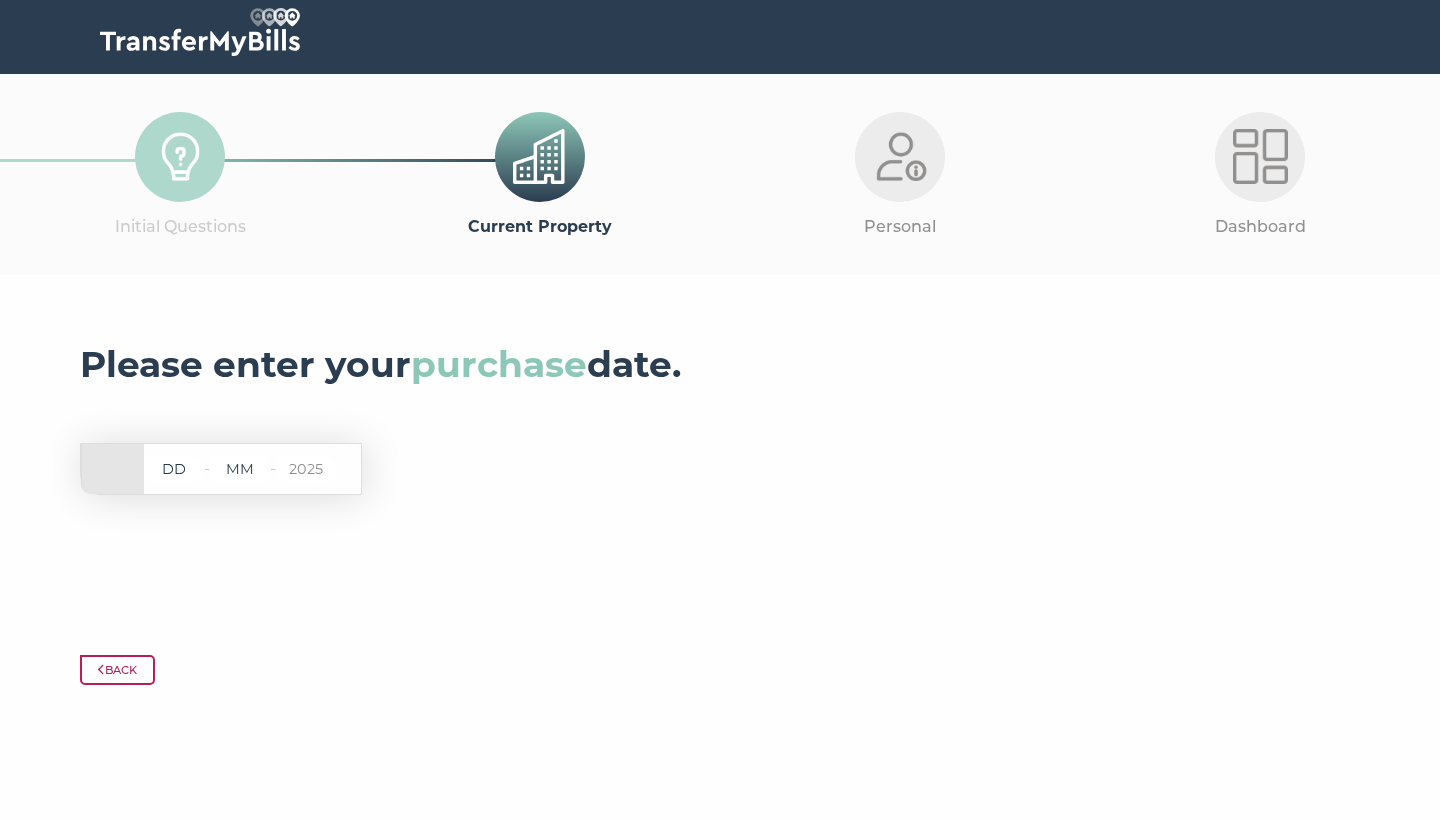 scroll, scrollTop: 16, scrollLeft: 0, axis: vertical 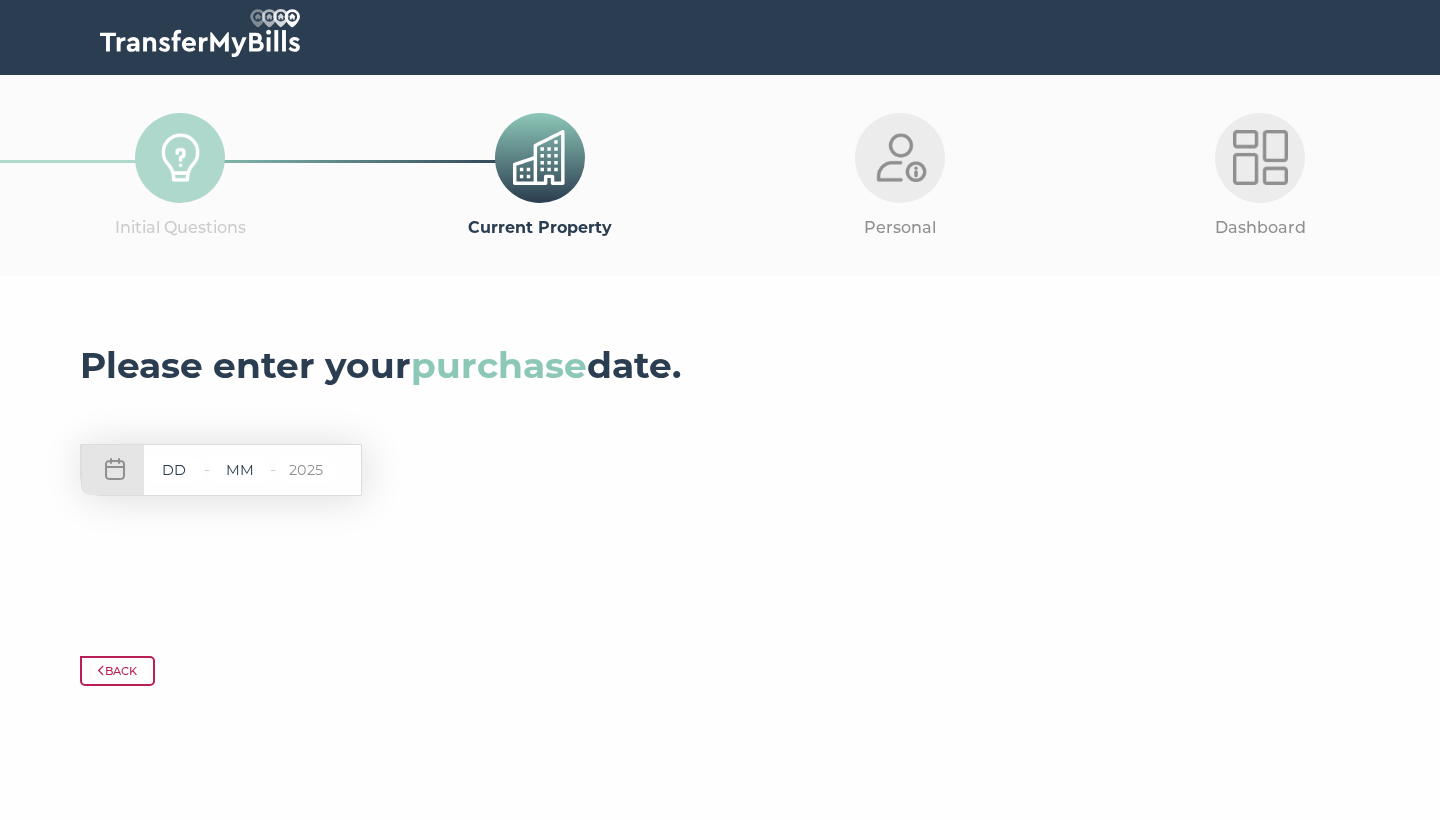 click at bounding box center (174, 470) 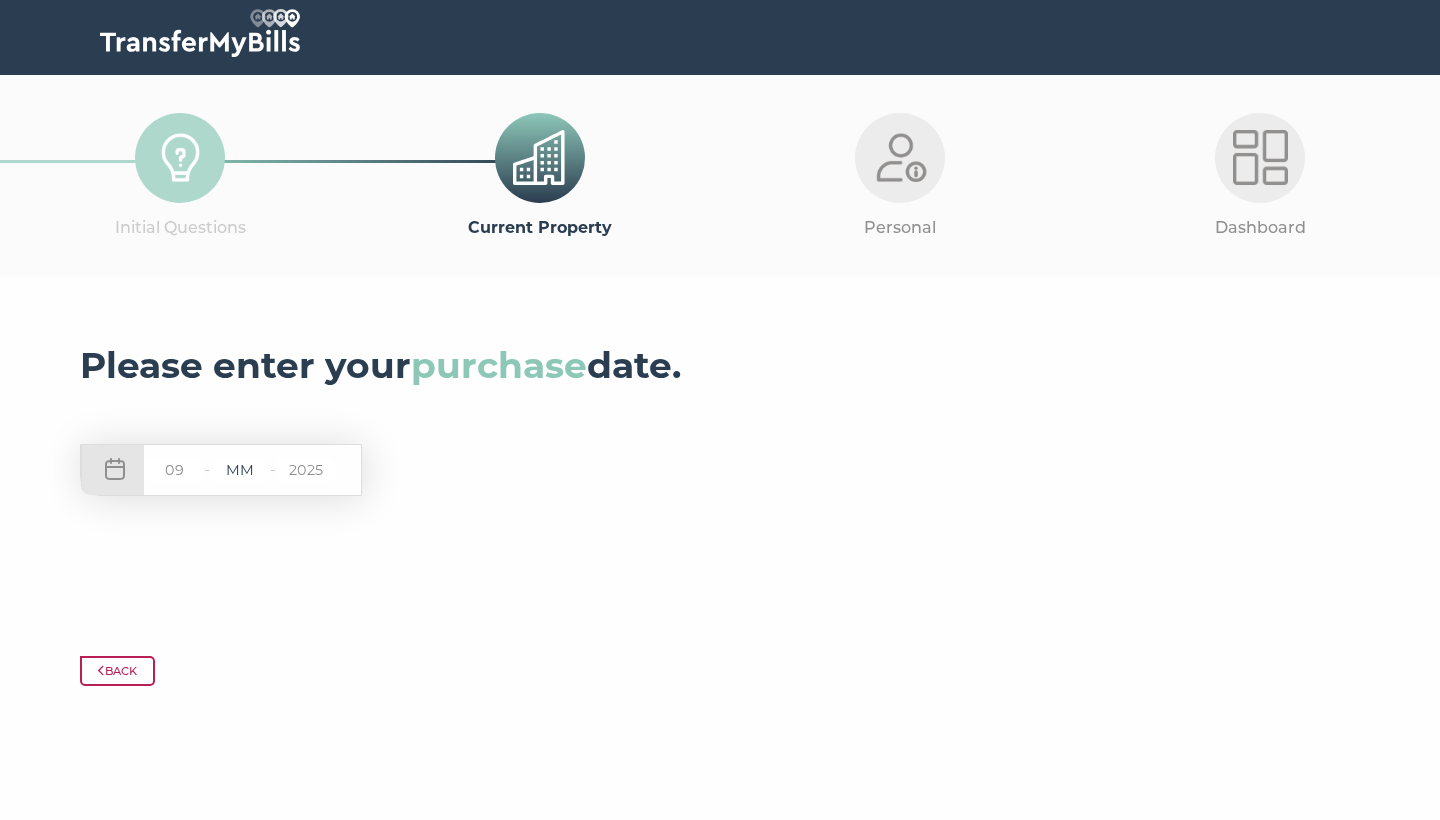 type on "09" 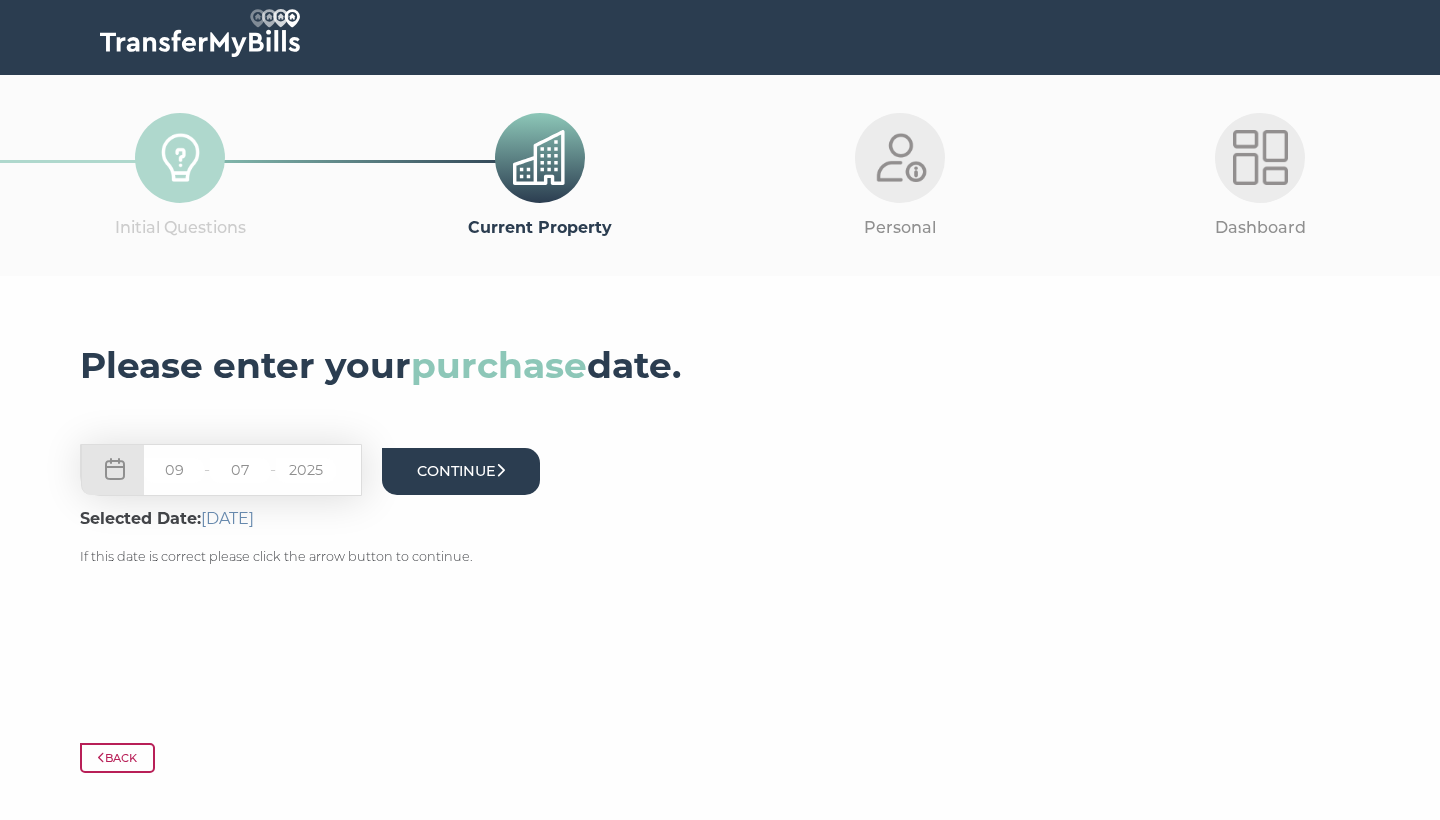 type on "07" 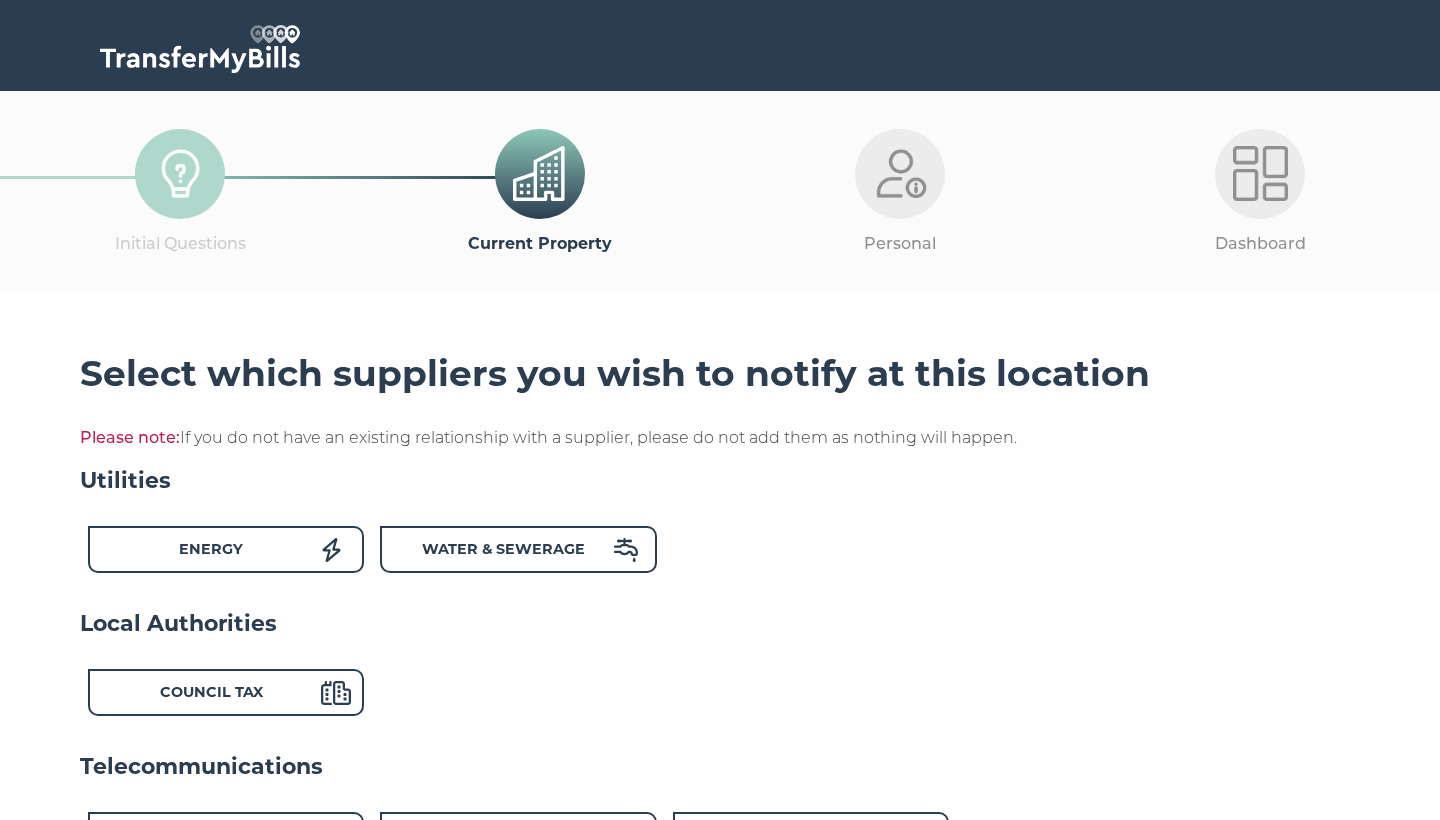 scroll, scrollTop: 0, scrollLeft: 0, axis: both 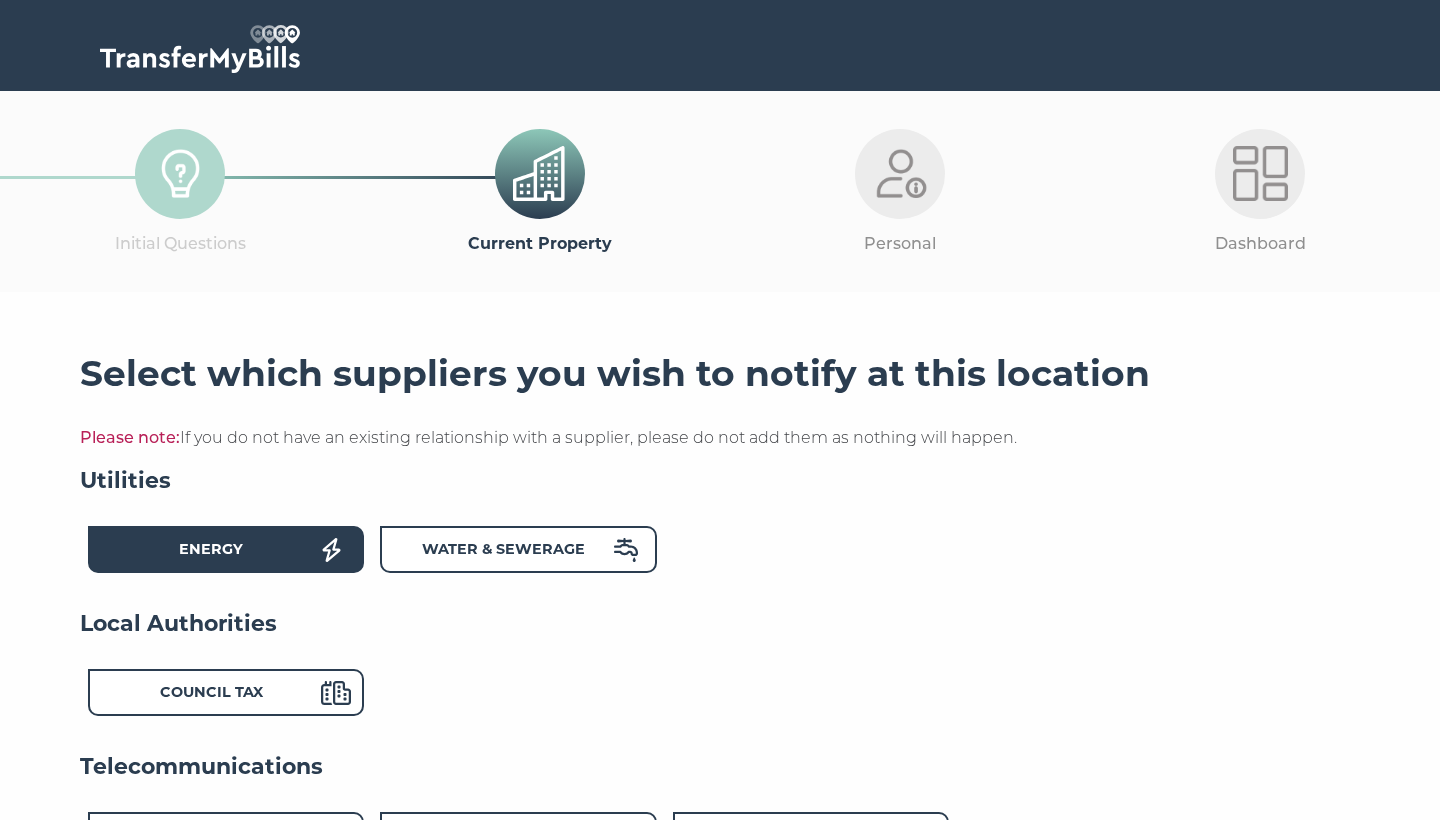 click on "Energy" at bounding box center (211, 552) 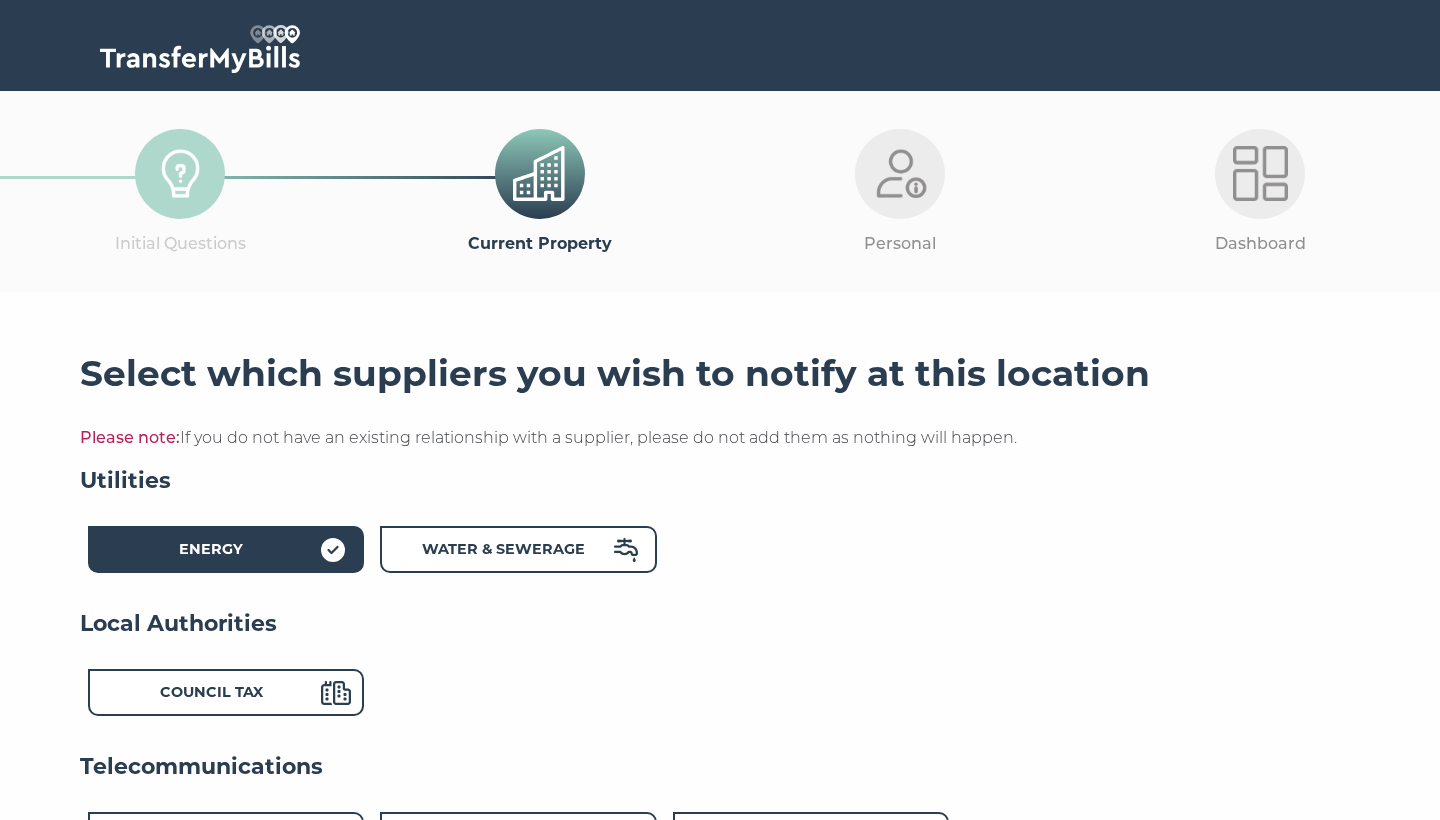 click 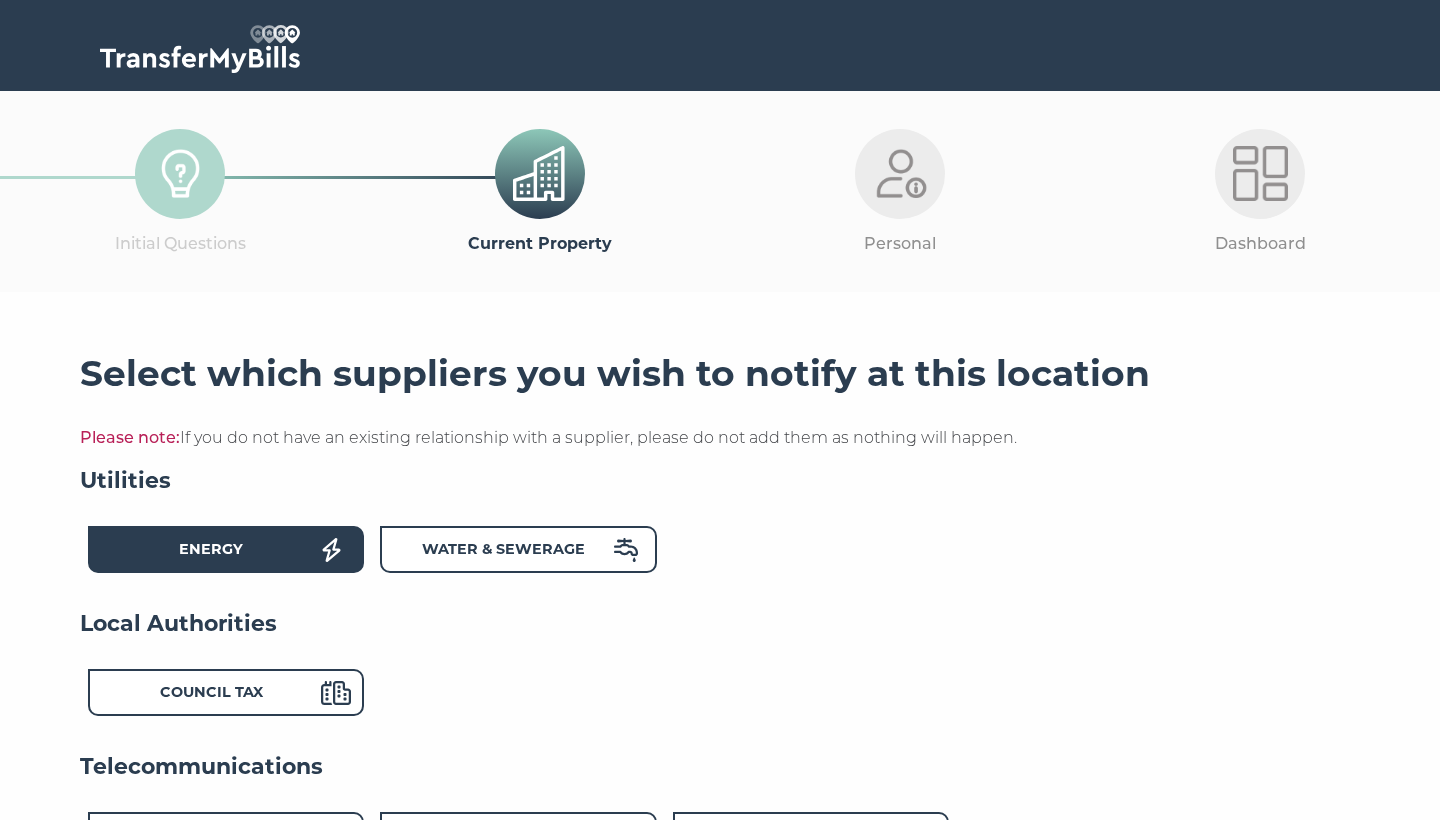 click on "Energy" at bounding box center [211, 552] 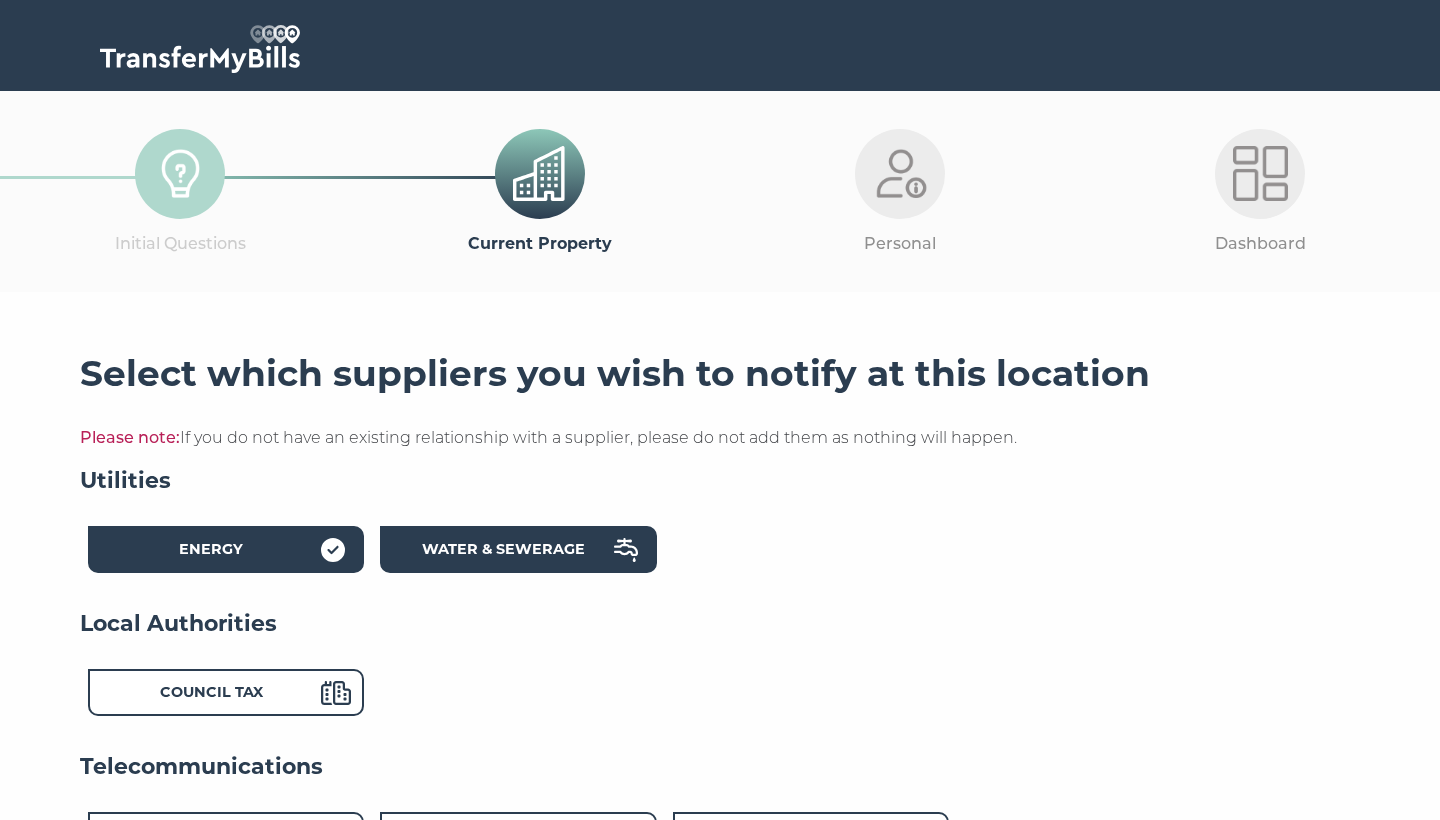 click on "Water & Sewerage" at bounding box center [504, 552] 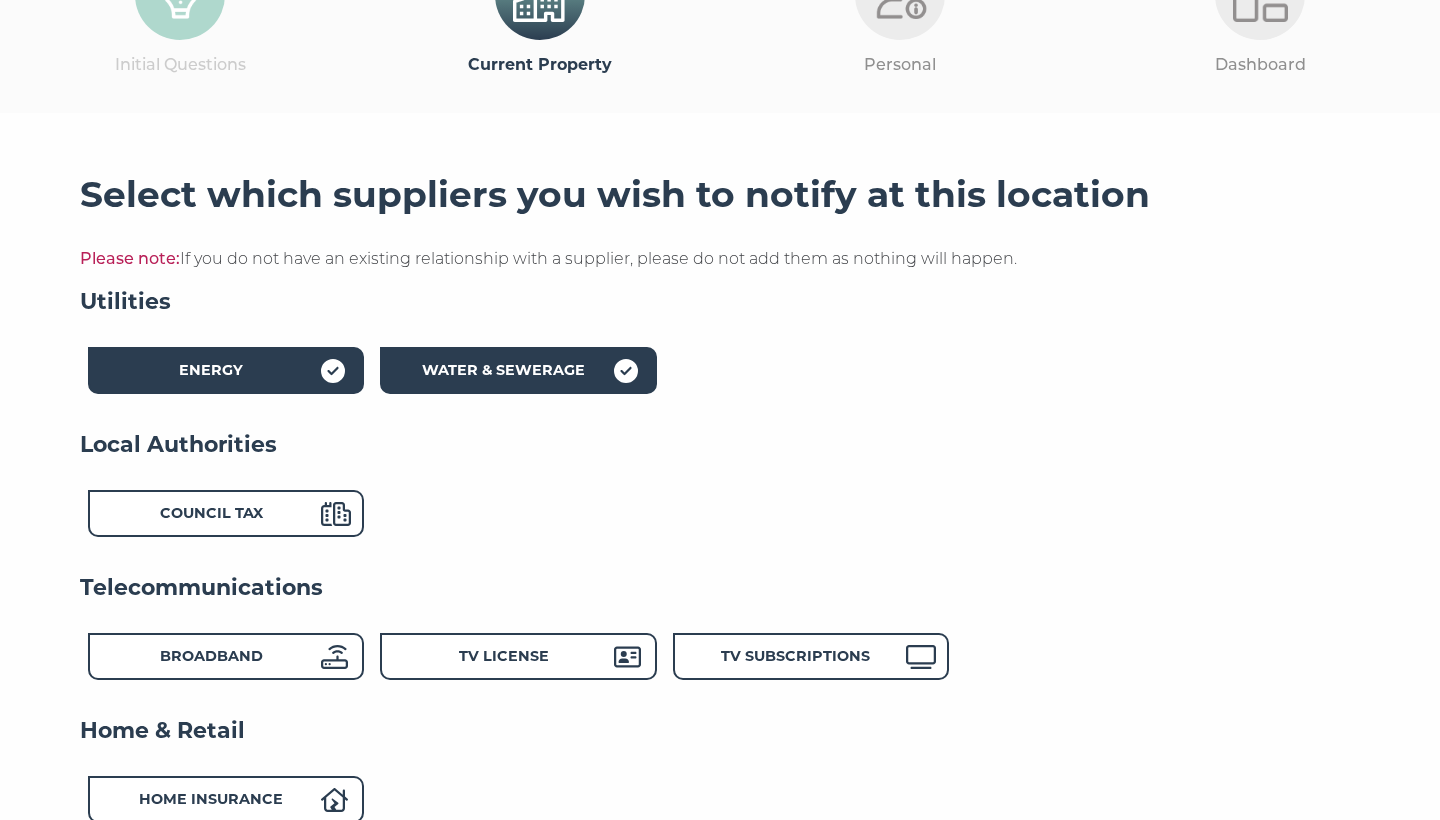 scroll, scrollTop: 198, scrollLeft: 0, axis: vertical 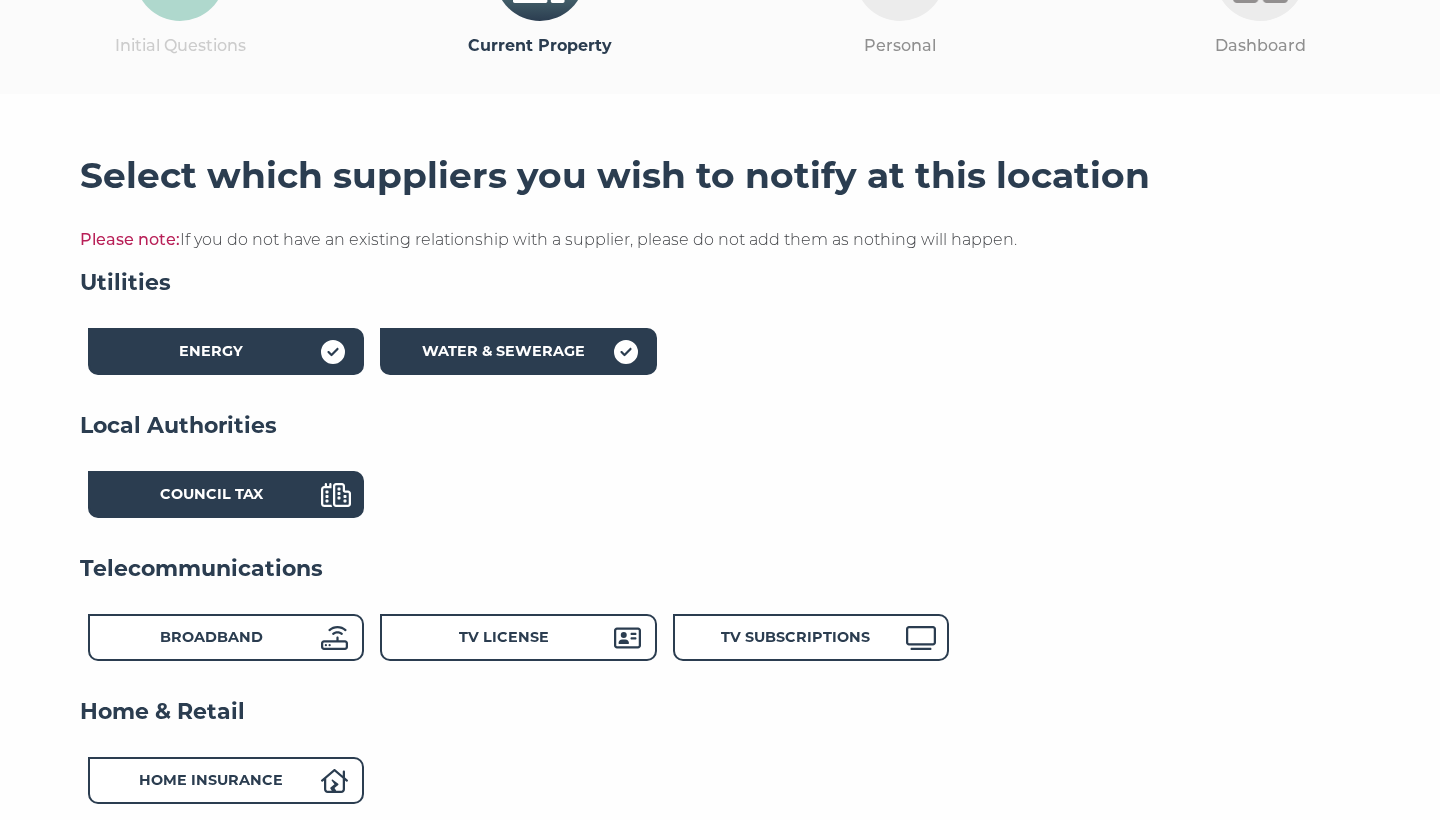 click on "Council Tax" at bounding box center [226, 494] 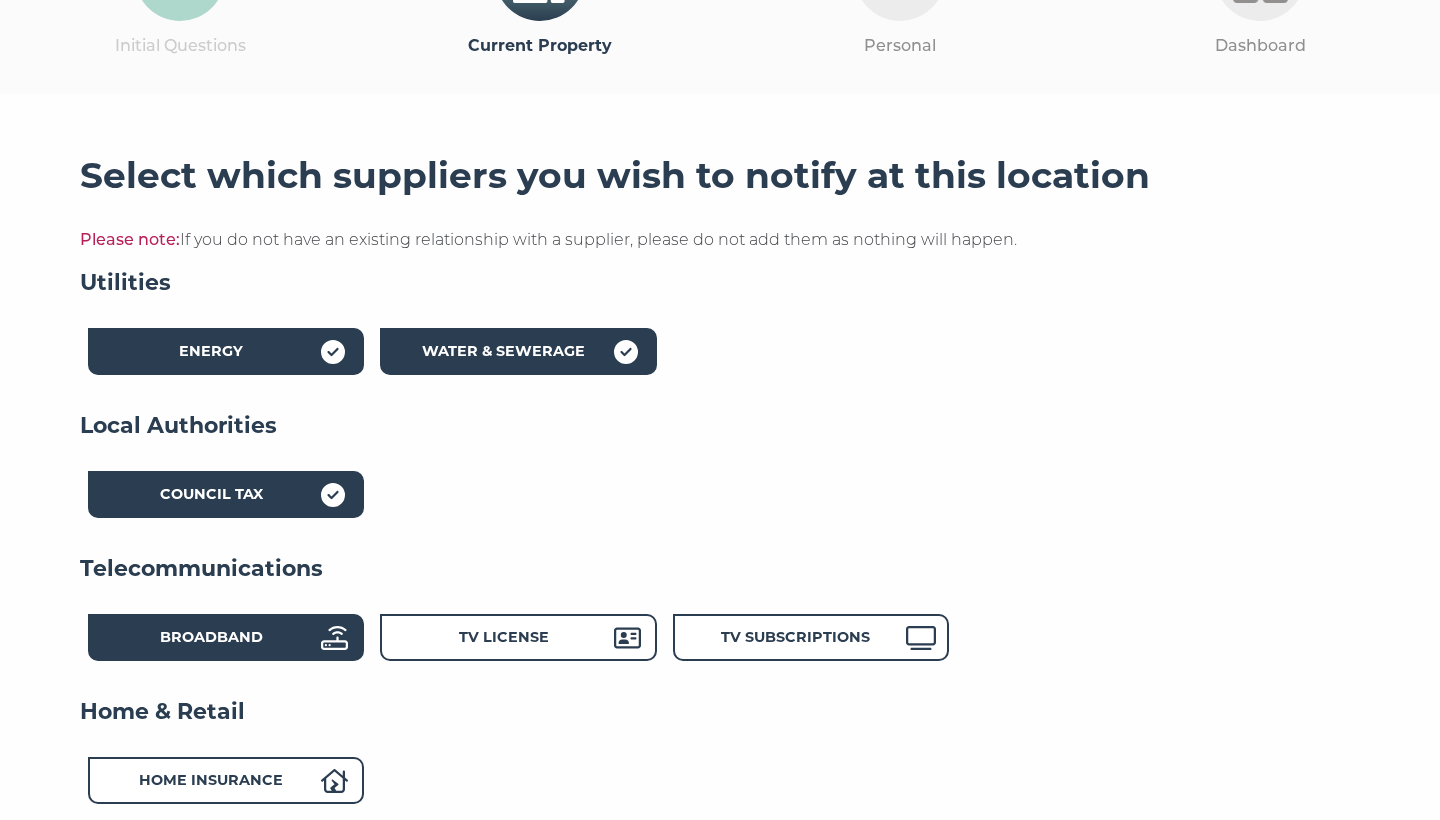 click on "Broadband" at bounding box center (211, 637) 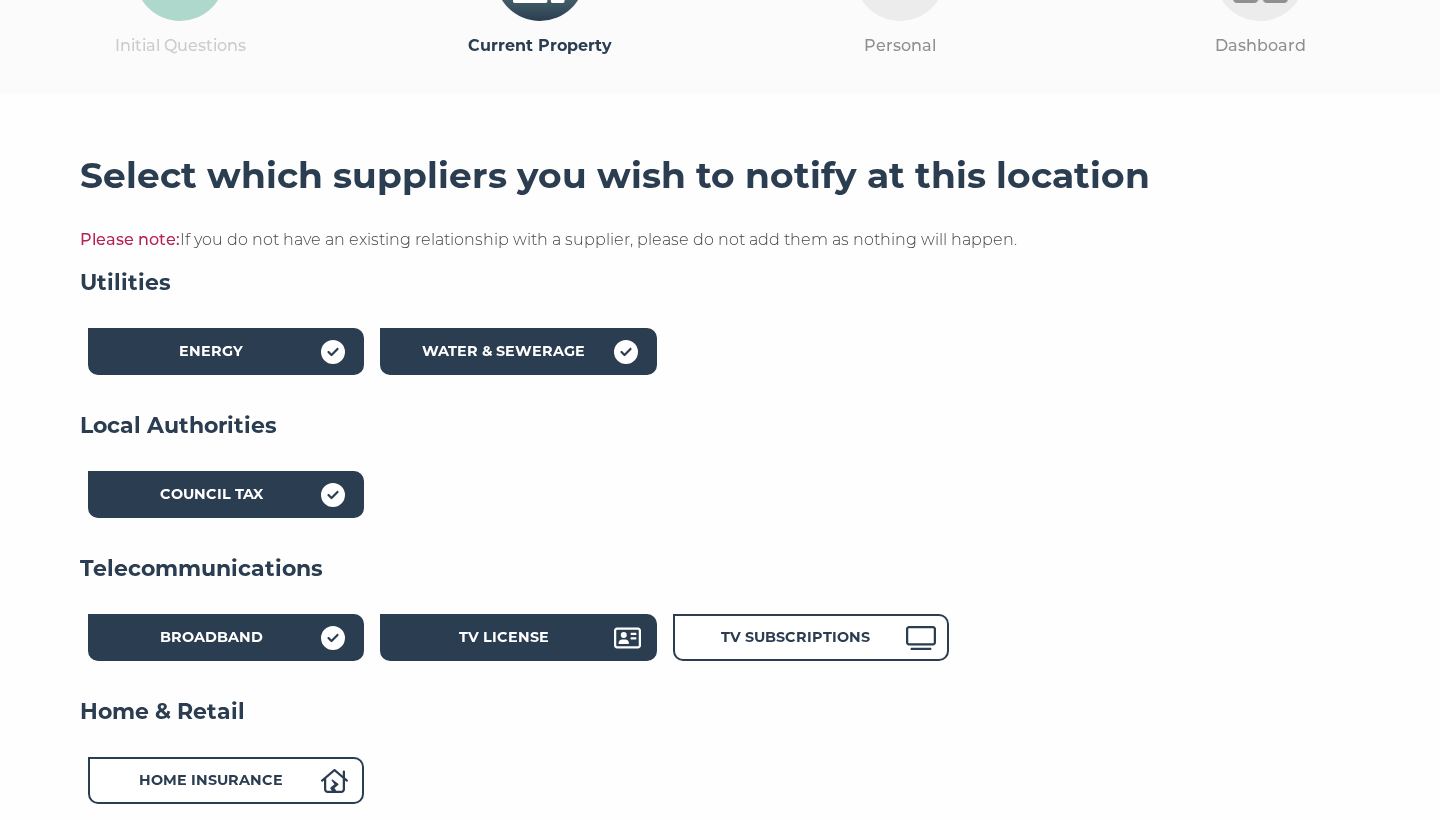 click on "TV License" at bounding box center [504, 637] 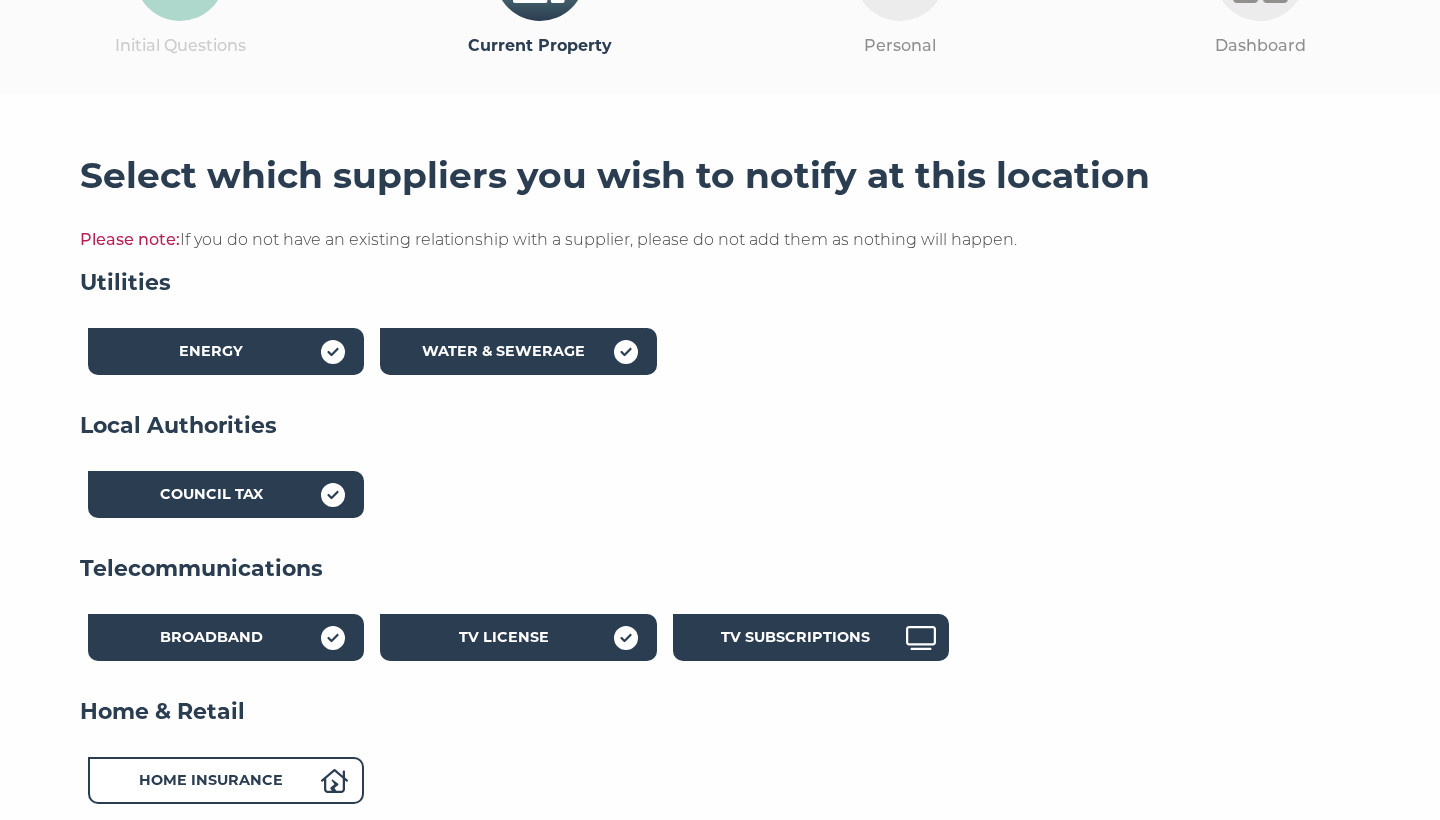click on "TV Subscriptions" at bounding box center (796, 640) 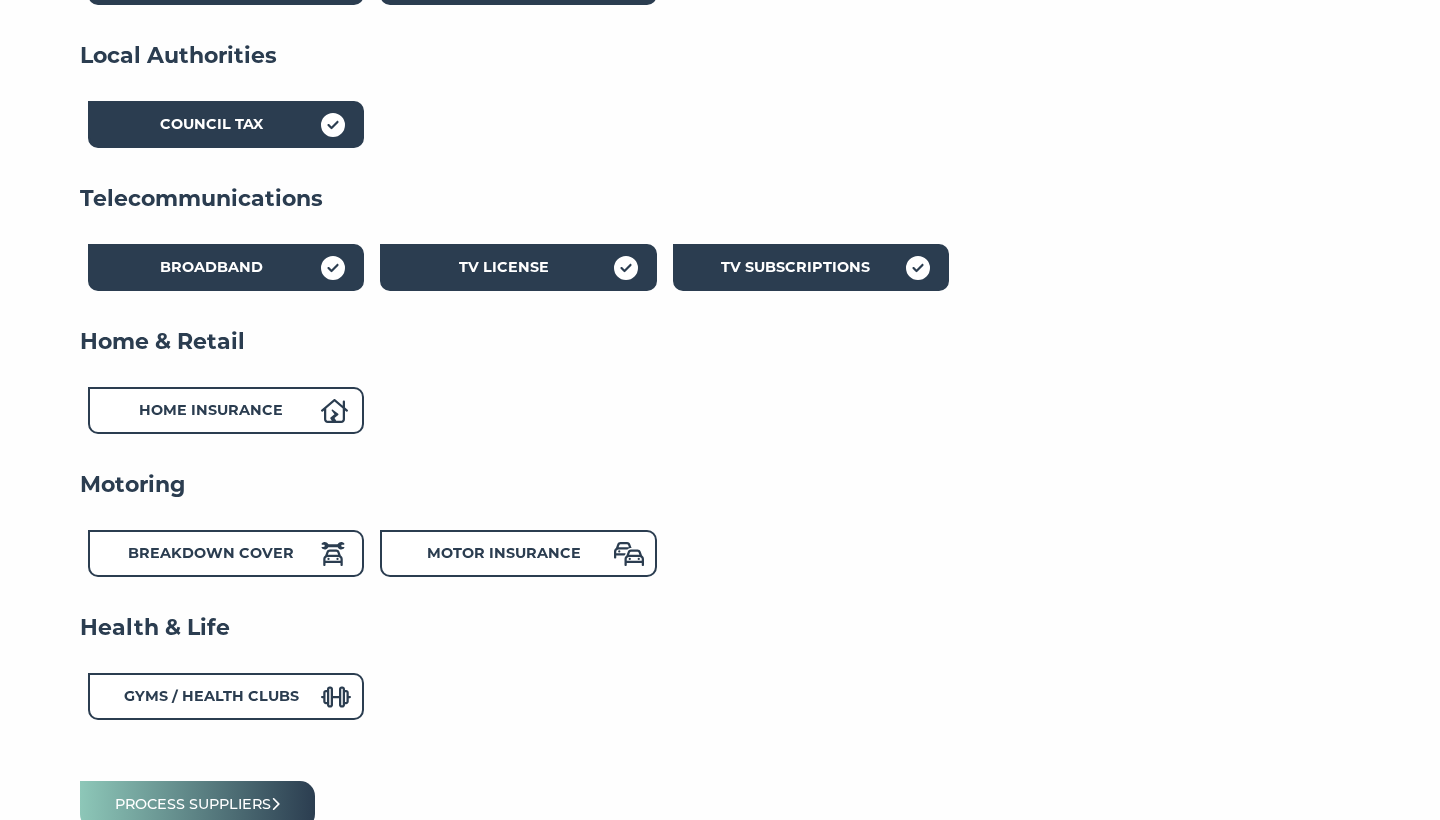 scroll, scrollTop: 571, scrollLeft: 0, axis: vertical 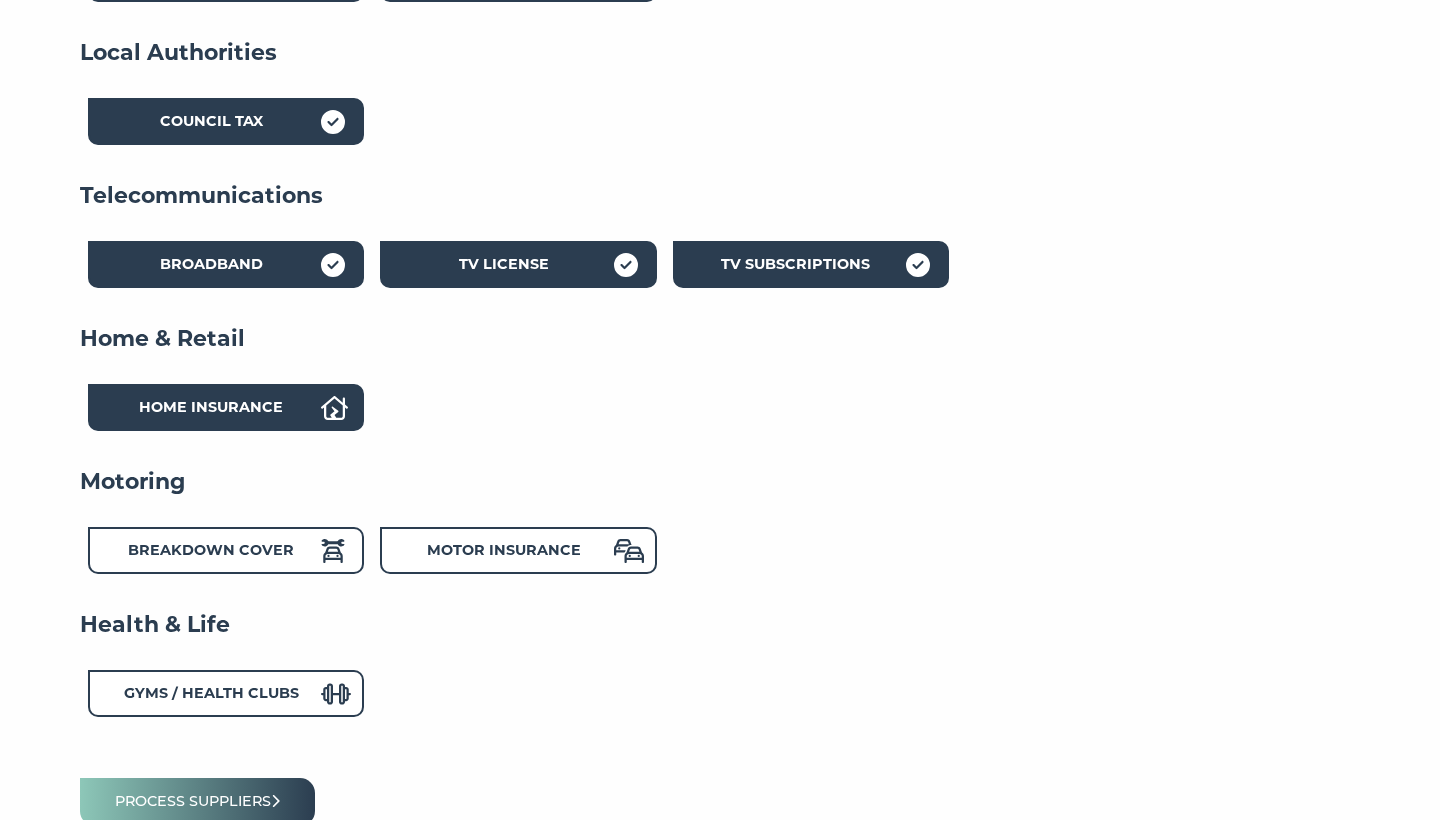 click on "Home Insurance" at bounding box center [211, 407] 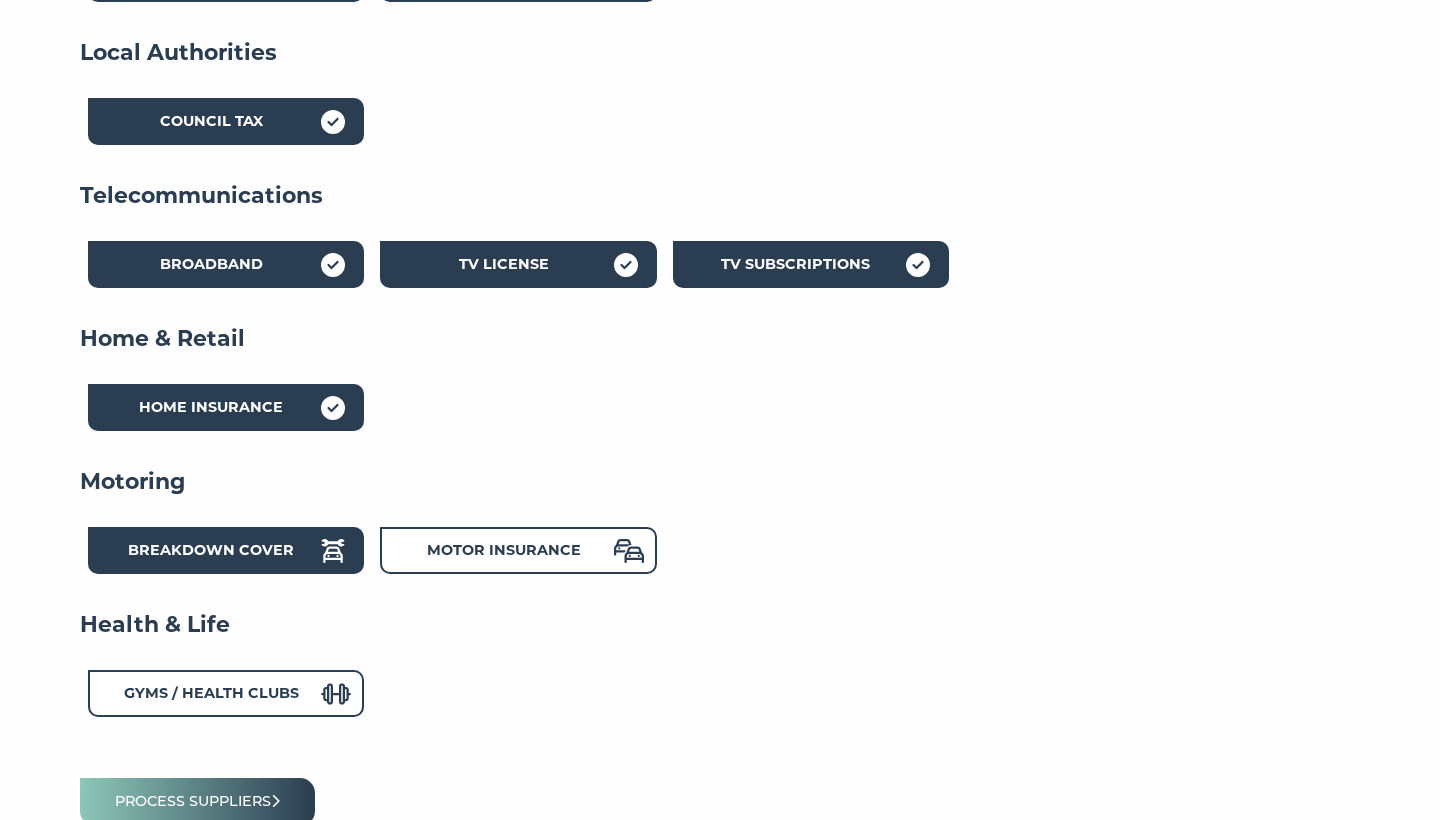 click on "Breakdown Cover" at bounding box center [211, 553] 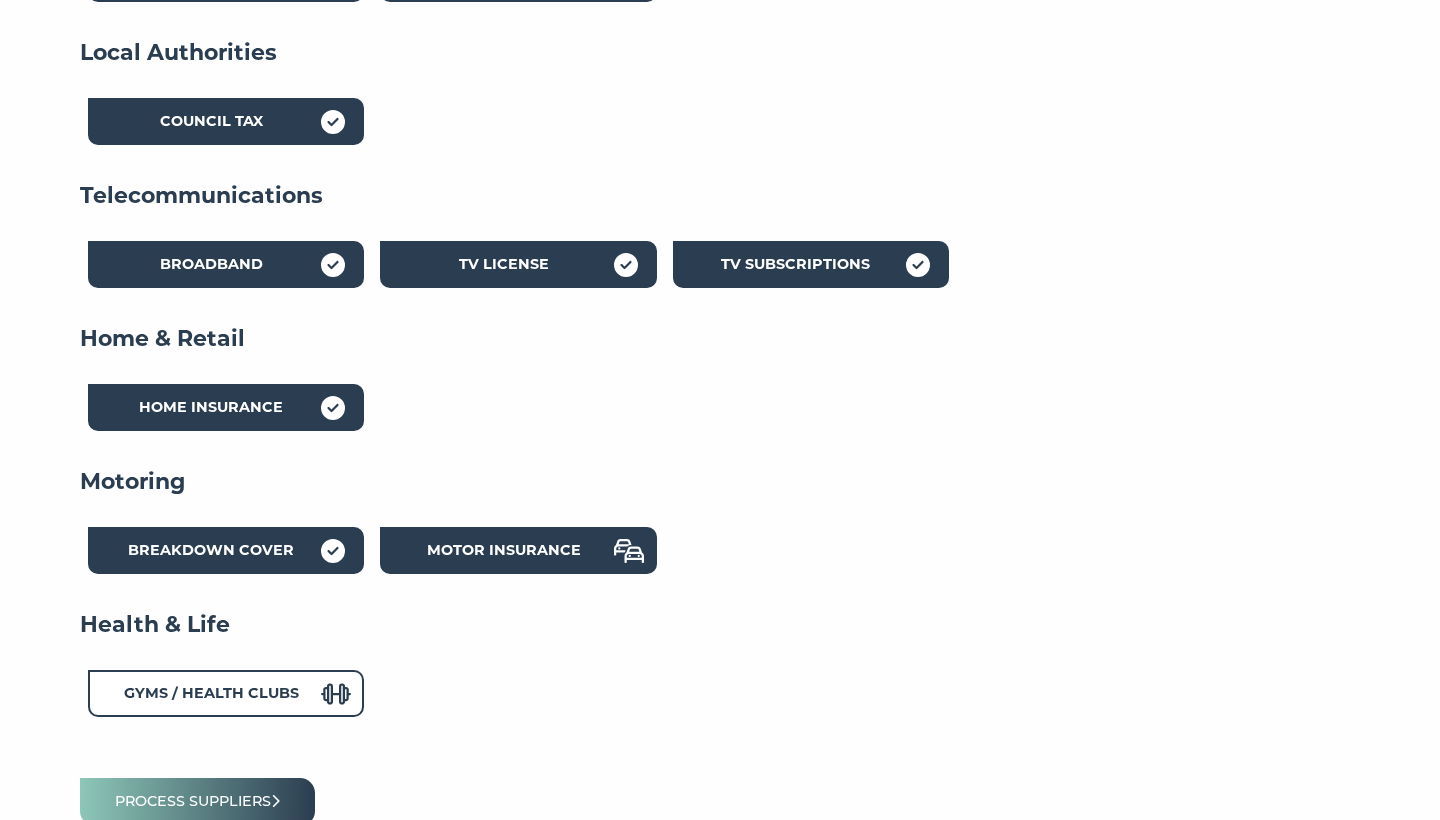 click on "Motor Insurance" at bounding box center [518, 550] 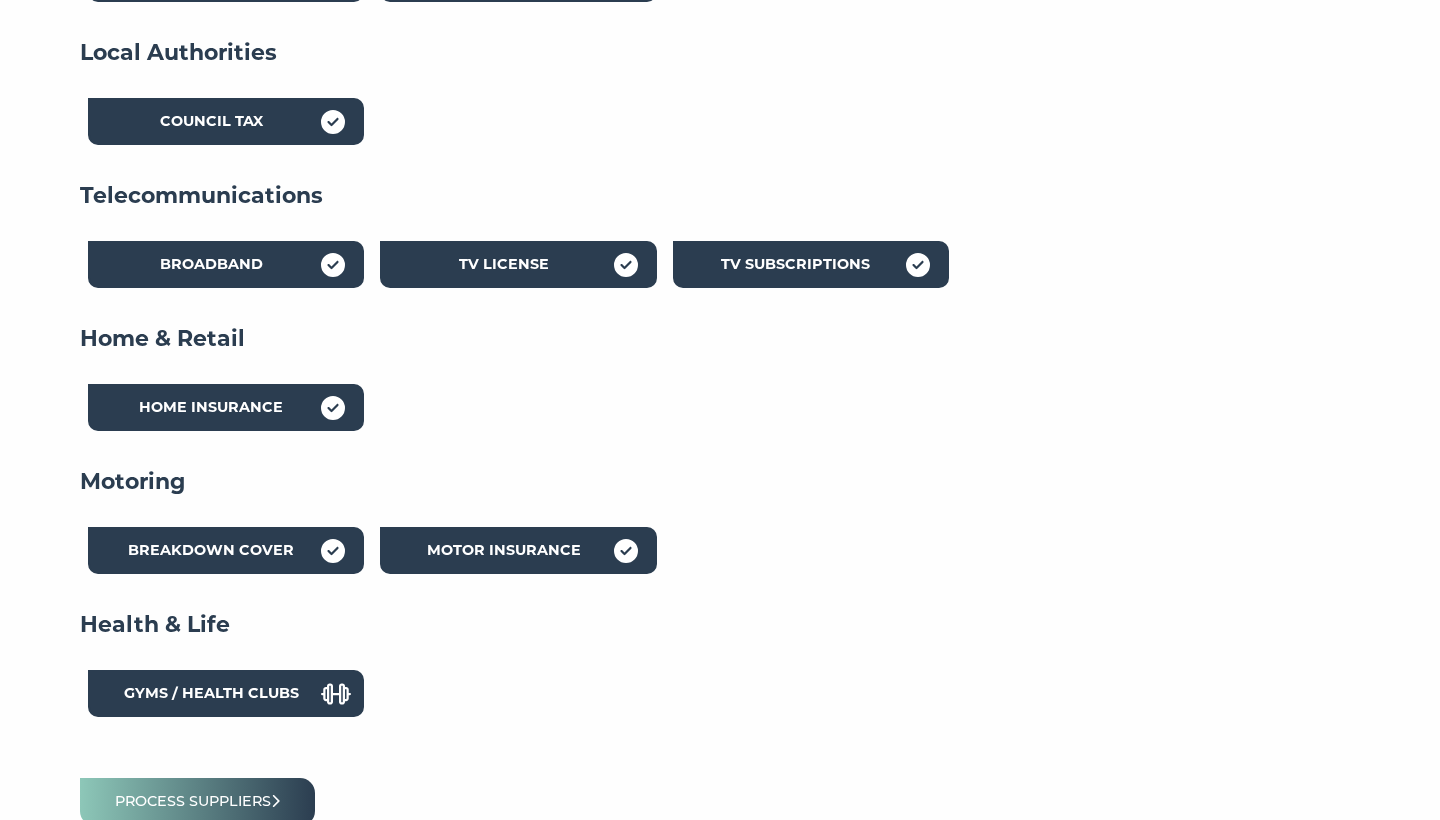 click on "Gyms / Health Clubs" at bounding box center (211, 693) 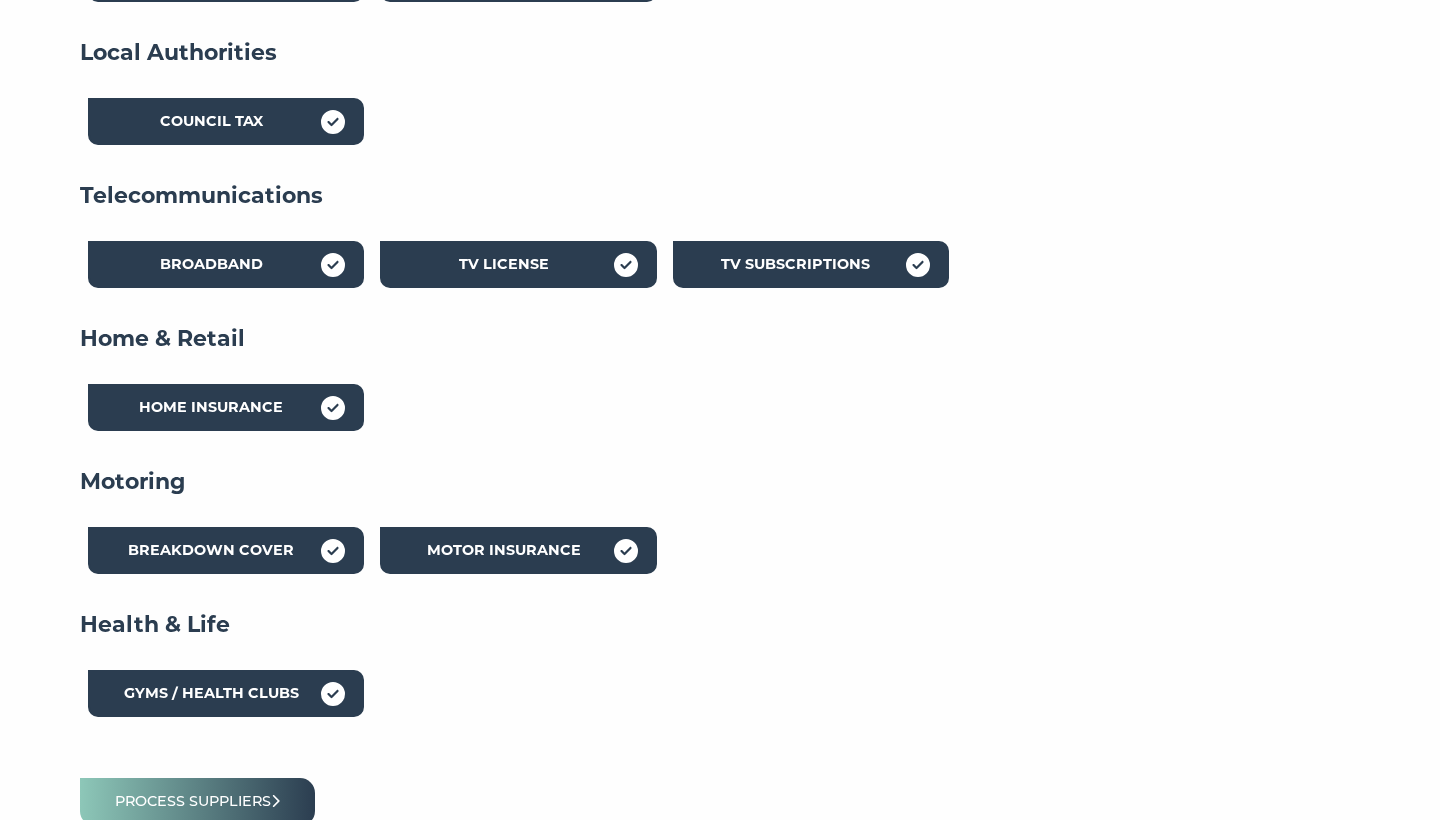 click on "Gyms / Health Clubs" at bounding box center (211, 693) 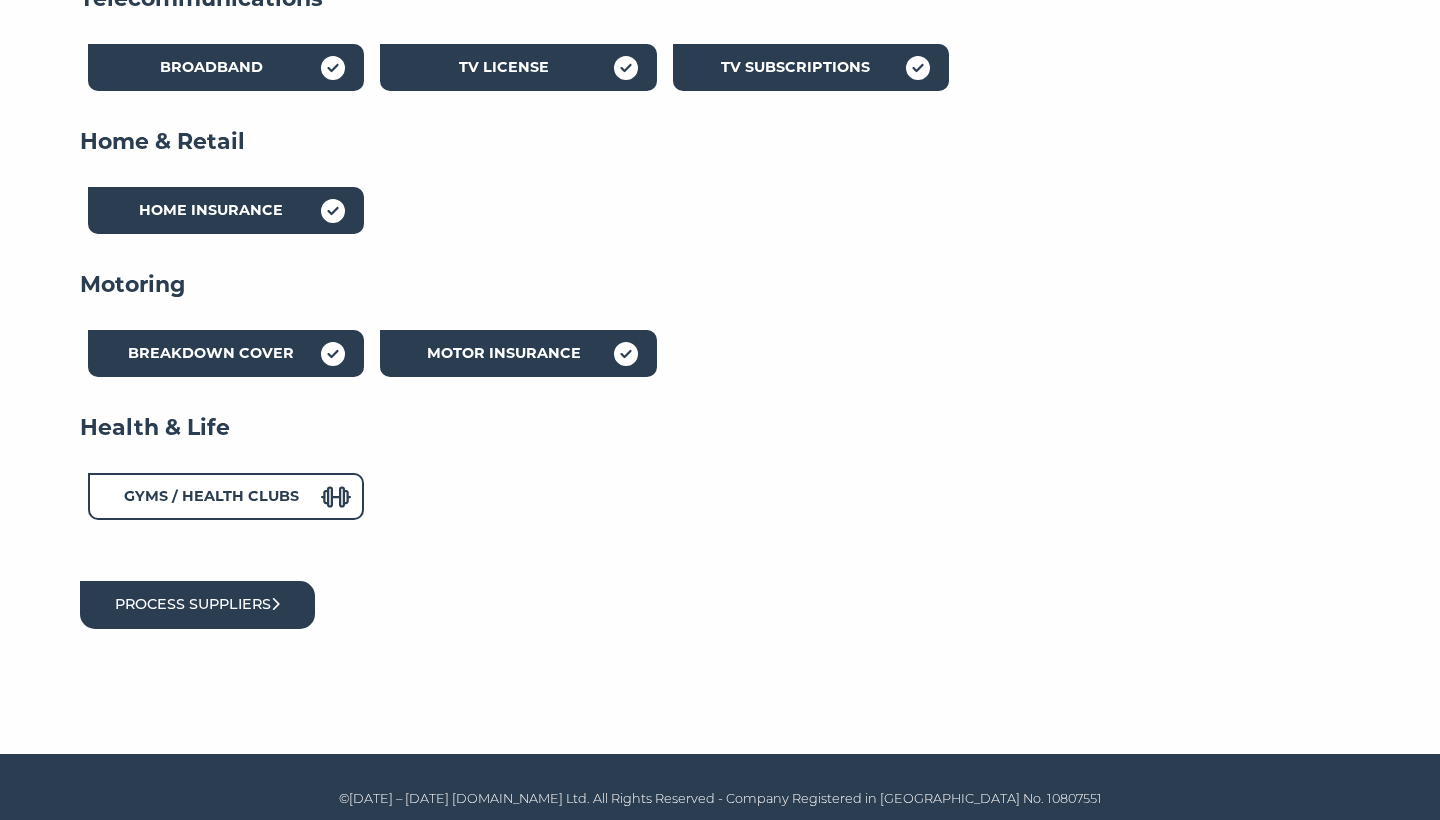 scroll, scrollTop: 767, scrollLeft: 0, axis: vertical 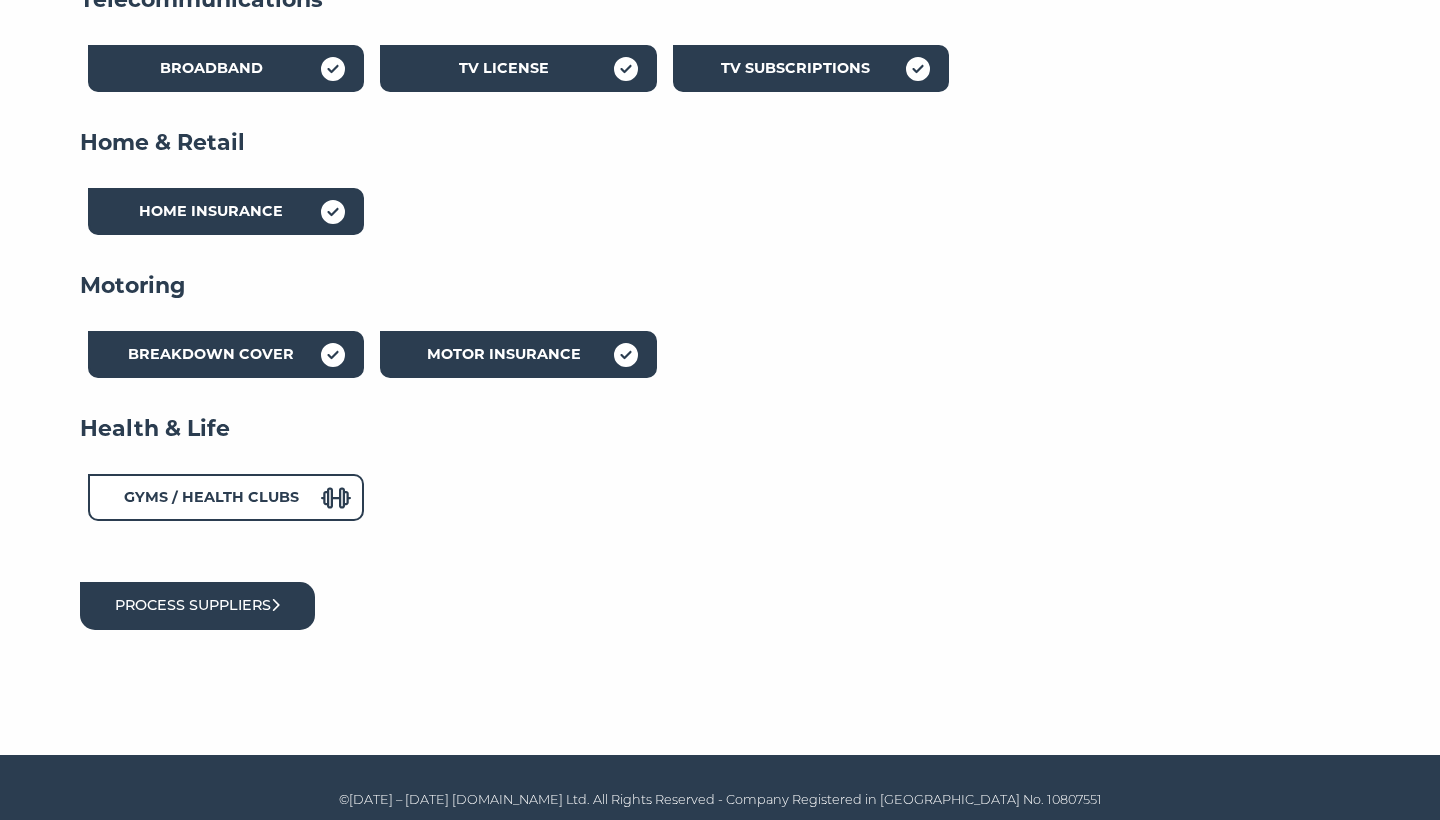 click on "Process suppliers" at bounding box center (197, 605) 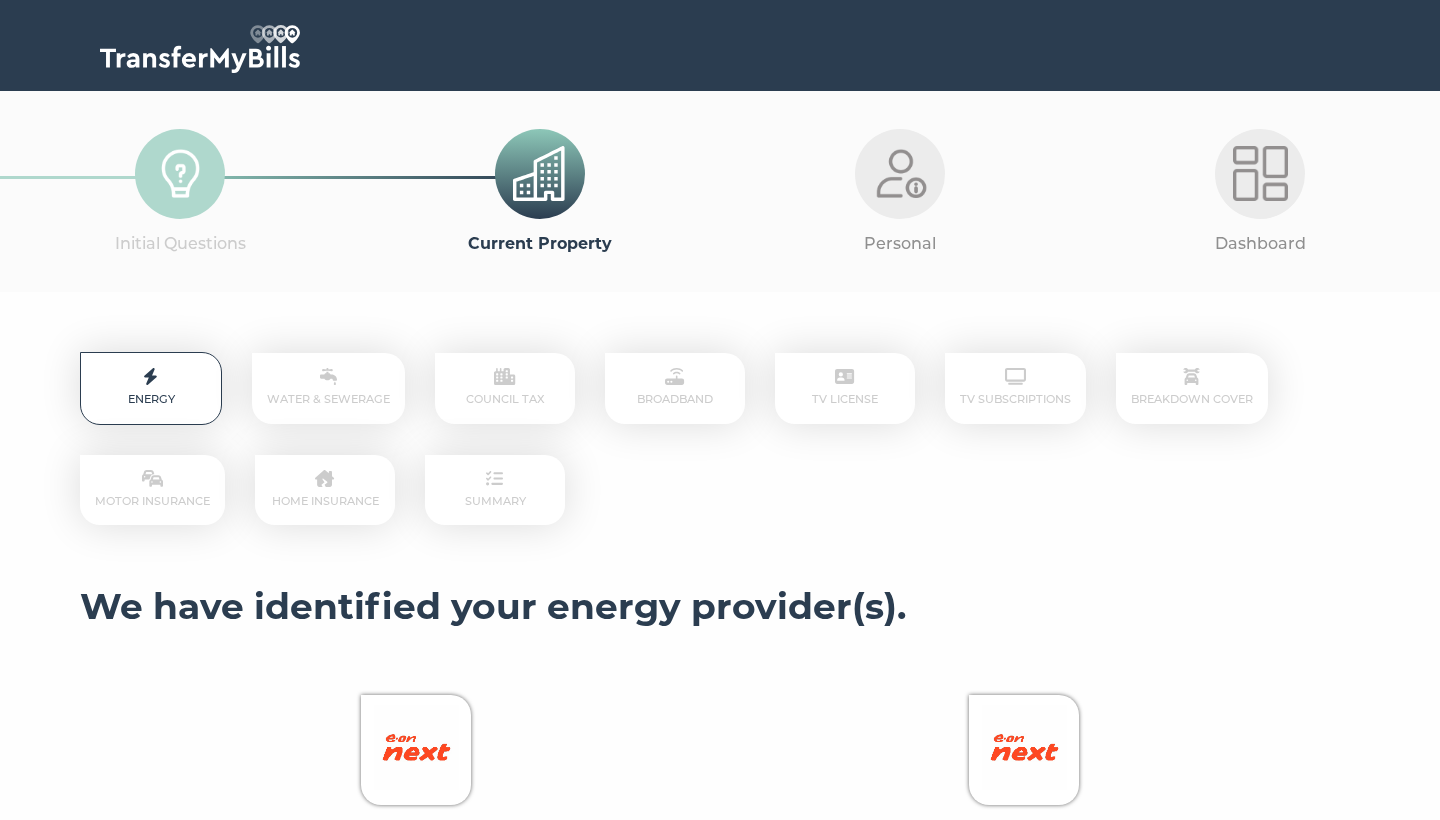 scroll, scrollTop: 0, scrollLeft: 0, axis: both 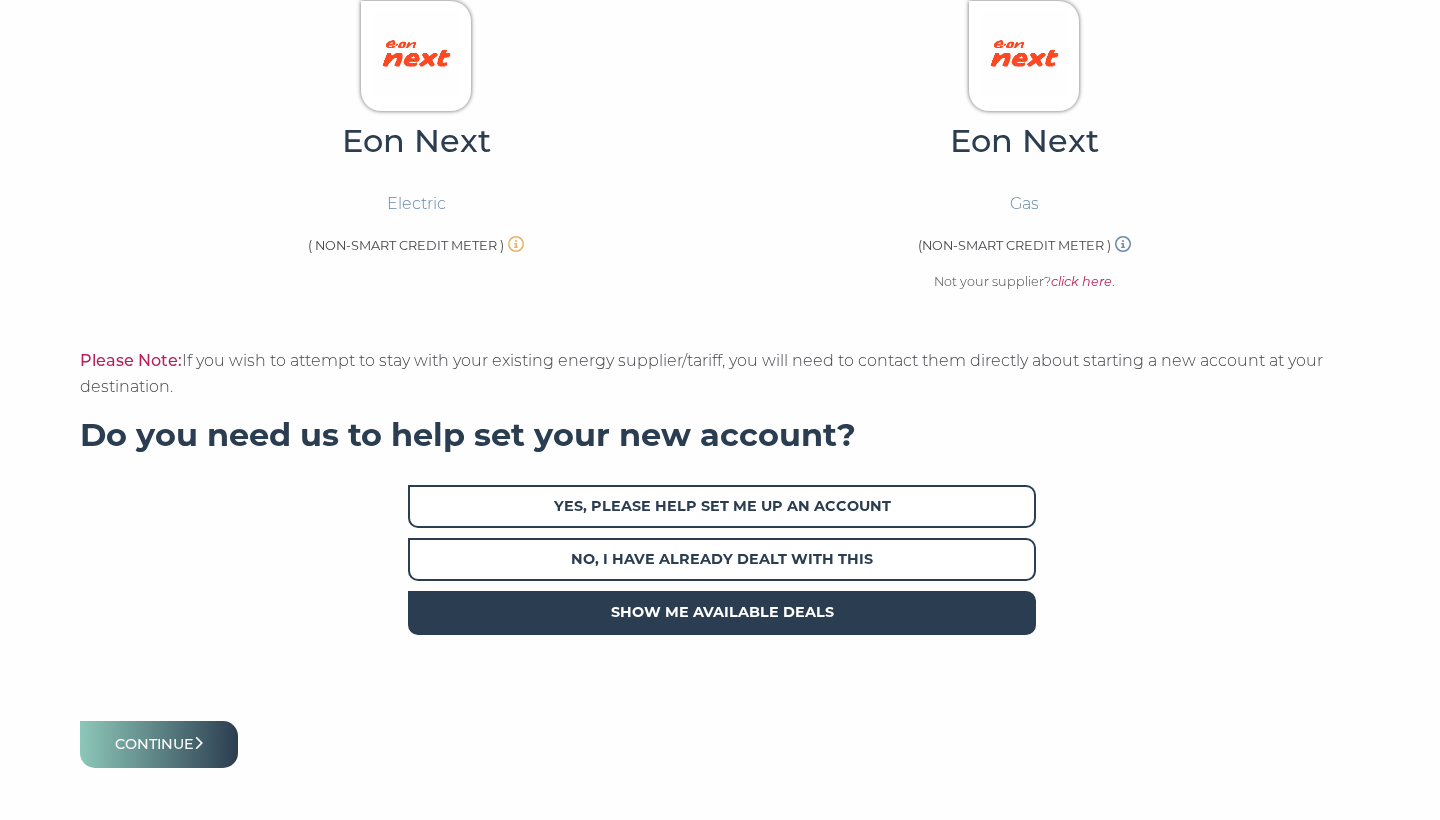 click on "Show me available deals" at bounding box center [722, 612] 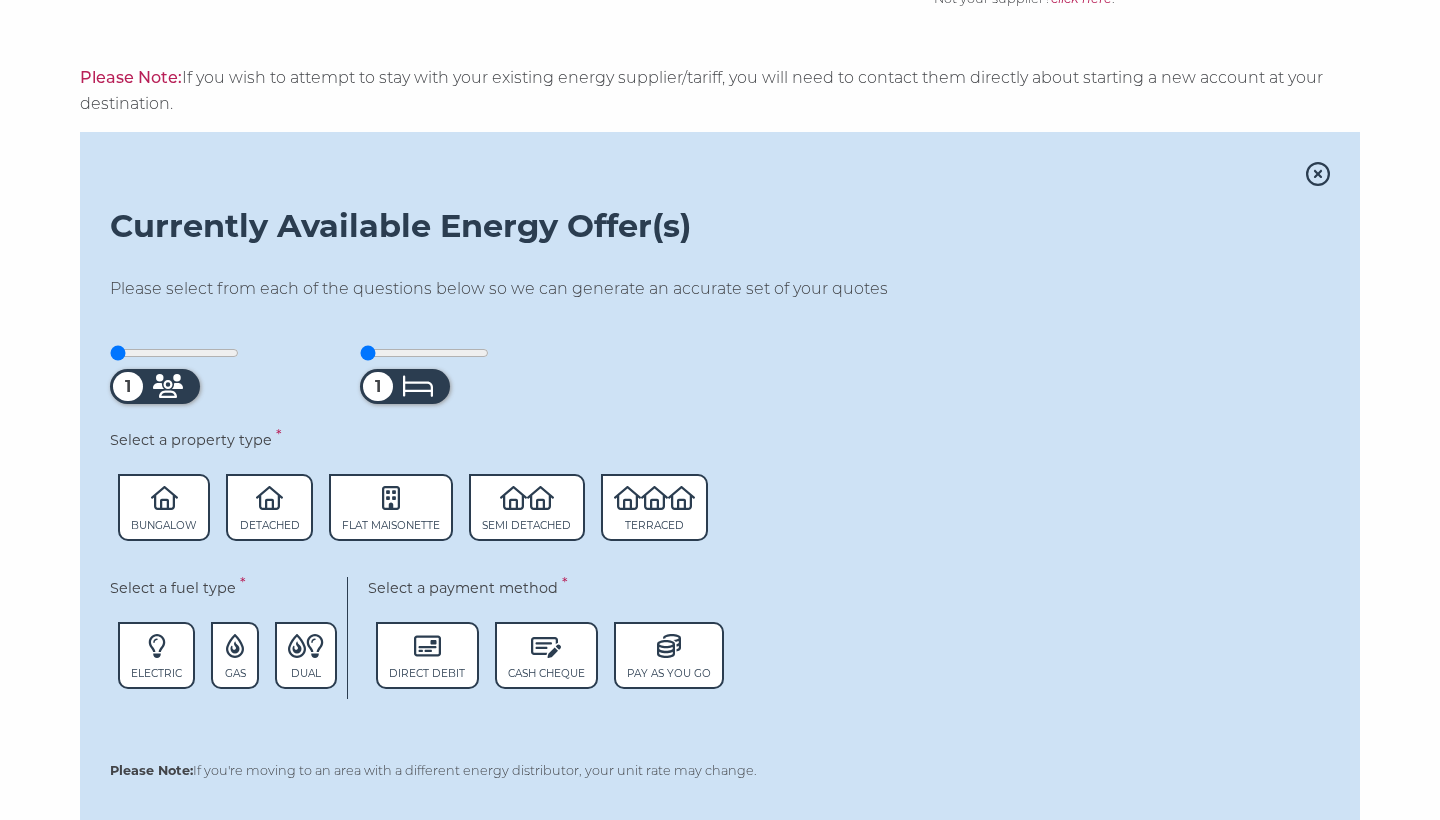 scroll, scrollTop: 978, scrollLeft: 0, axis: vertical 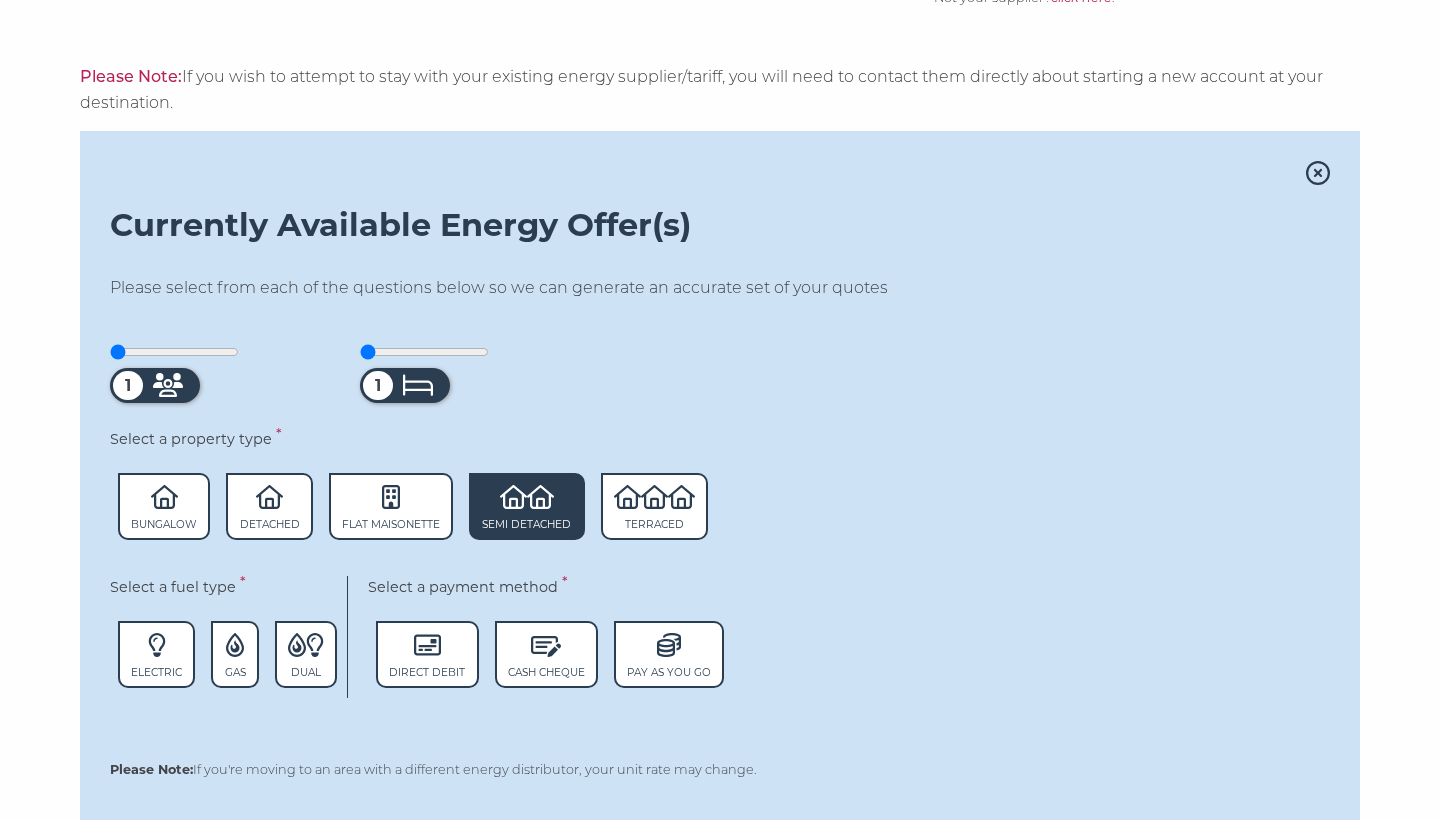 click on "Semi Detached" at bounding box center [526, 524] 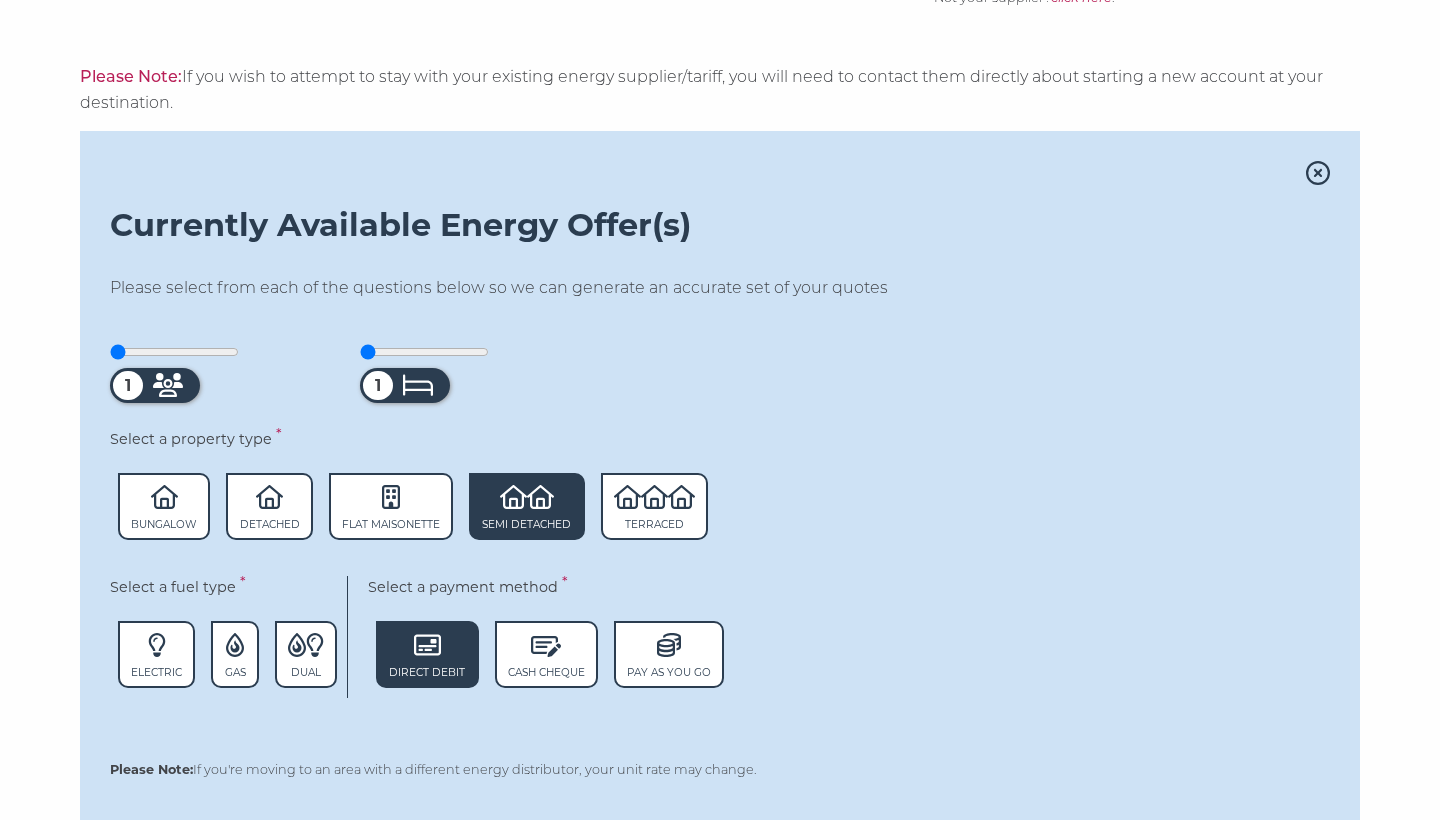 click on "Direct Debit" at bounding box center (427, 655) 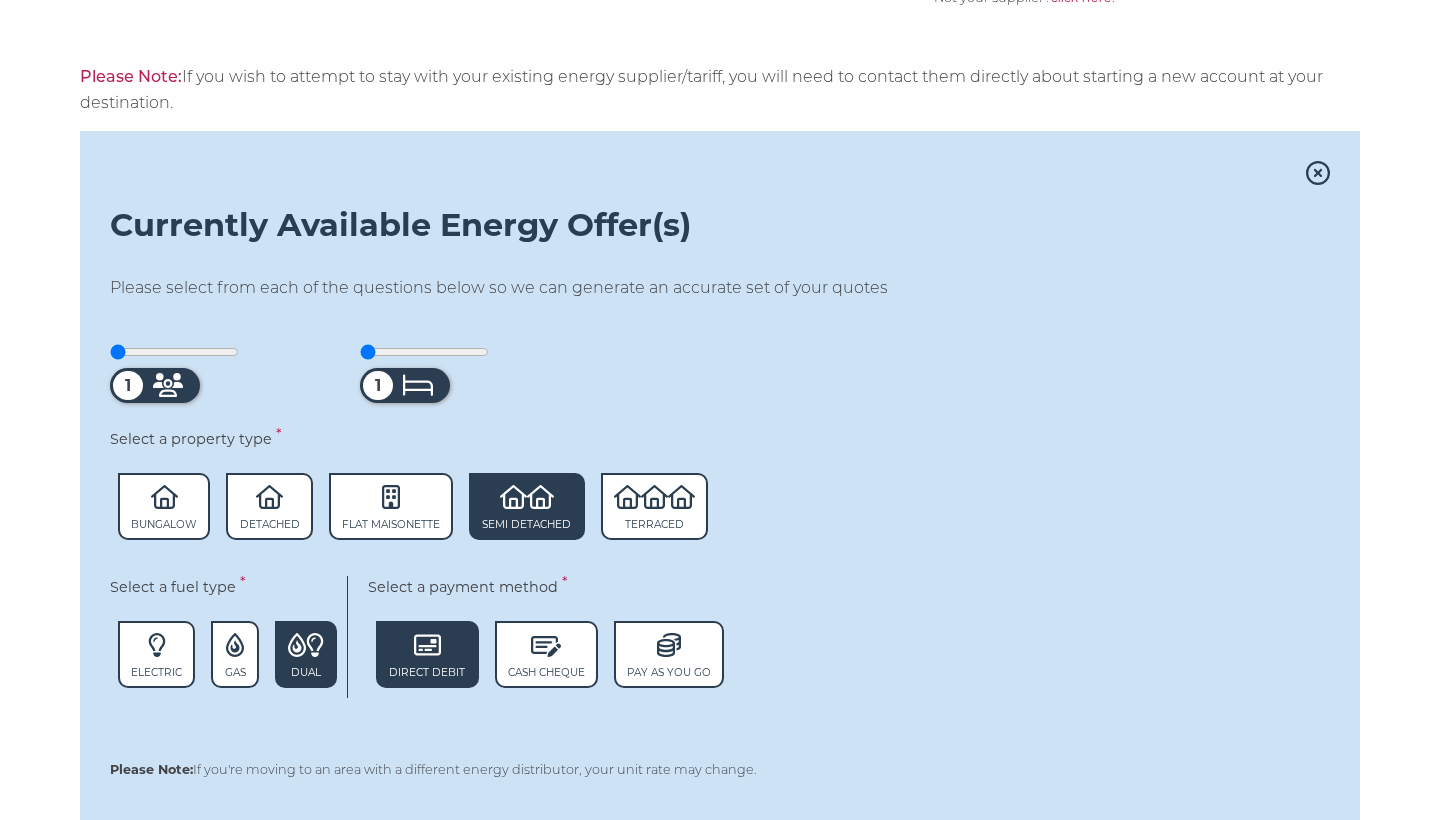 click on "Dual" at bounding box center [306, 655] 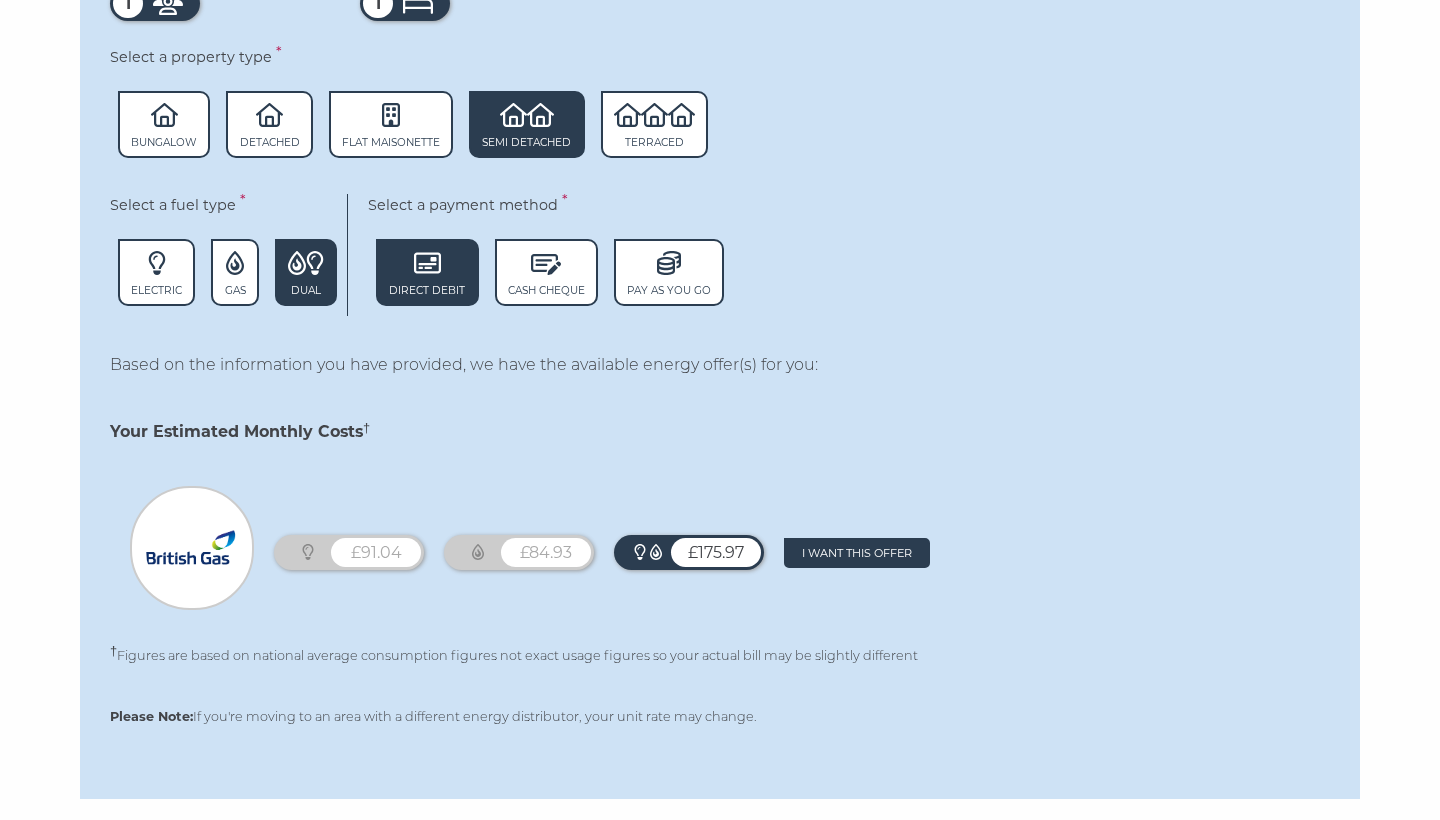 scroll, scrollTop: 1363, scrollLeft: 0, axis: vertical 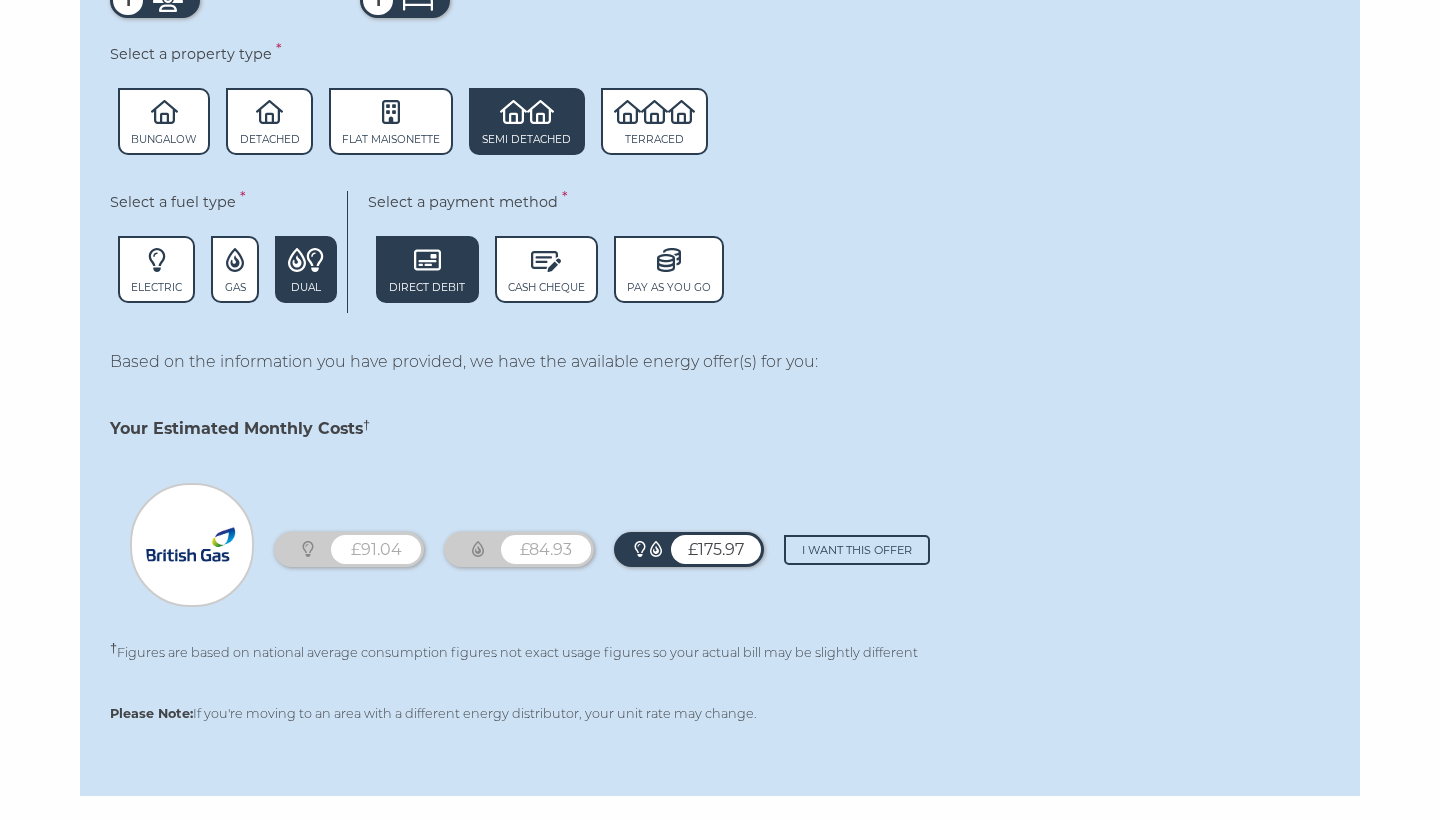 click on "Remove offer   I want this offer" at bounding box center (857, 550) 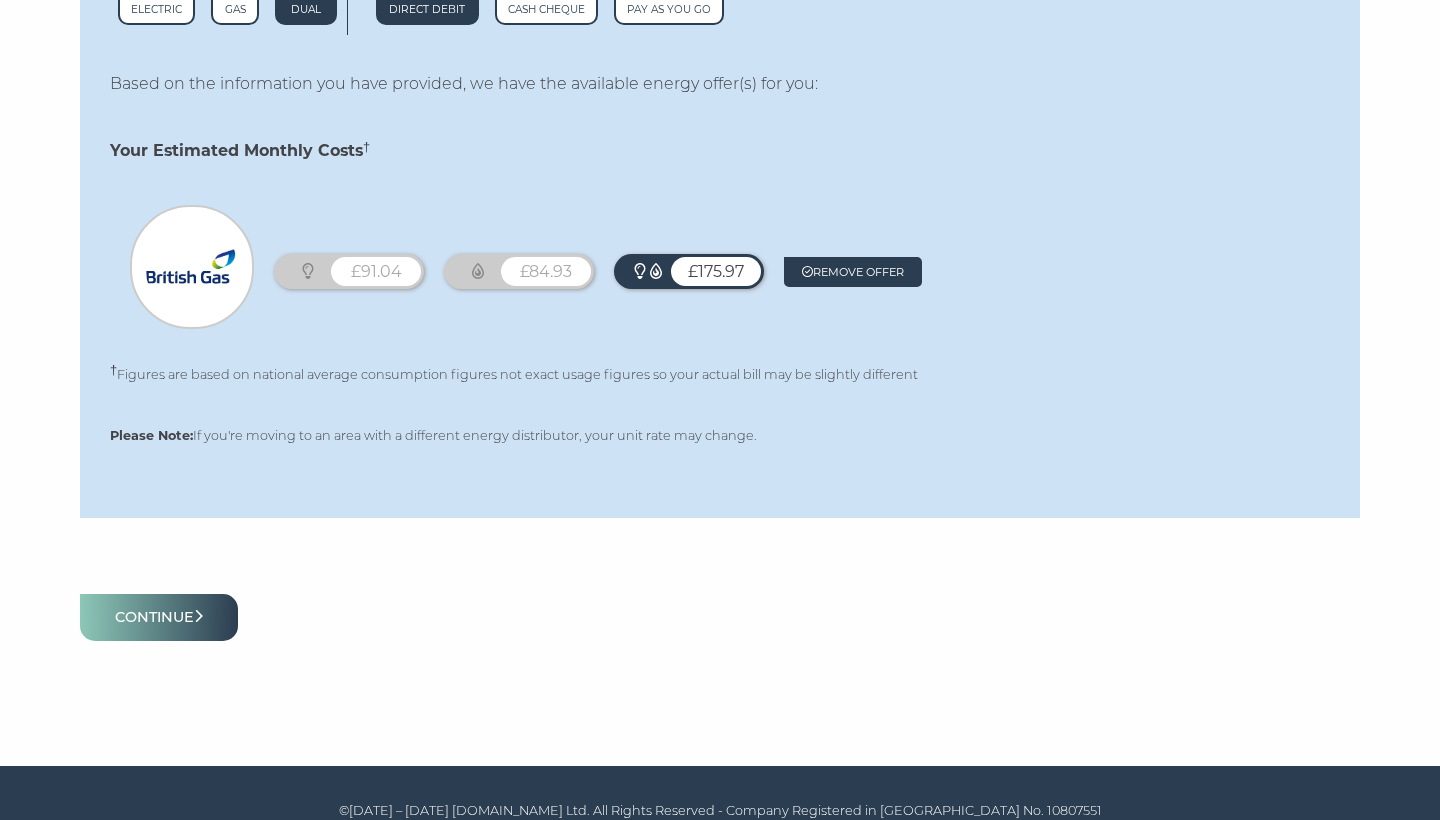 scroll, scrollTop: 1640, scrollLeft: 0, axis: vertical 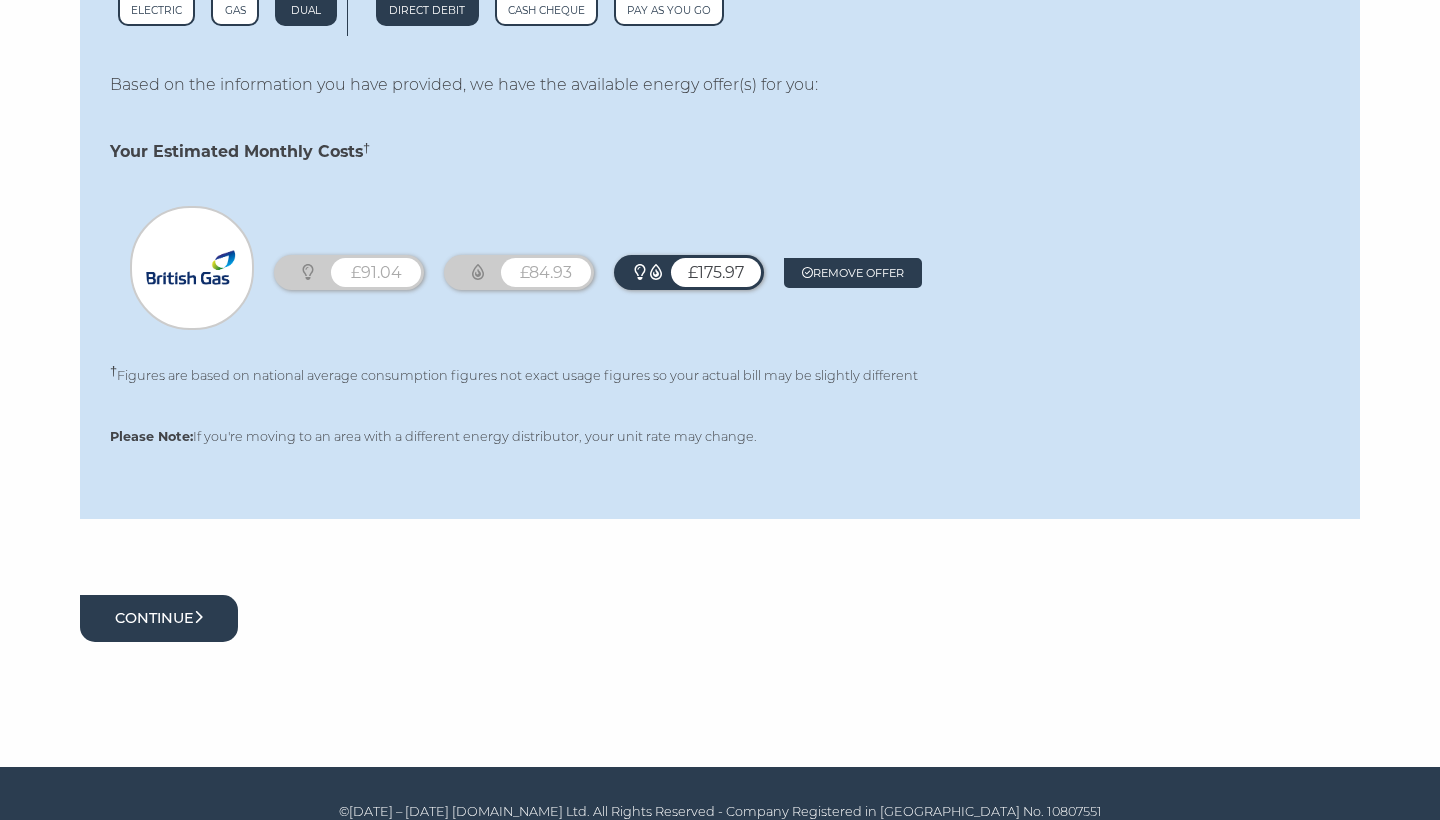 click on "Continue" at bounding box center [159, 618] 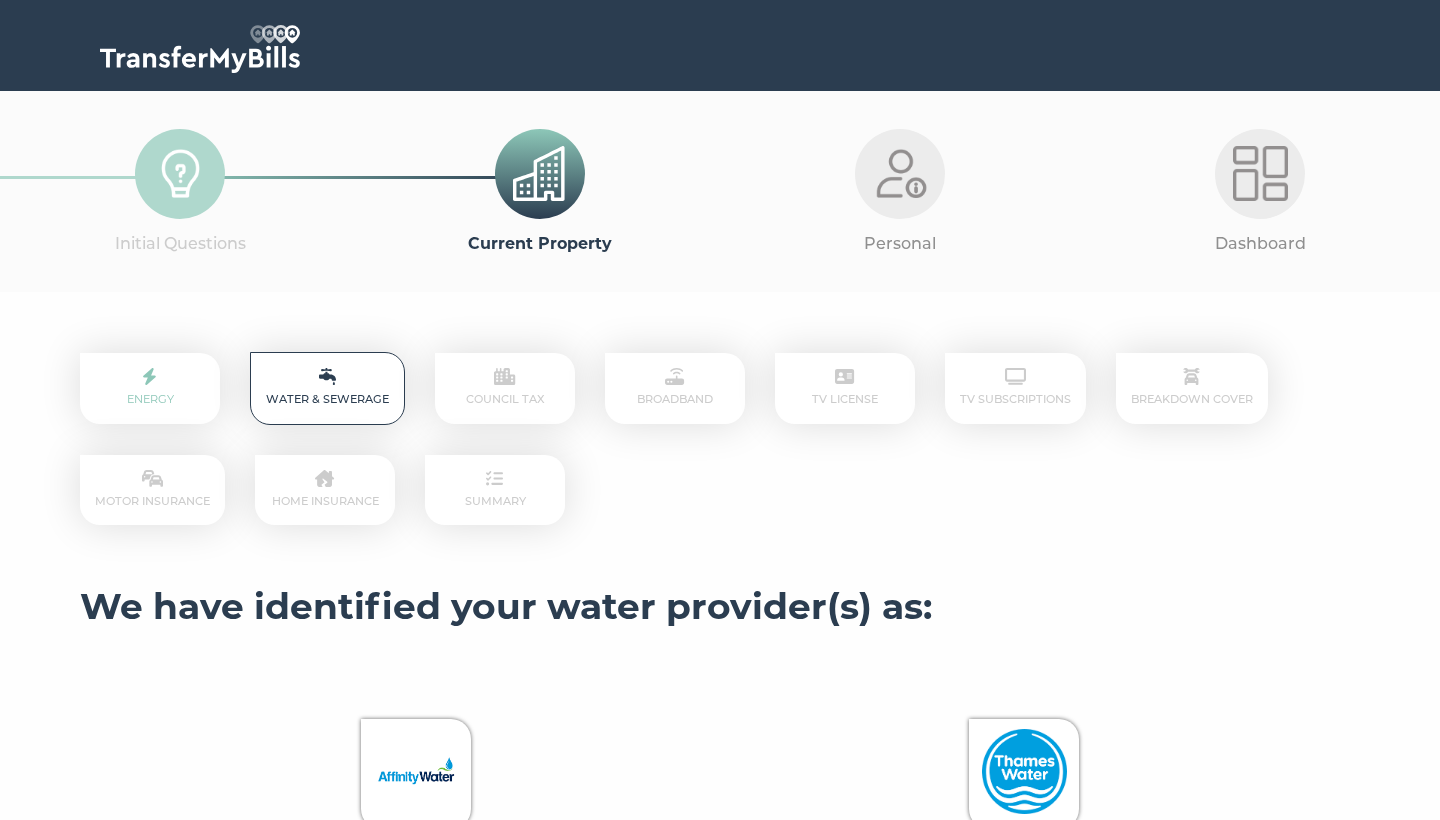 scroll, scrollTop: 0, scrollLeft: 0, axis: both 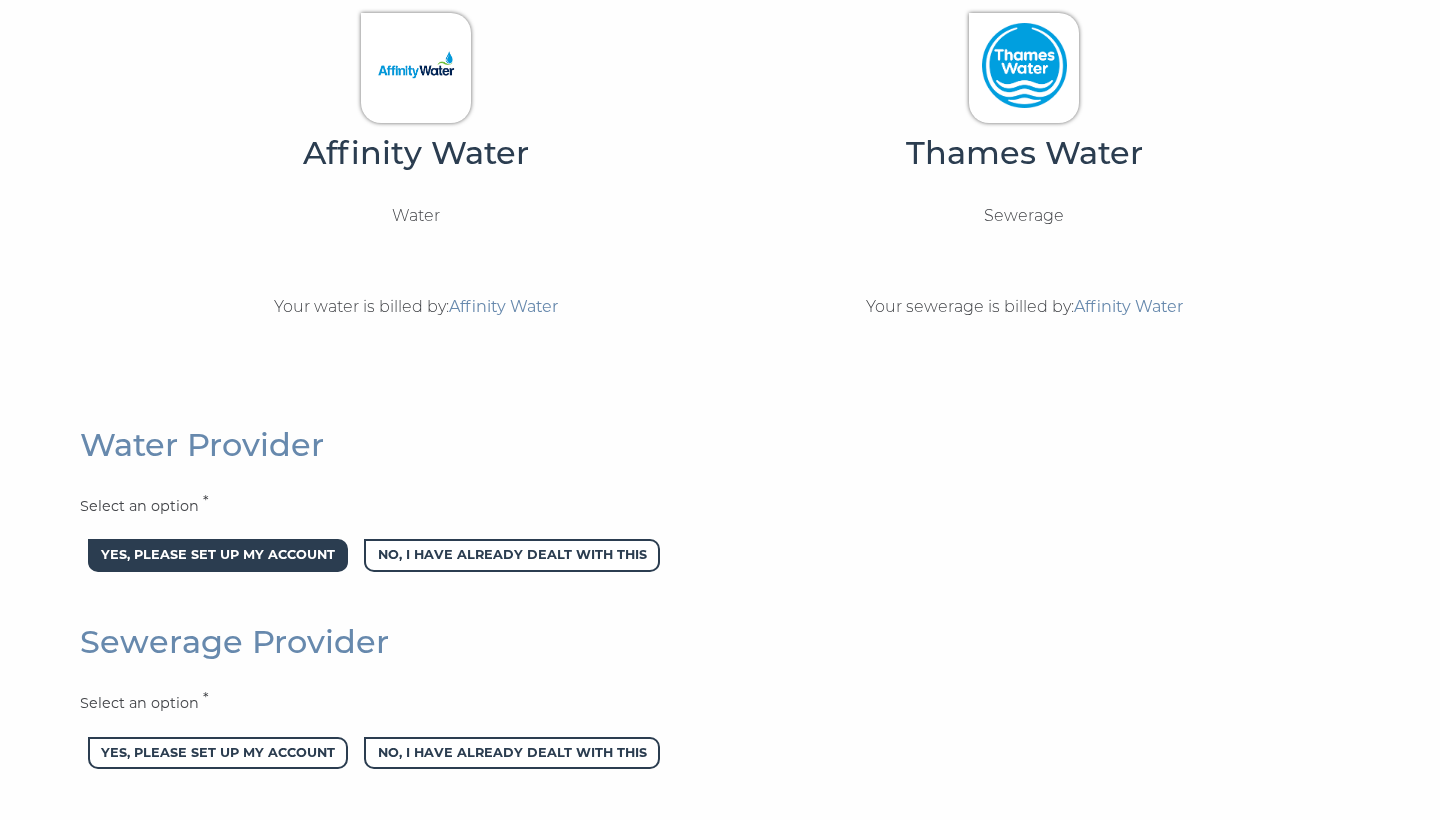 click on "Yes, please set up my account" at bounding box center (218, 555) 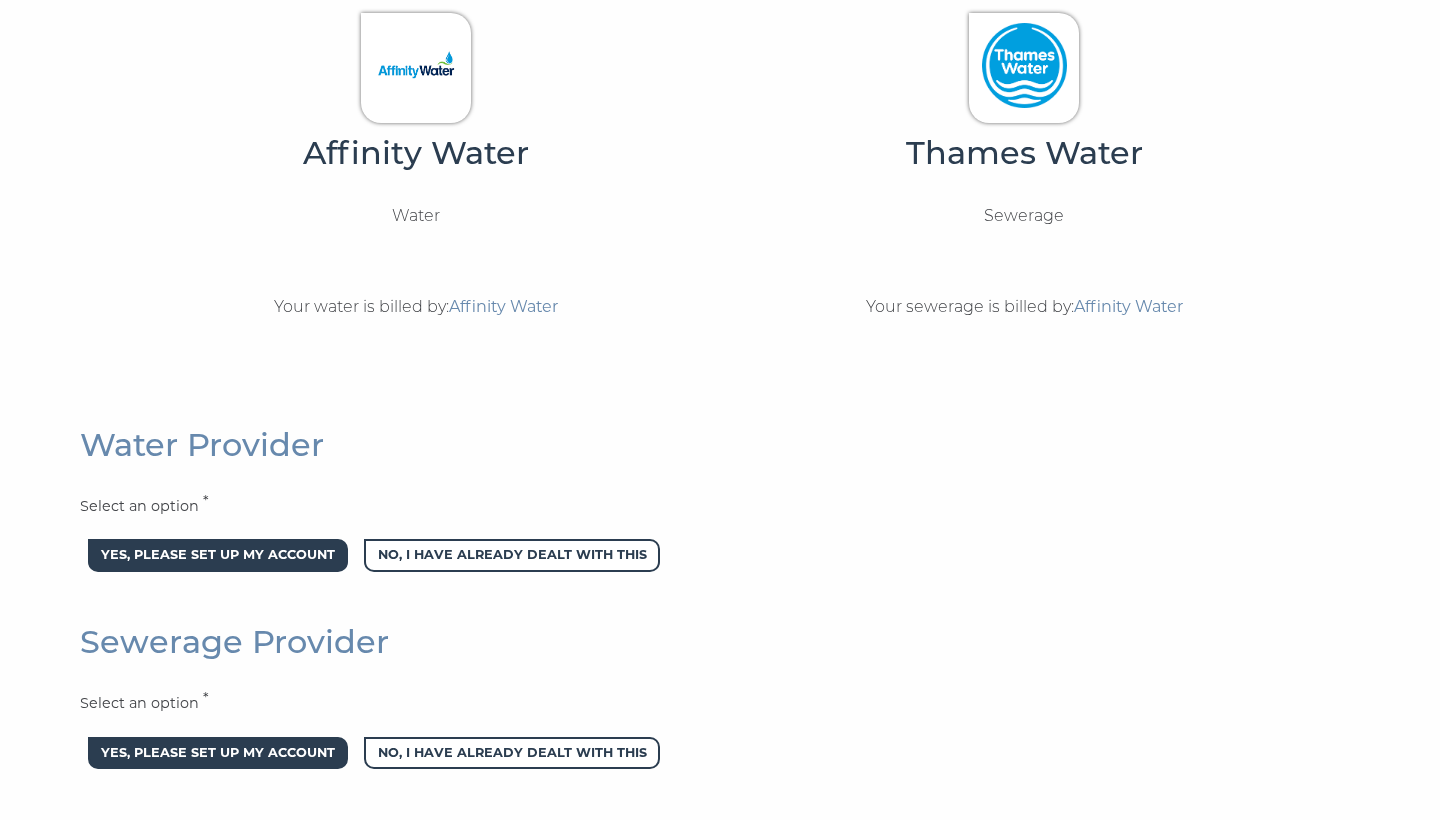 click on "Yes, please set up my account" at bounding box center (218, 753) 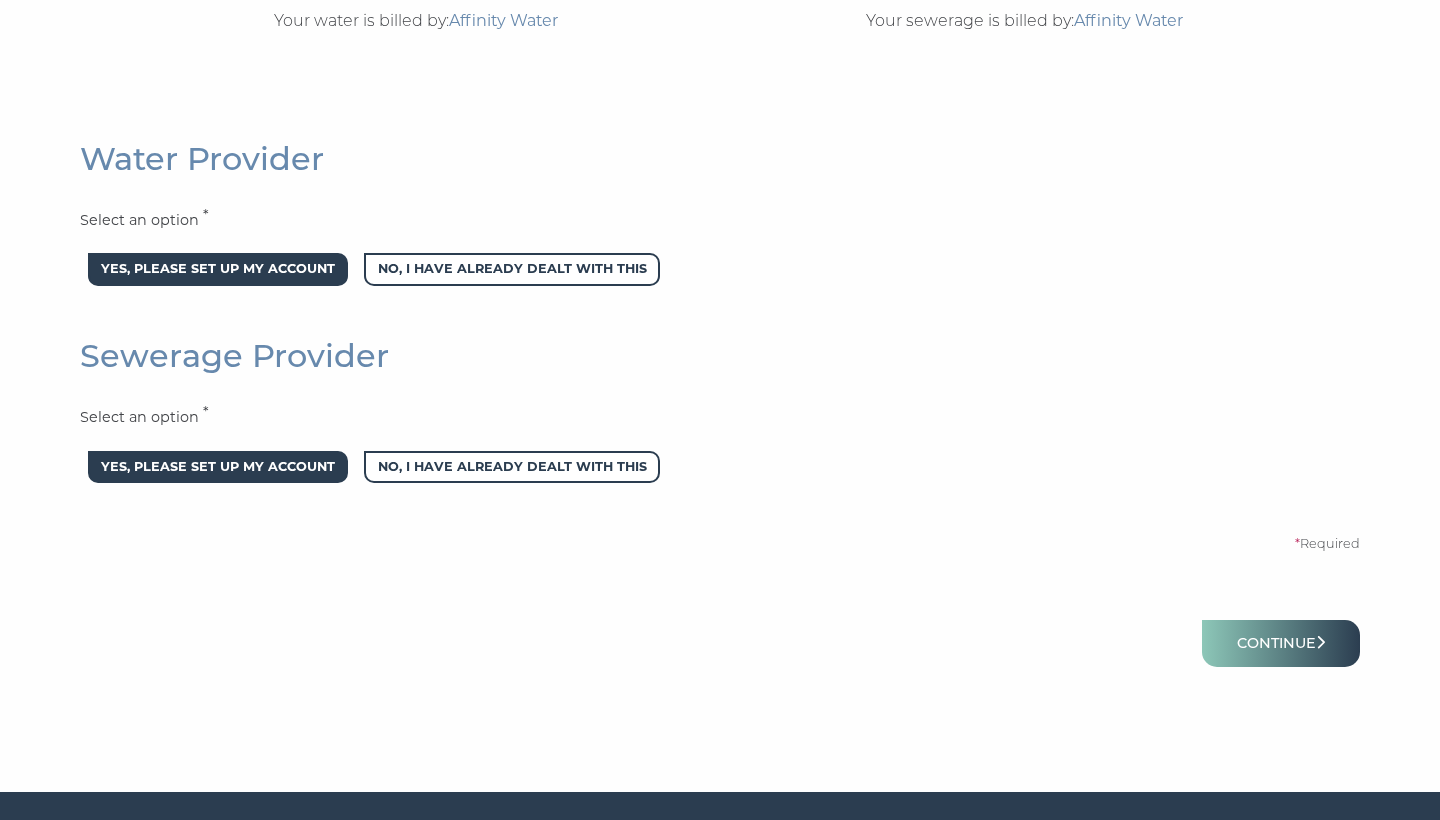 scroll, scrollTop: 996, scrollLeft: 0, axis: vertical 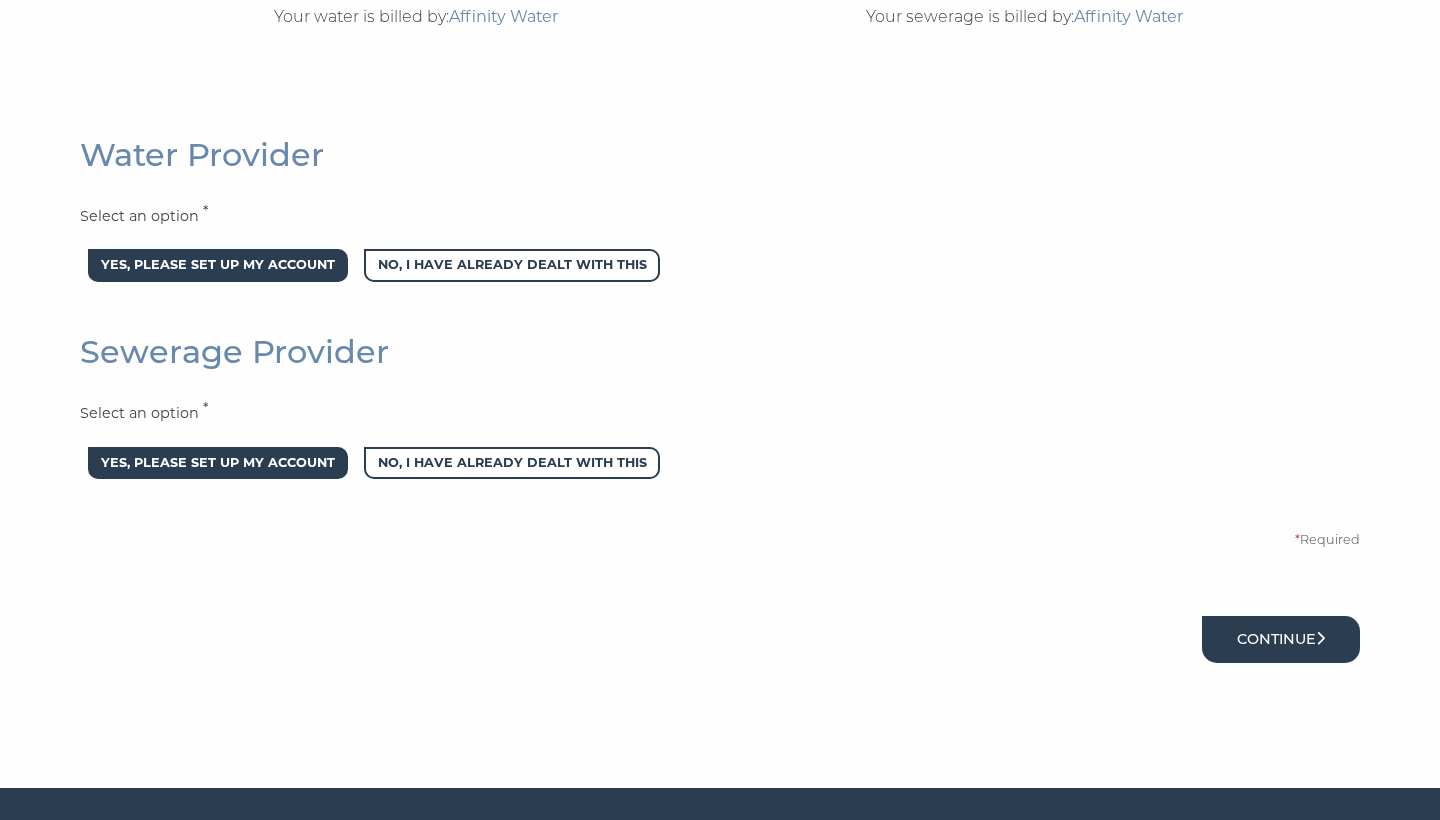 click on "Continue" at bounding box center (1281, 639) 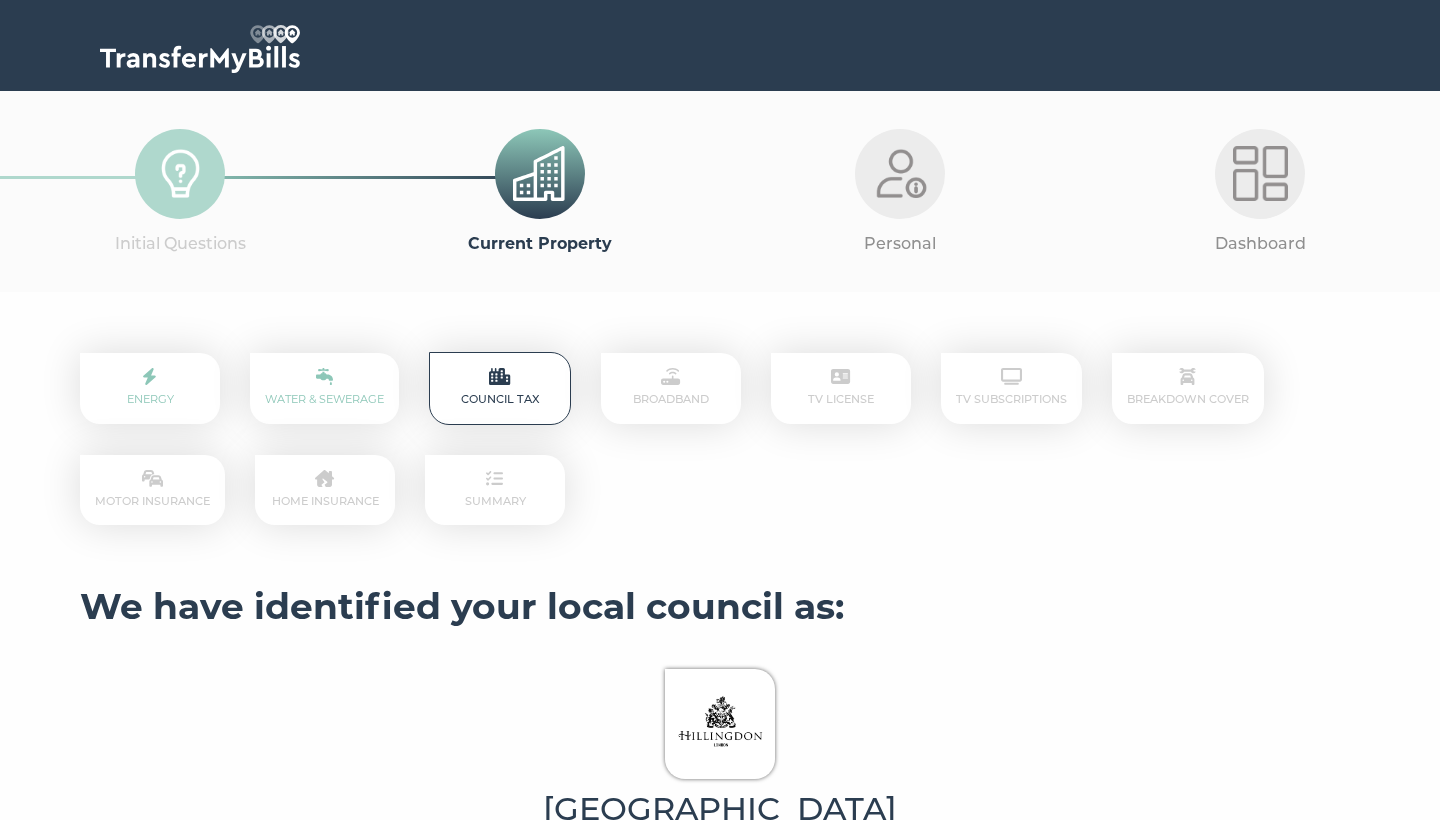 scroll, scrollTop: 0, scrollLeft: 0, axis: both 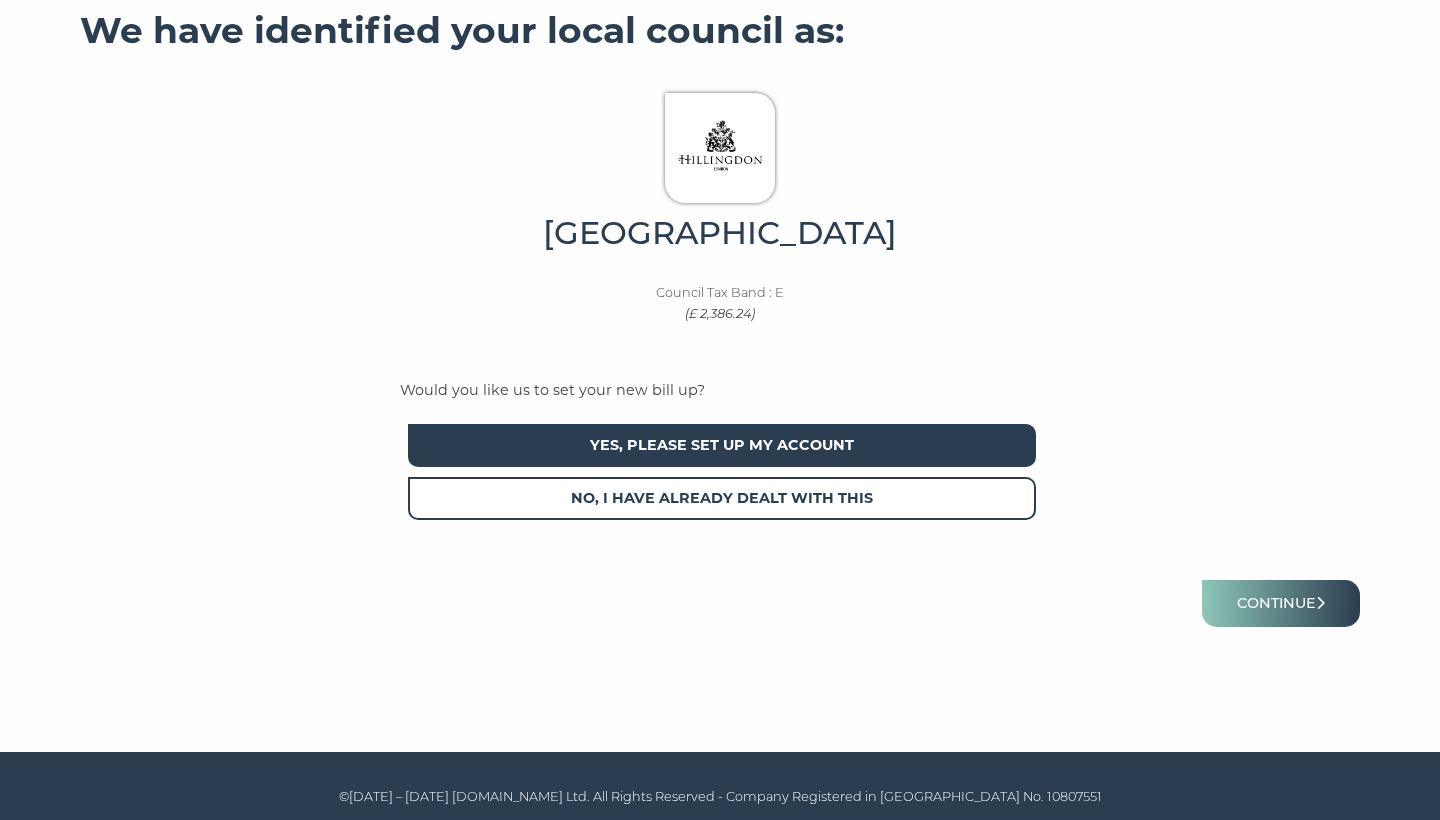 click on "Yes, please set up my account" at bounding box center [722, 445] 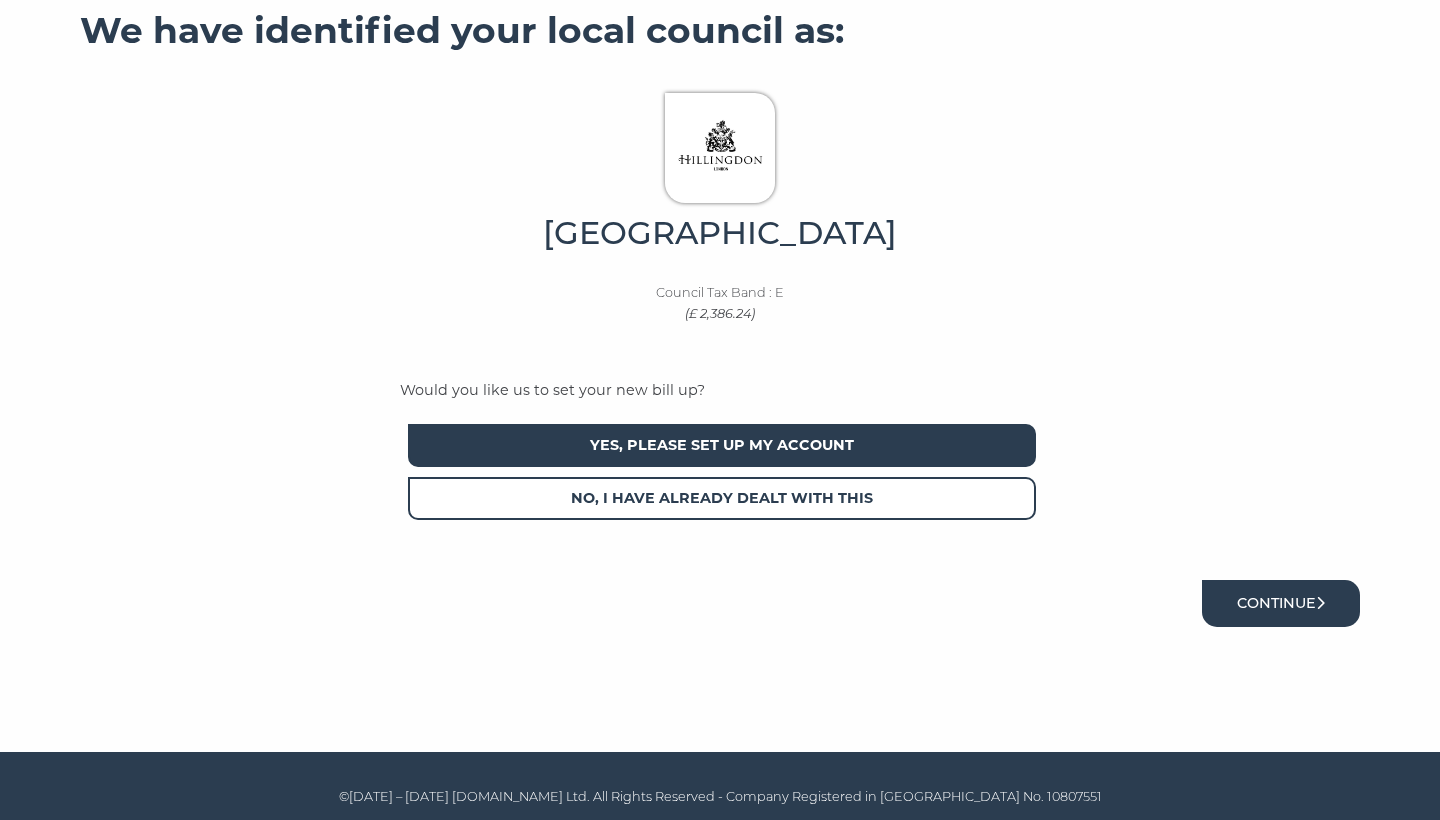 click on "Continue" at bounding box center (1281, 603) 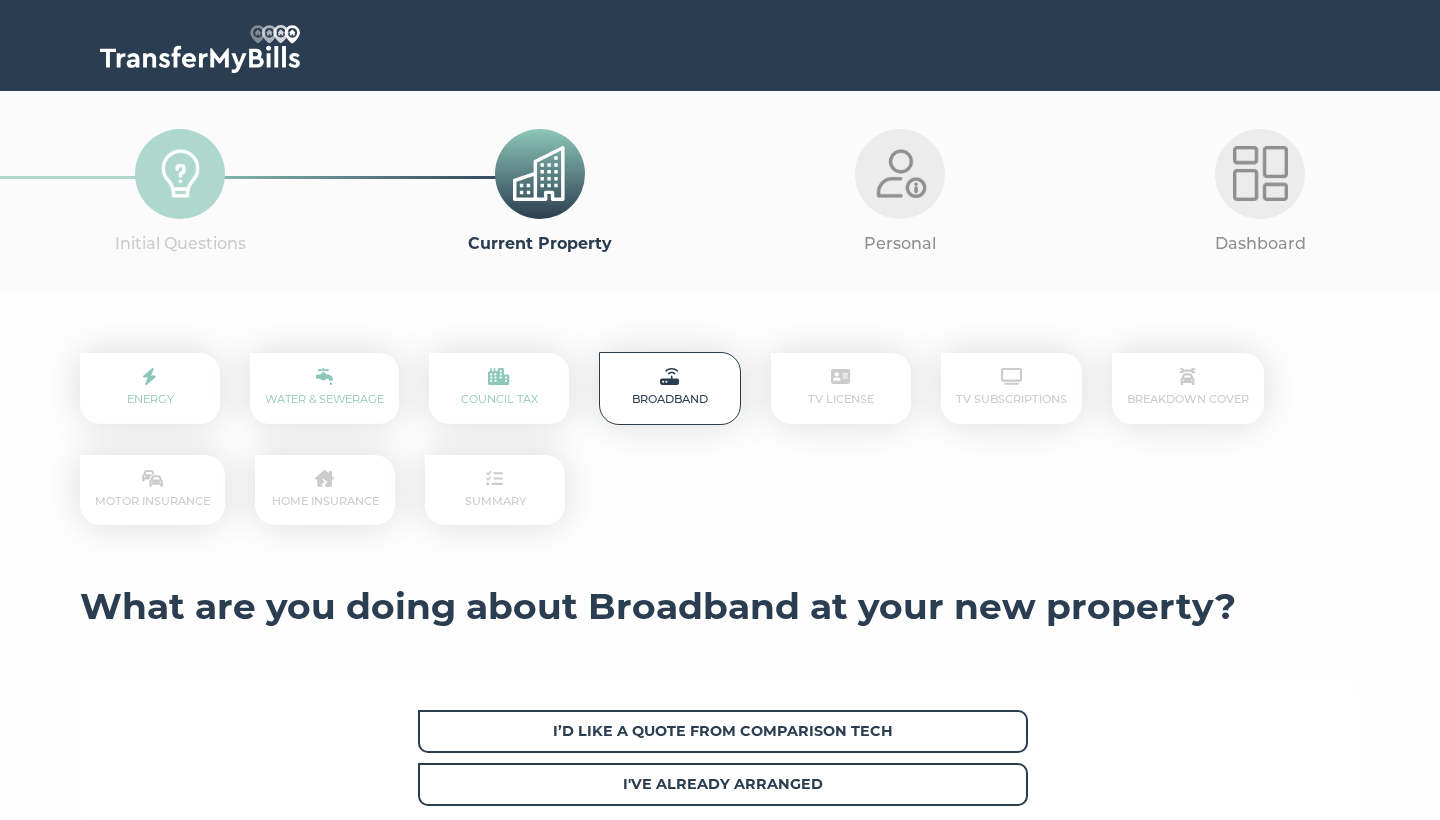 scroll, scrollTop: 0, scrollLeft: 0, axis: both 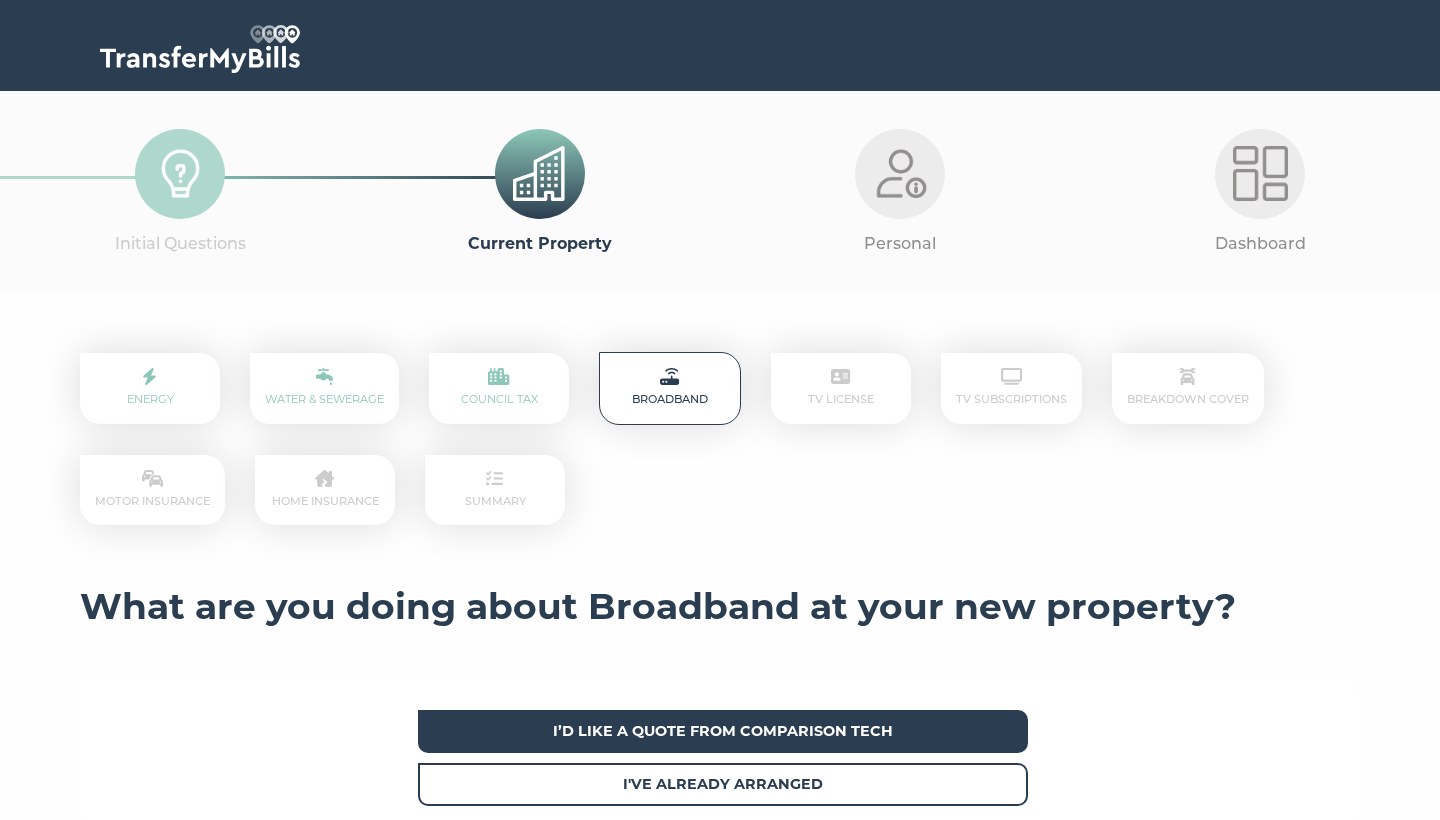 click on "I’d like a quote from Comparison Tech" at bounding box center (723, 731) 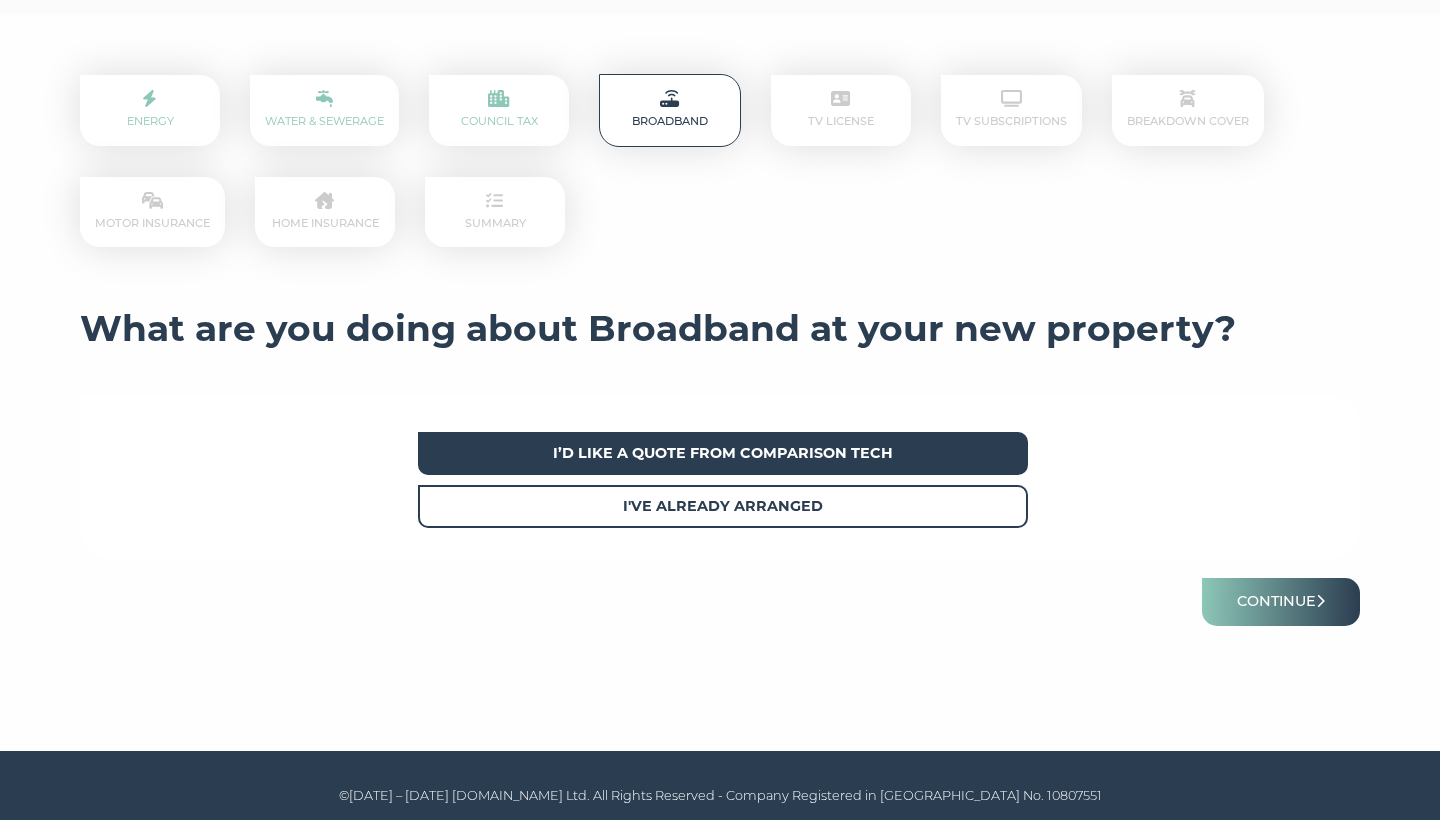 scroll, scrollTop: 277, scrollLeft: 0, axis: vertical 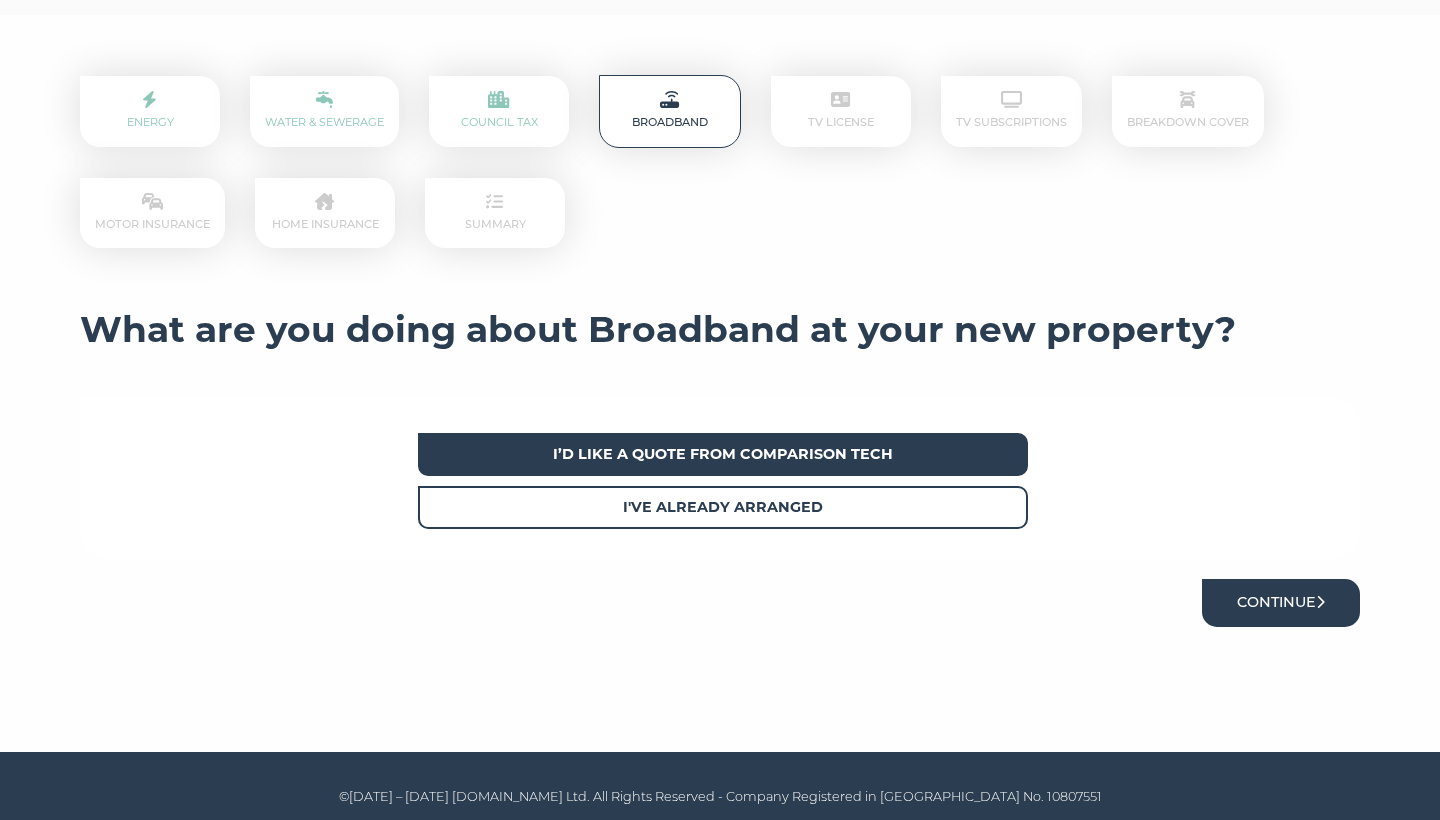 click on "Continue" at bounding box center (1281, 602) 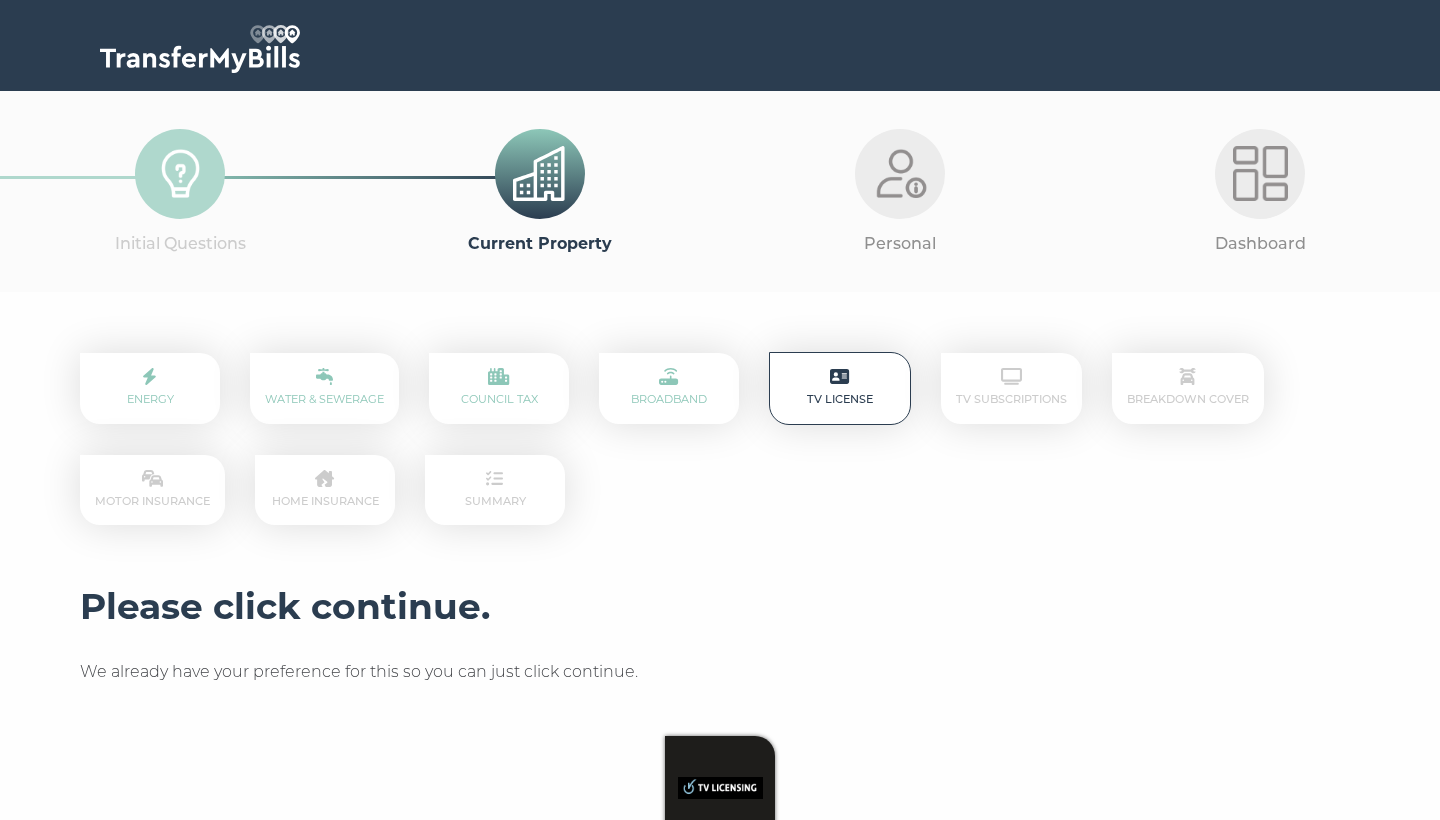 scroll, scrollTop: 0, scrollLeft: 0, axis: both 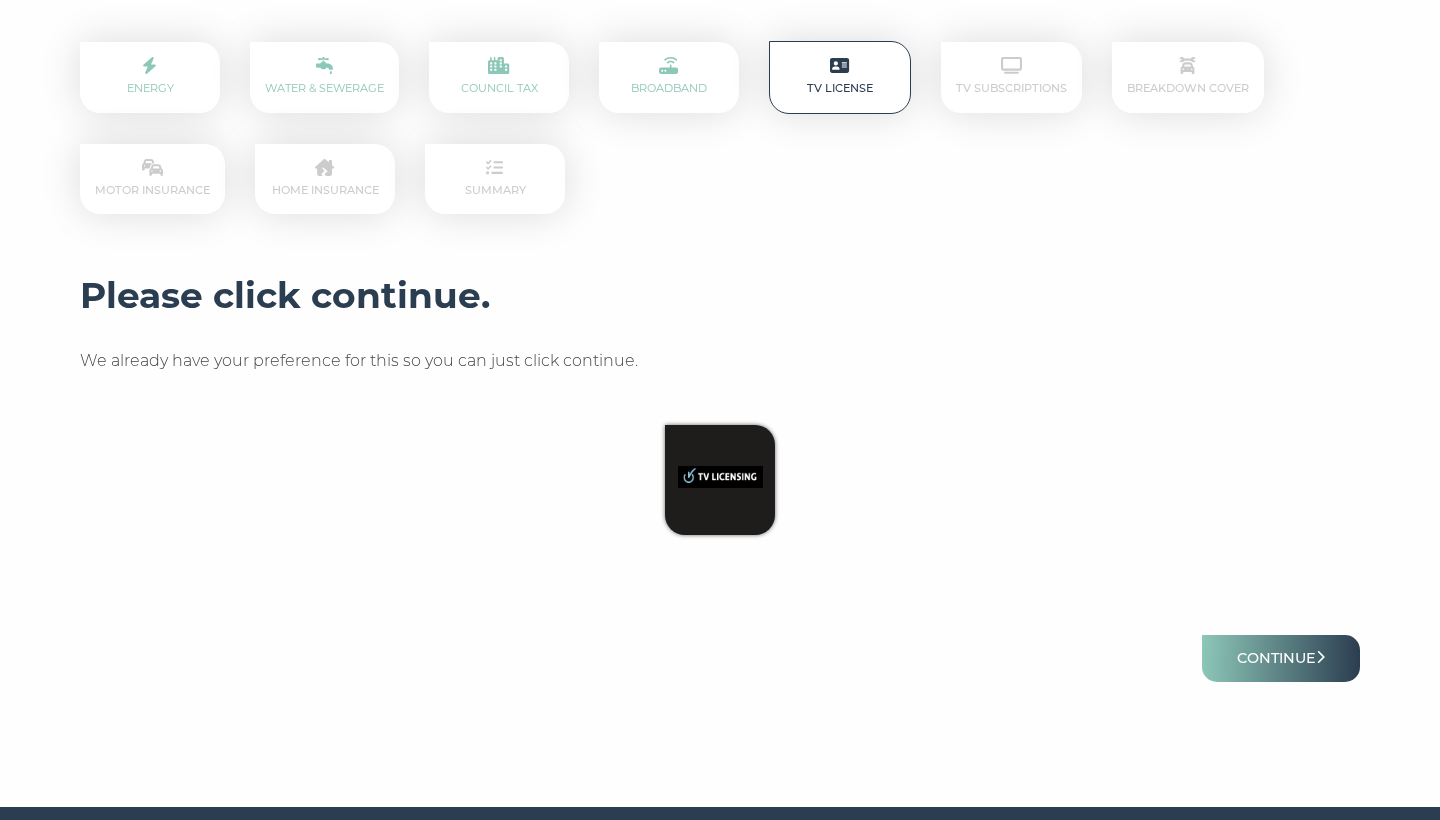 click at bounding box center [720, 477] 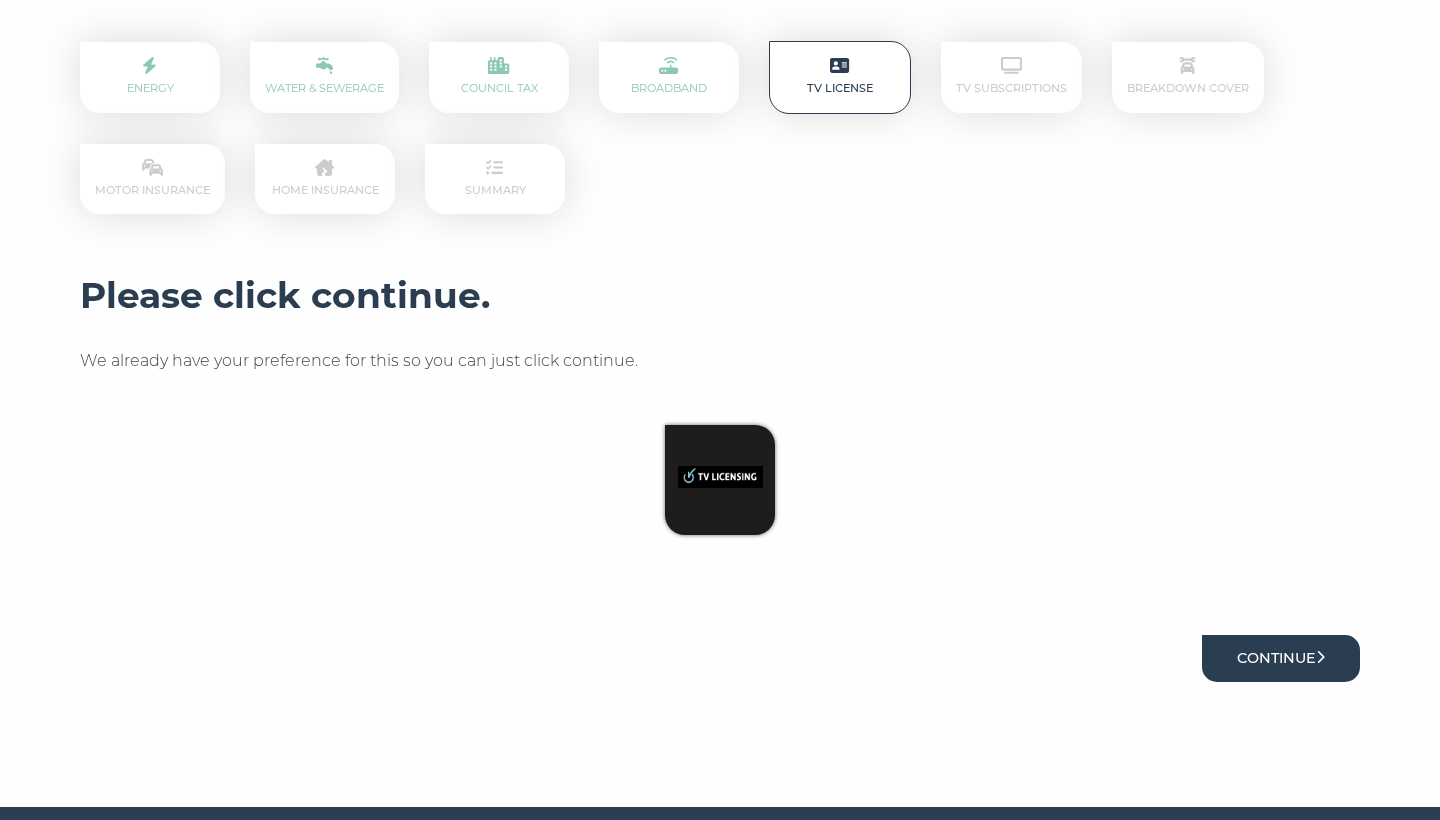 click on "Continue" at bounding box center (1281, 658) 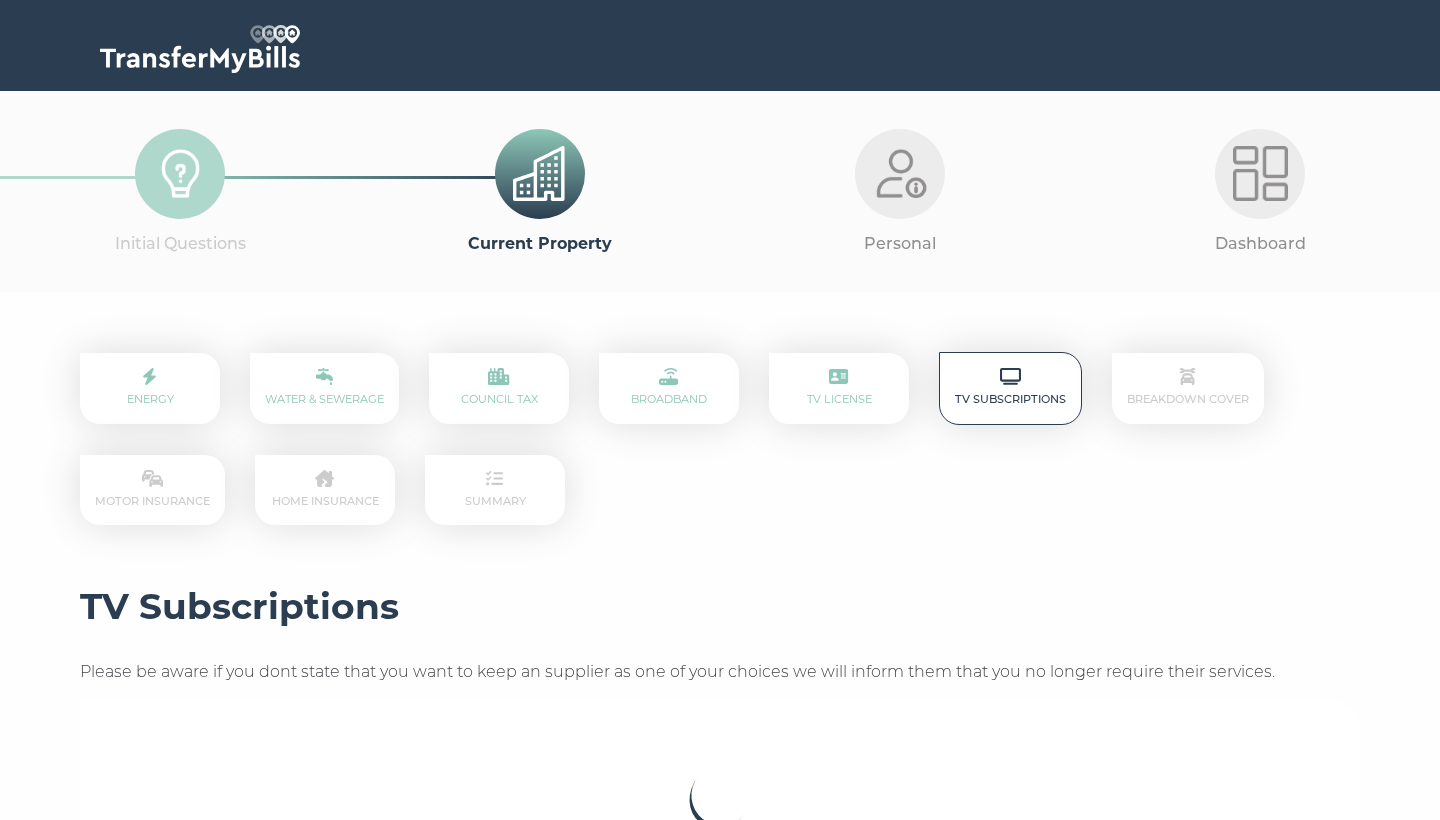scroll, scrollTop: 0, scrollLeft: 0, axis: both 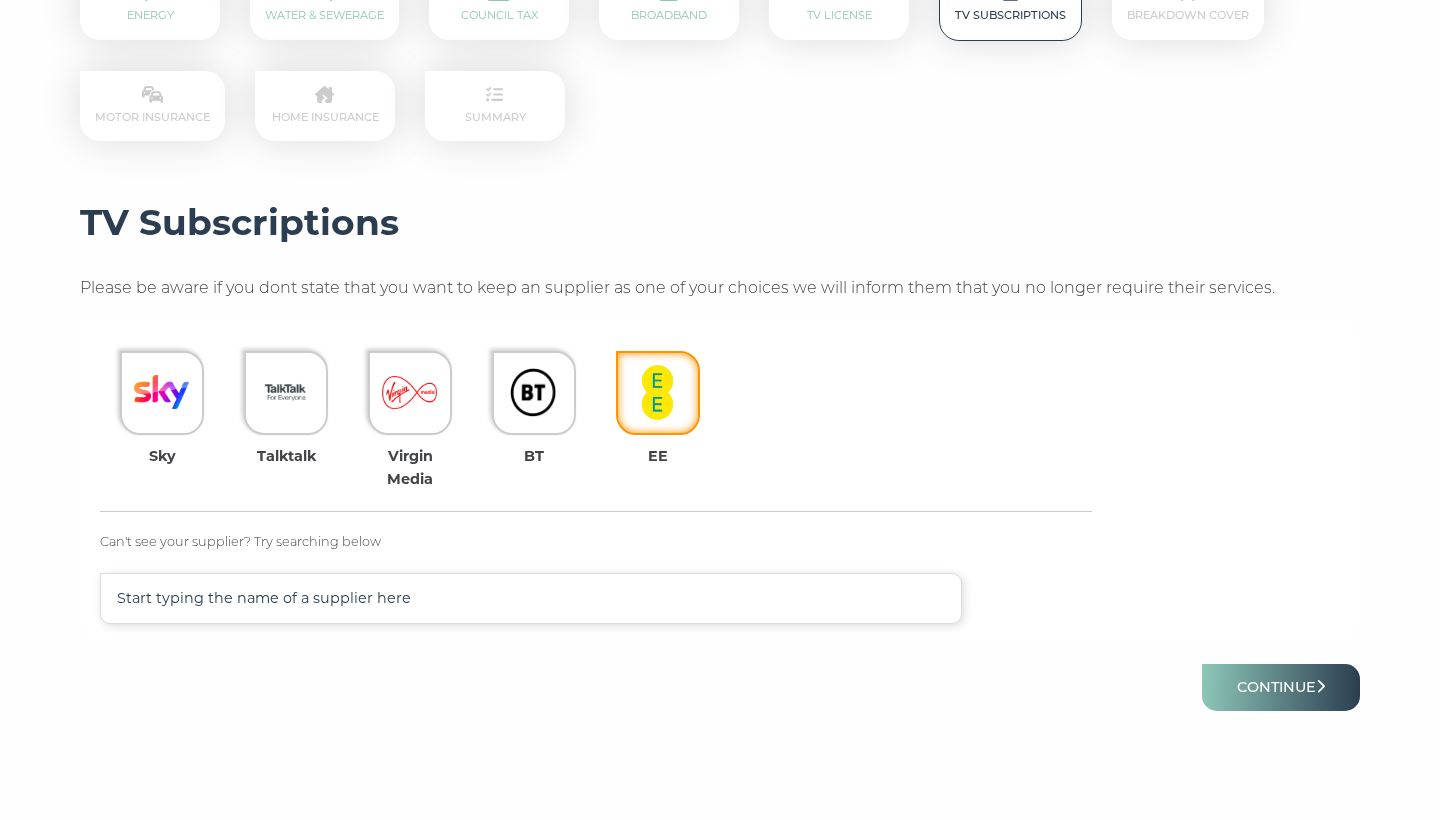 click at bounding box center [657, 392] 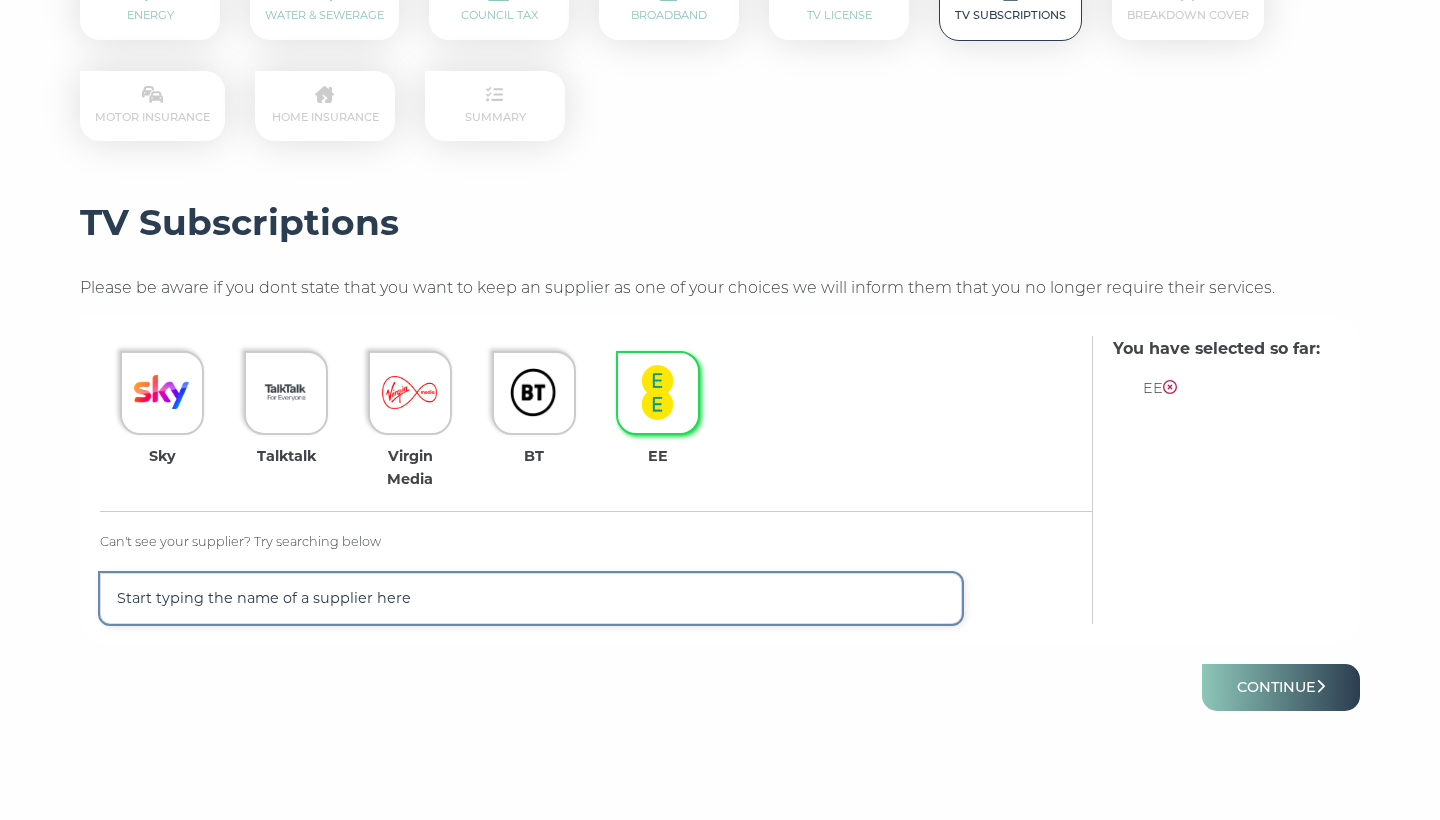 click at bounding box center [531, 598] 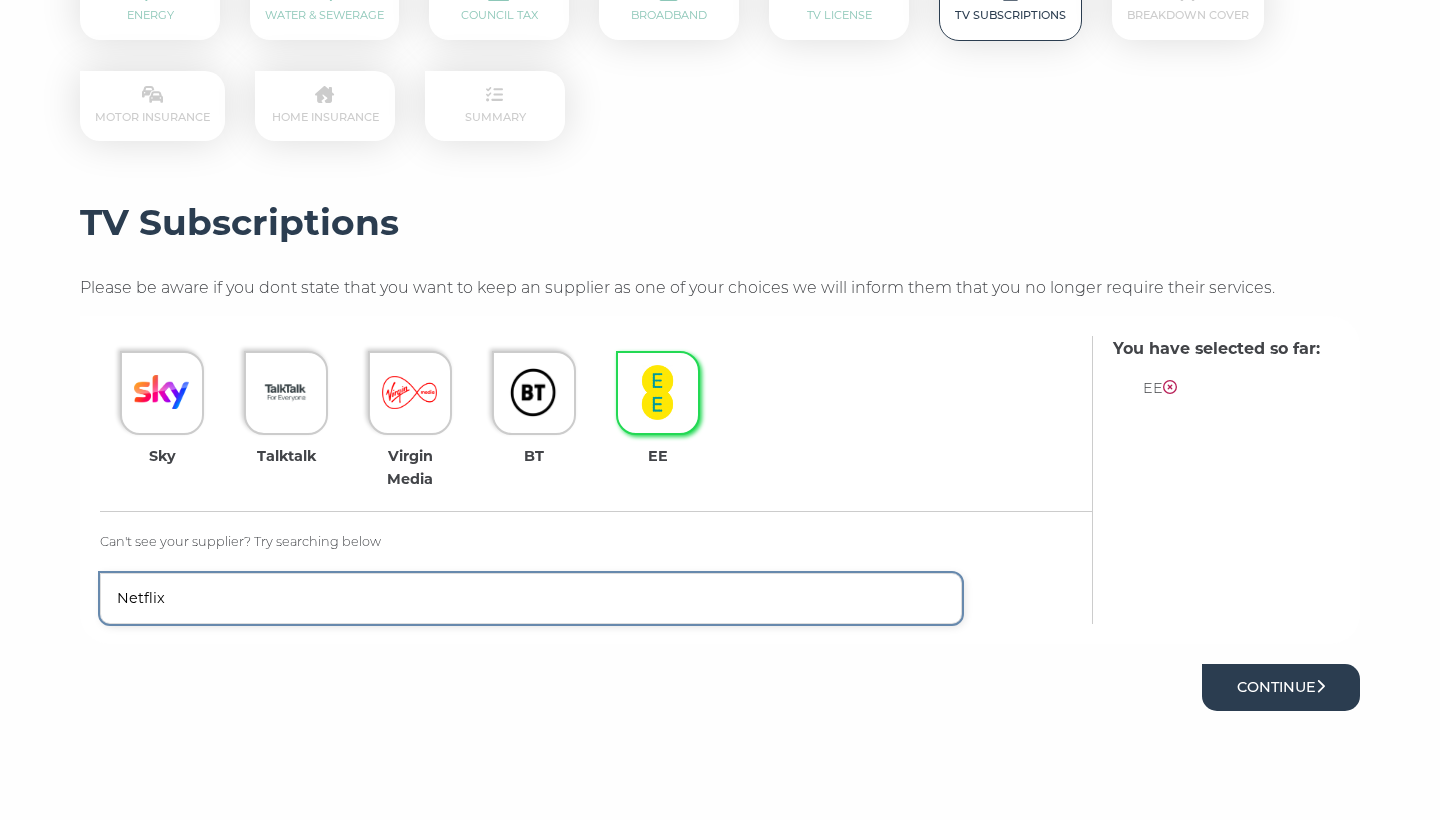 type on "Netflix" 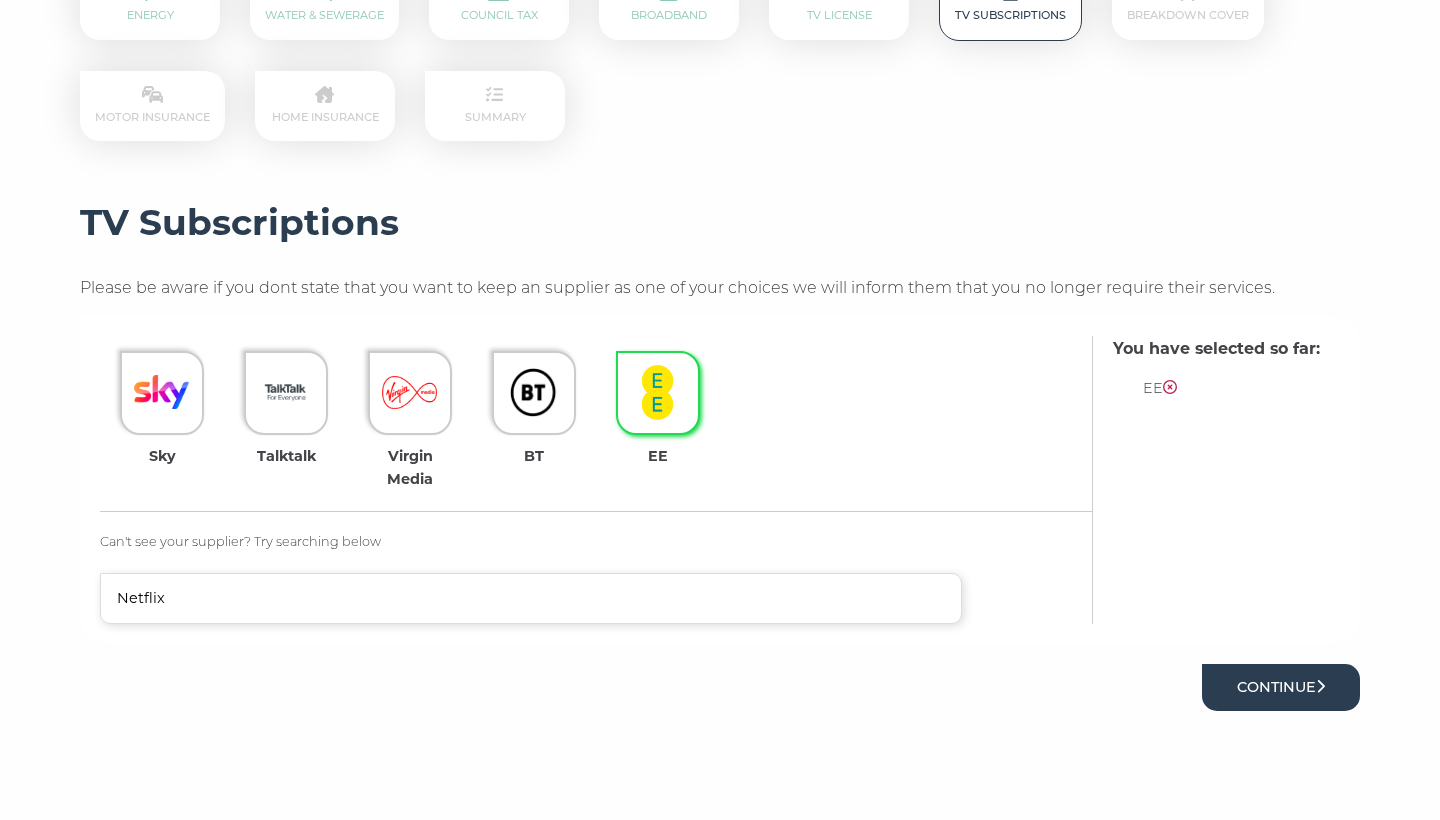 click on "Continue" at bounding box center [1281, 687] 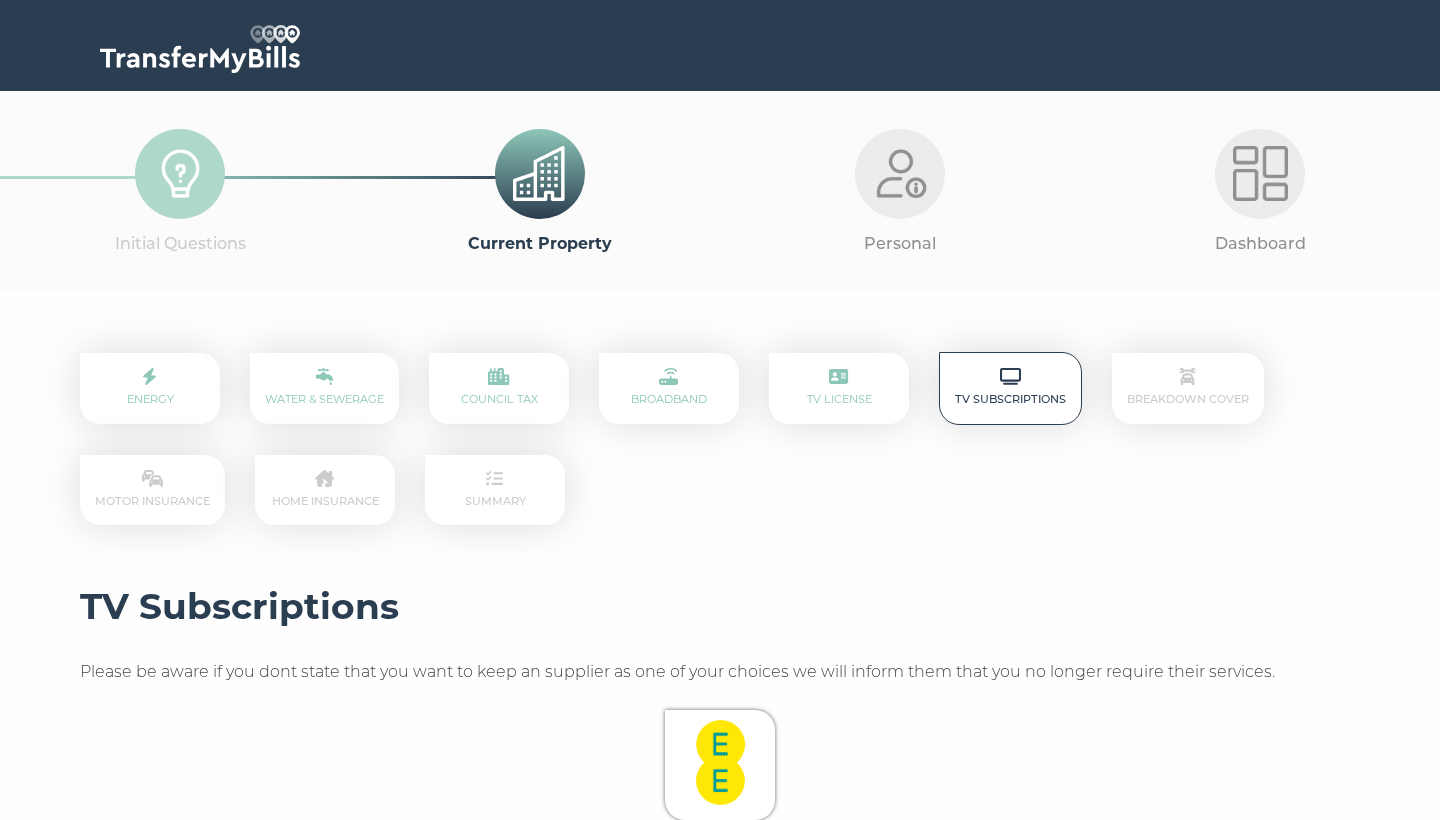 scroll, scrollTop: 0, scrollLeft: 0, axis: both 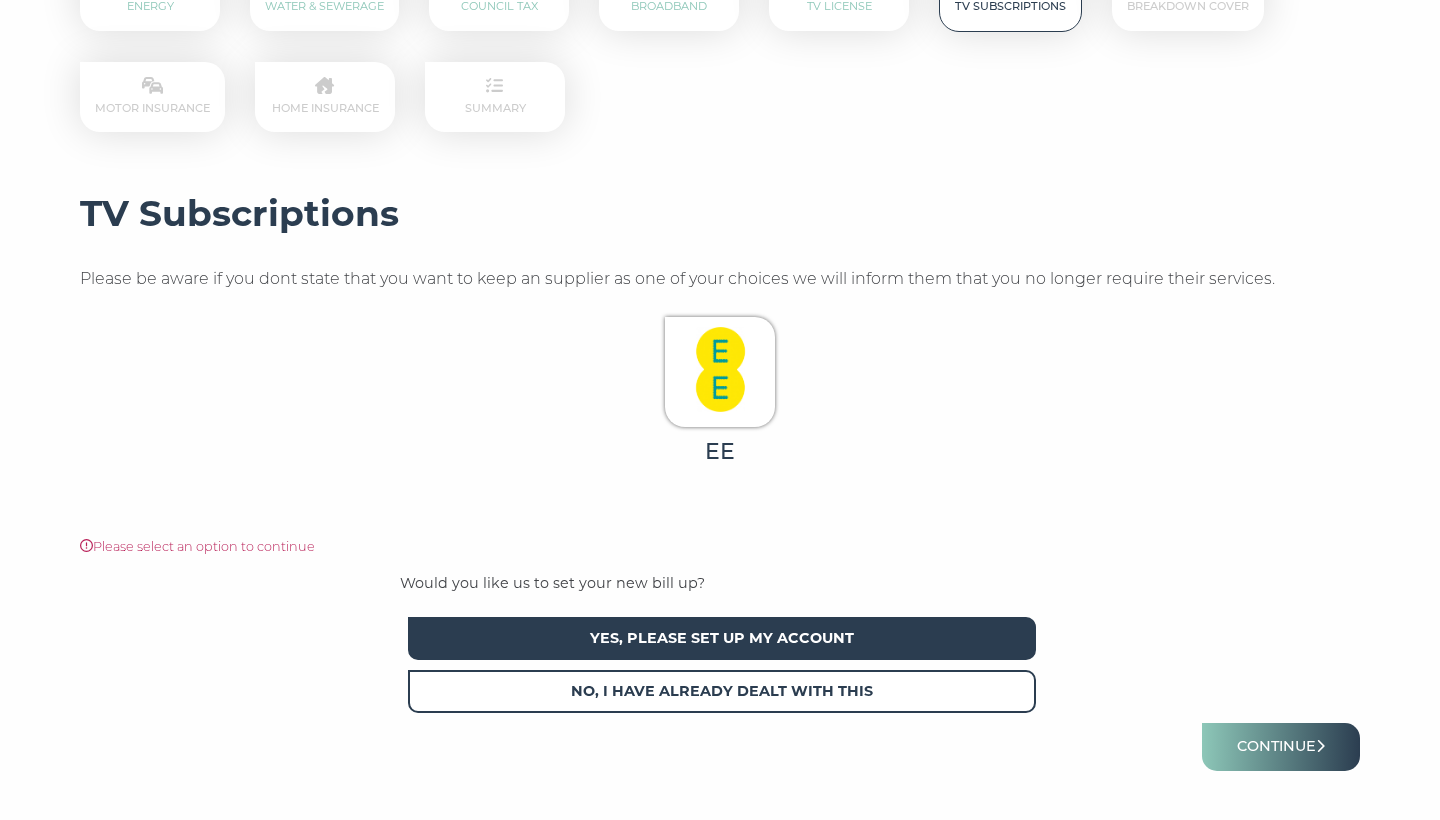 click on "Yes, please set up my account" at bounding box center (722, 638) 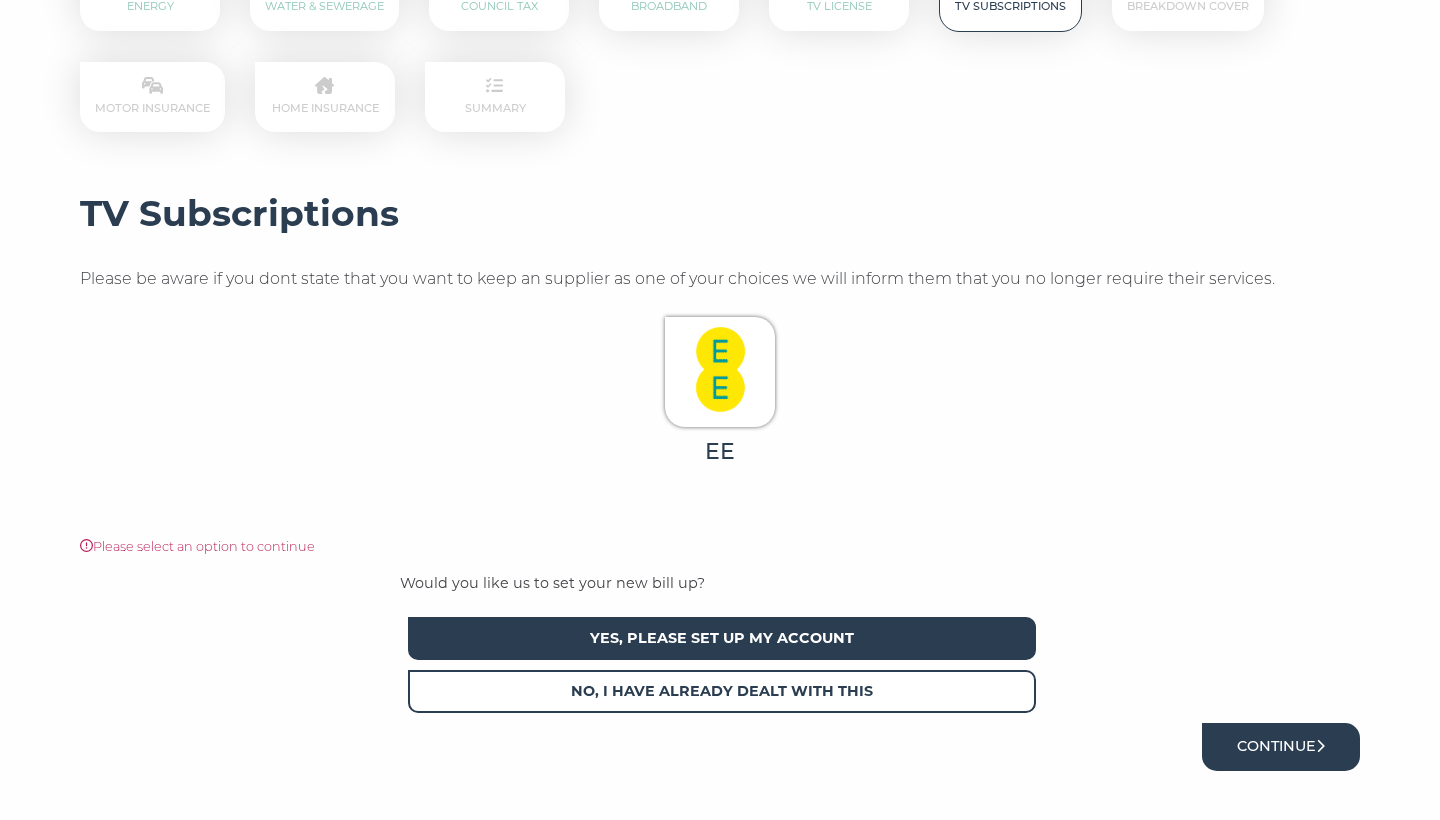 click on "Continue" at bounding box center (1281, 746) 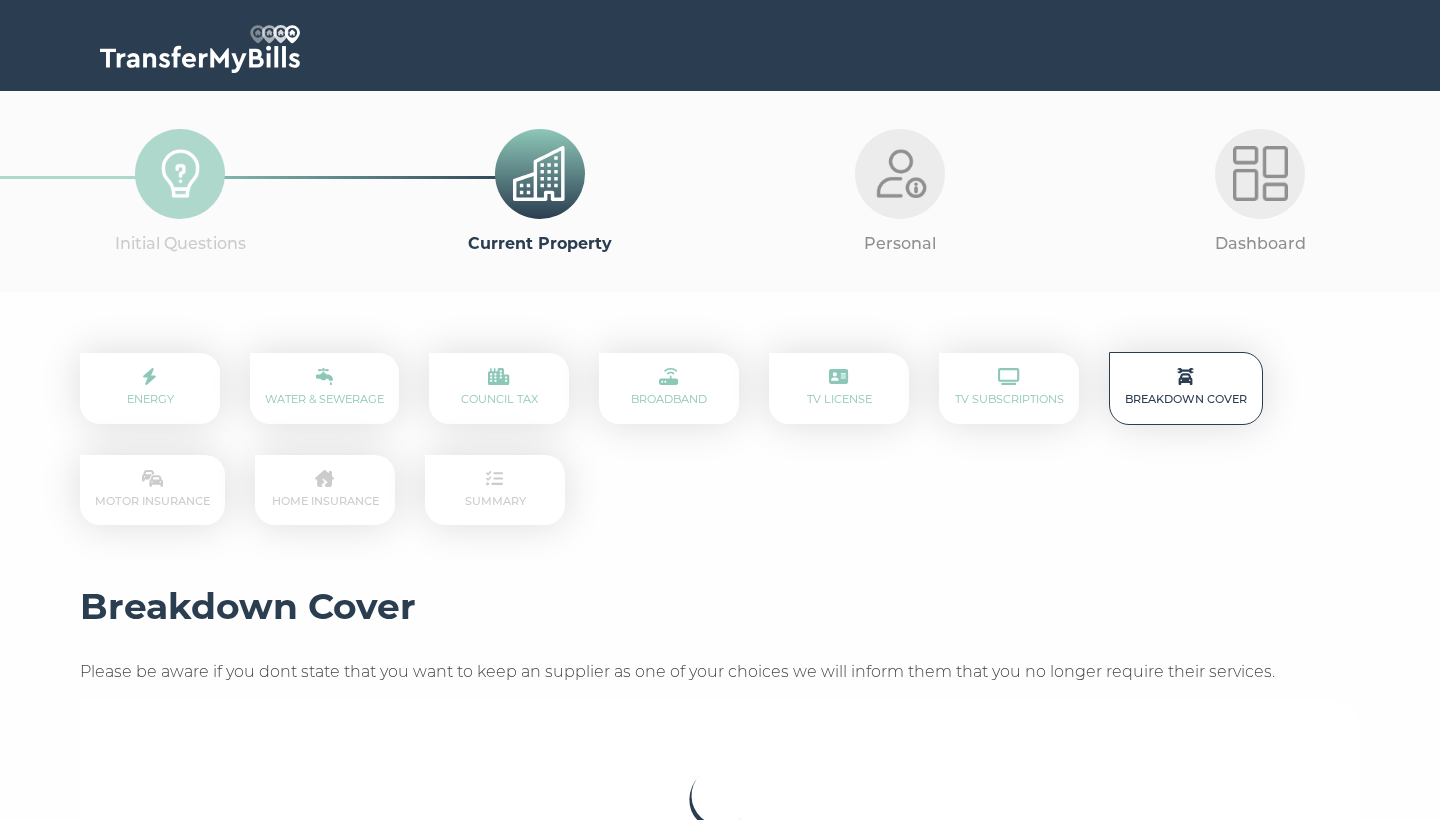 scroll, scrollTop: 0, scrollLeft: 0, axis: both 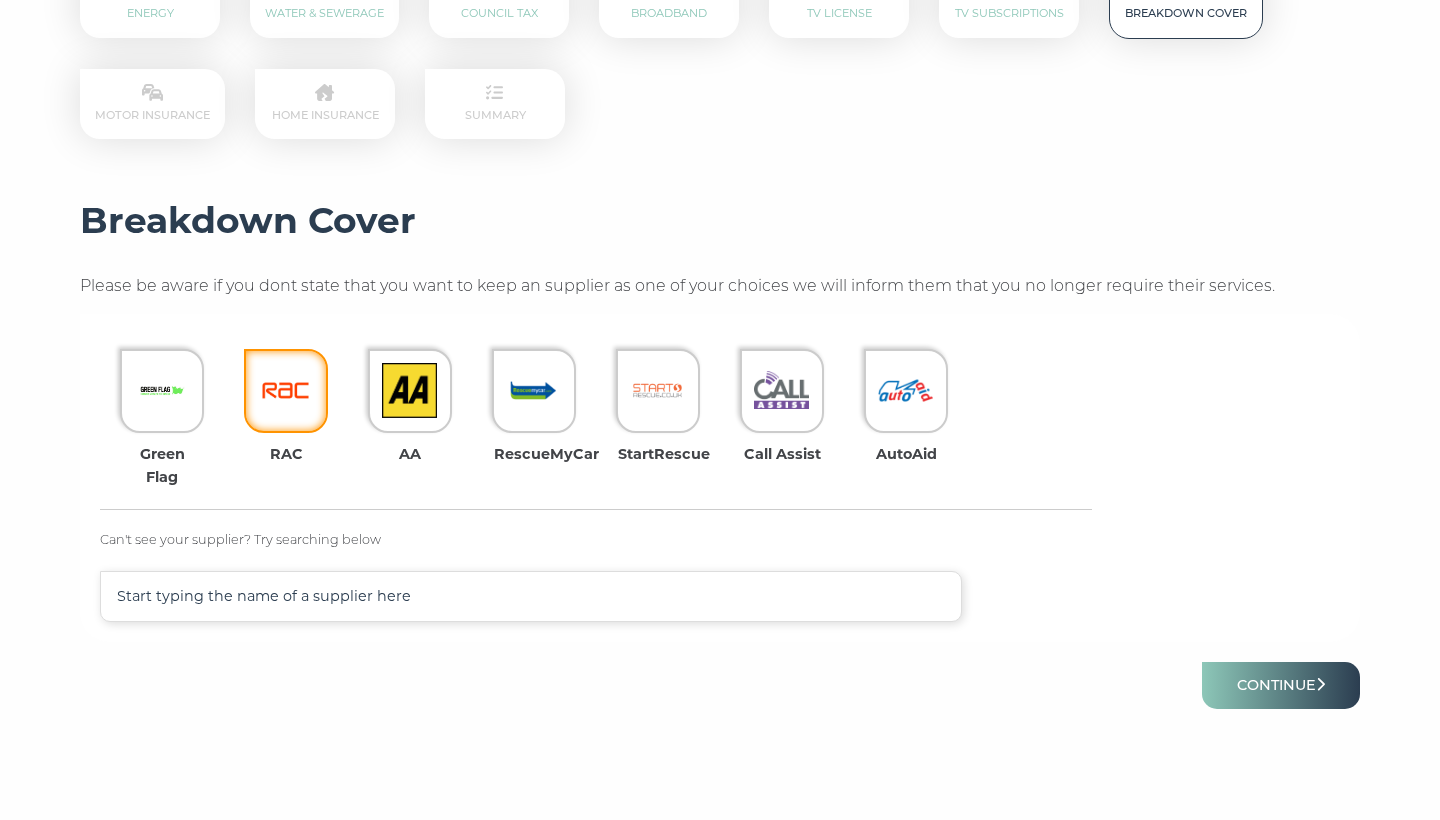 click at bounding box center (285, 390) 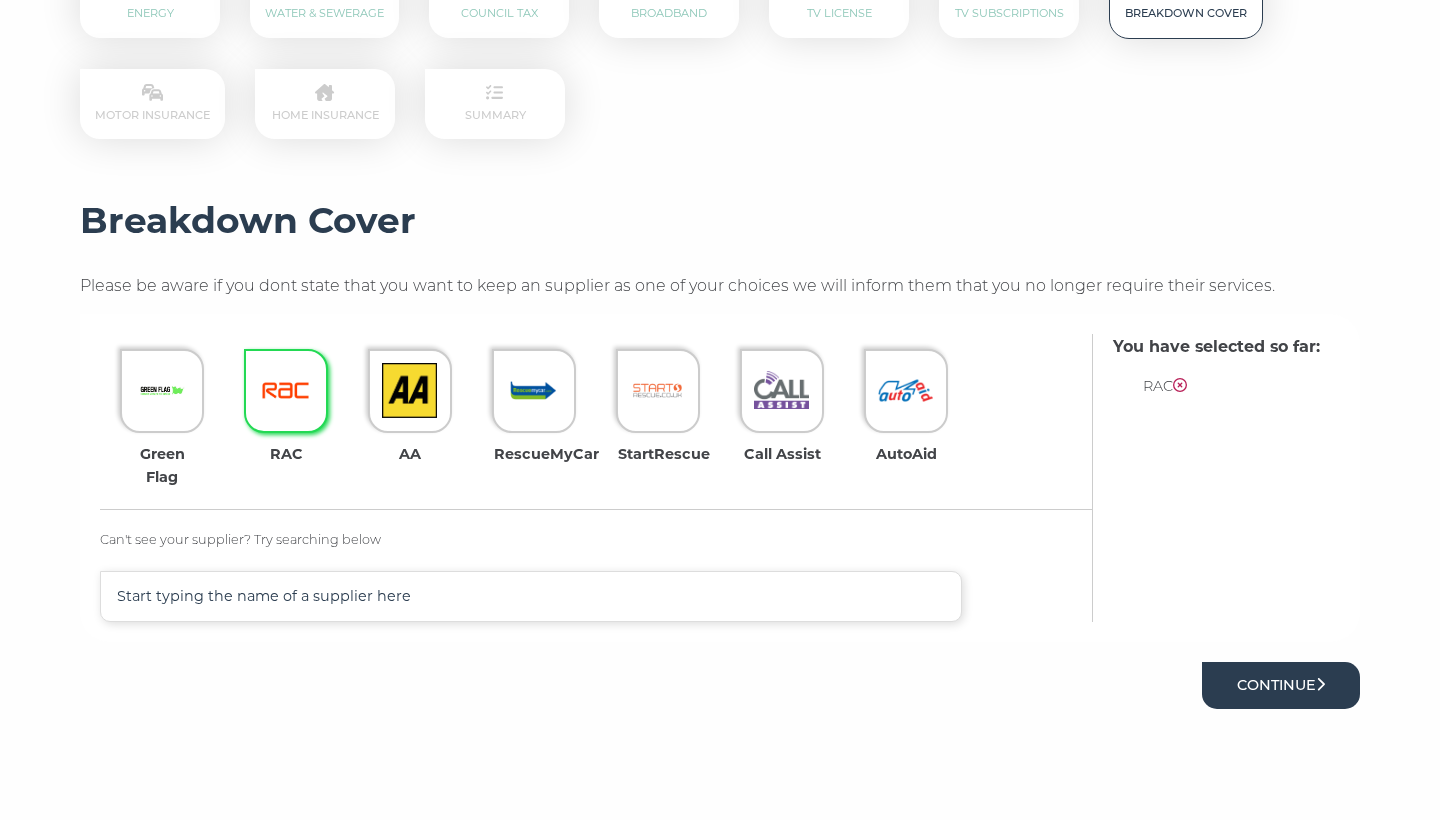 click on "Continue" at bounding box center (1281, 685) 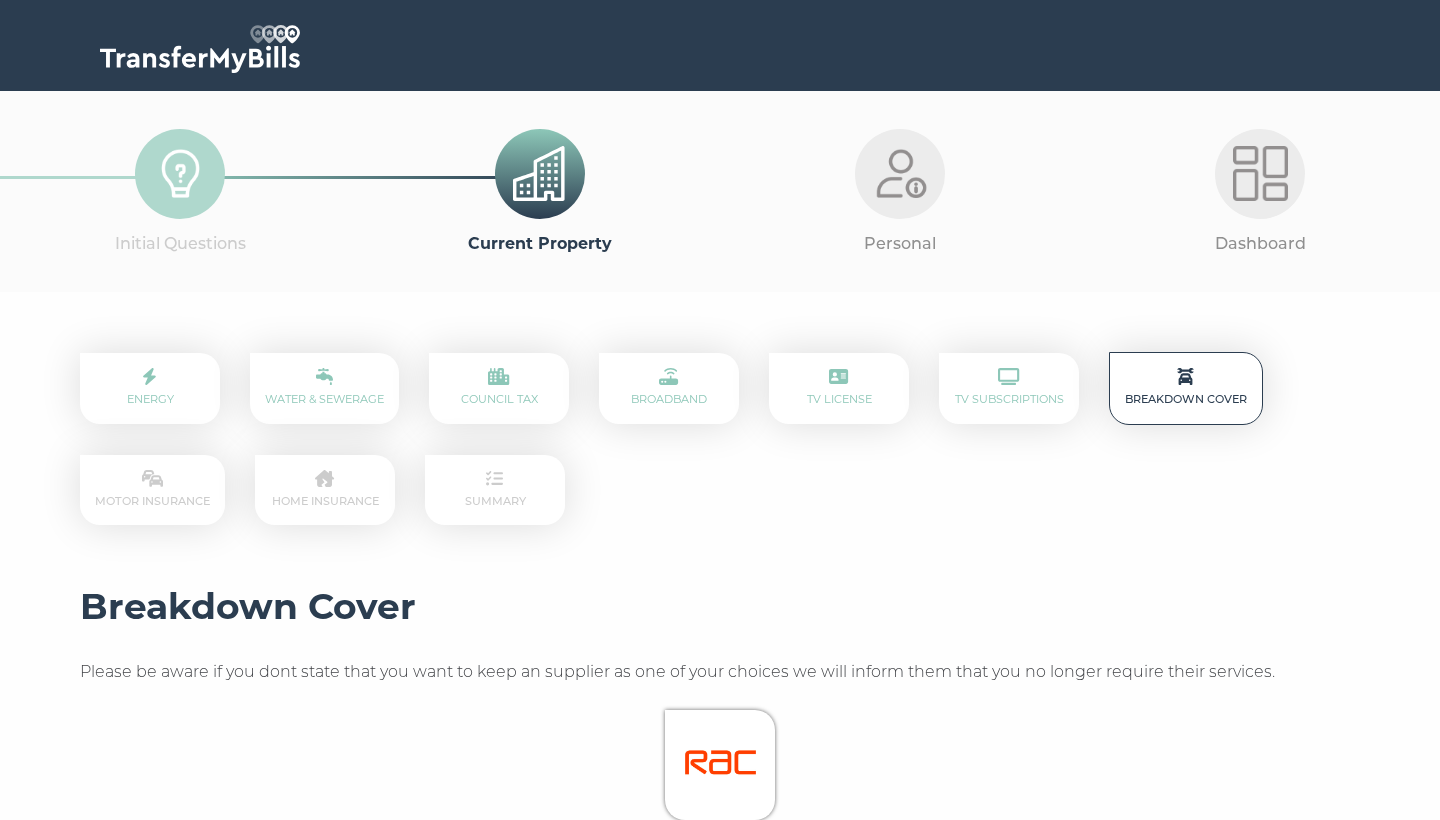 scroll, scrollTop: 0, scrollLeft: 0, axis: both 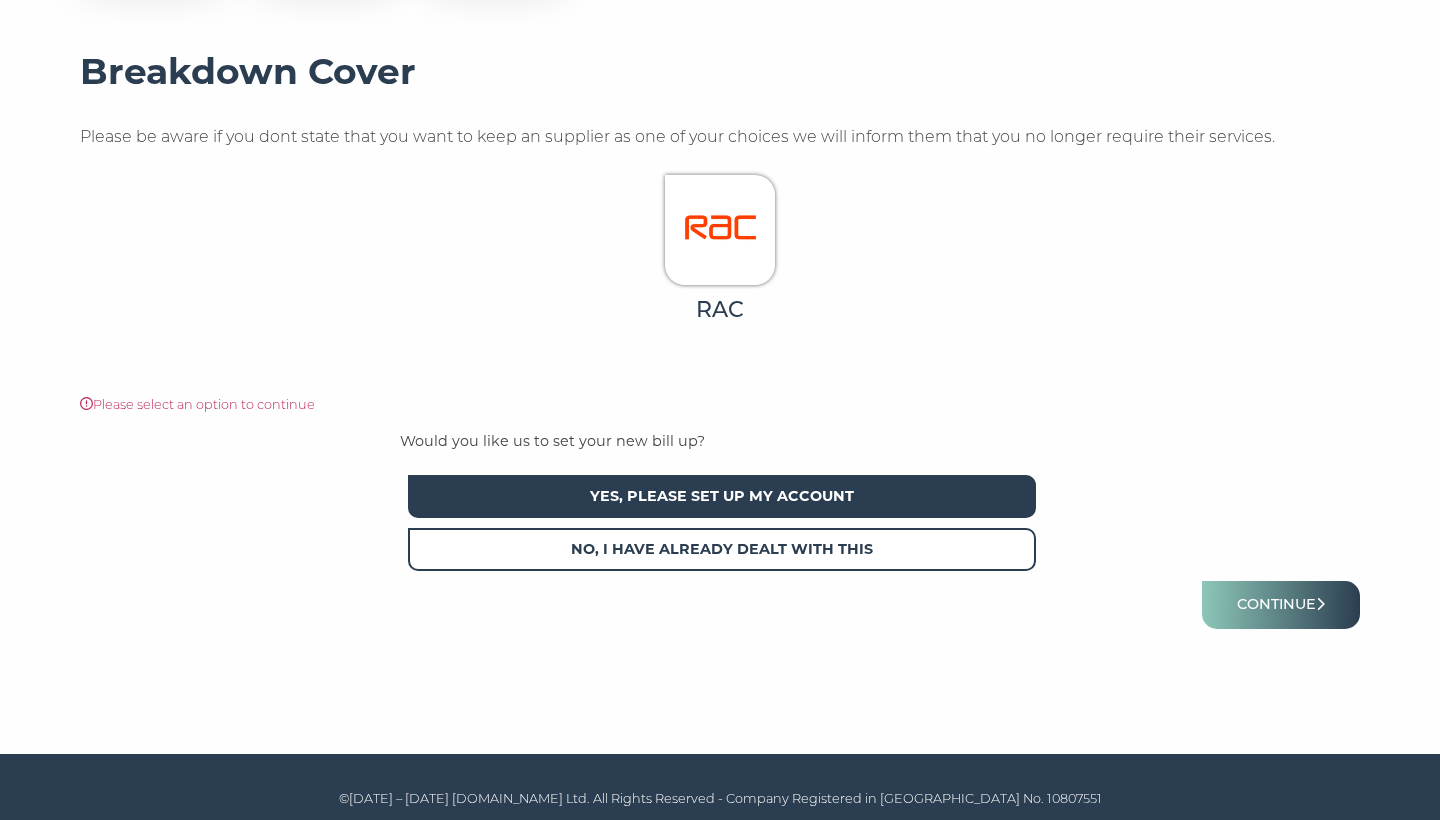 click on "Yes, please set up my account" at bounding box center [722, 496] 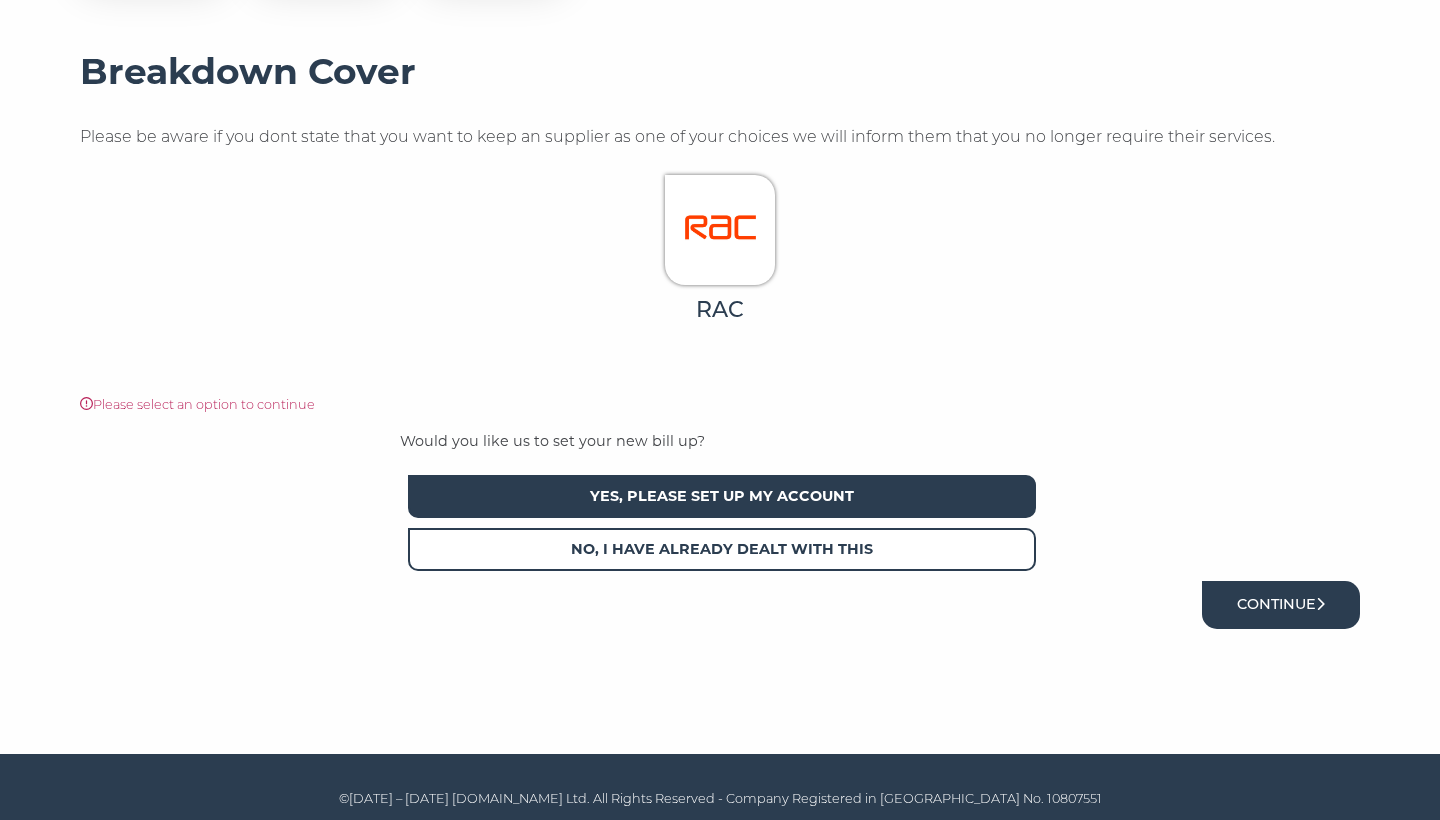 click on "Continue" at bounding box center [1281, 604] 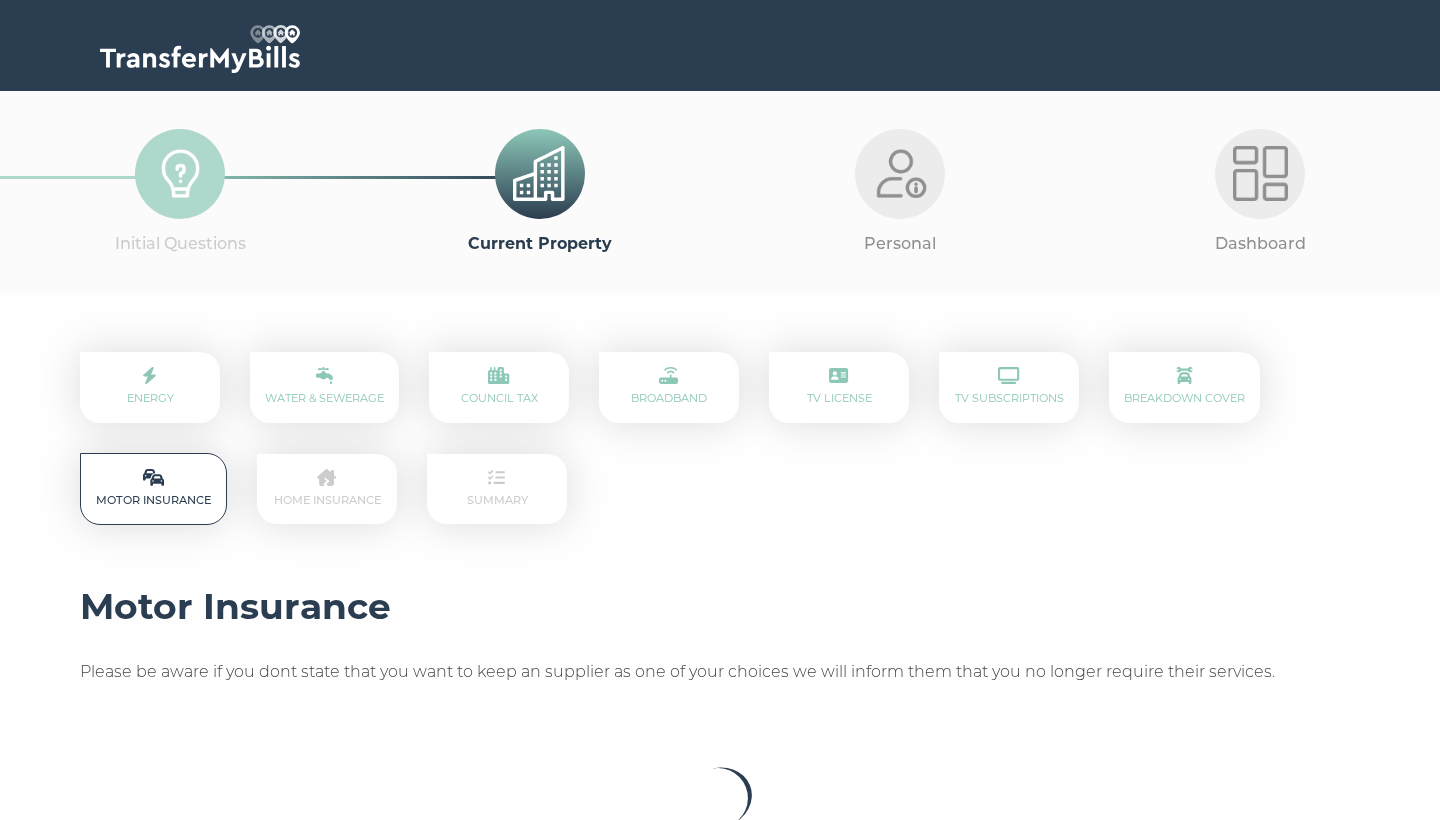 scroll, scrollTop: 0, scrollLeft: 0, axis: both 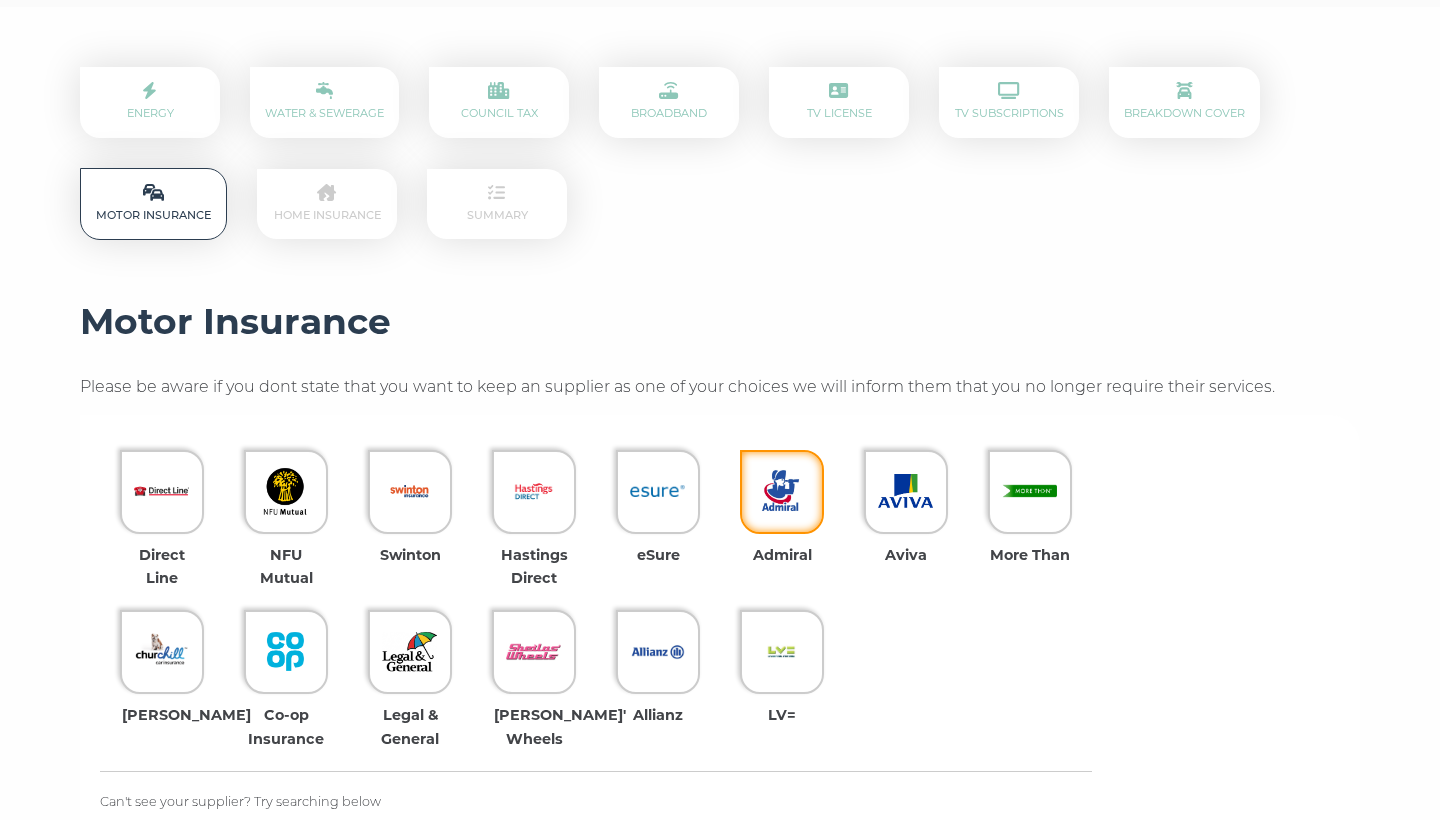 click at bounding box center (782, 492) 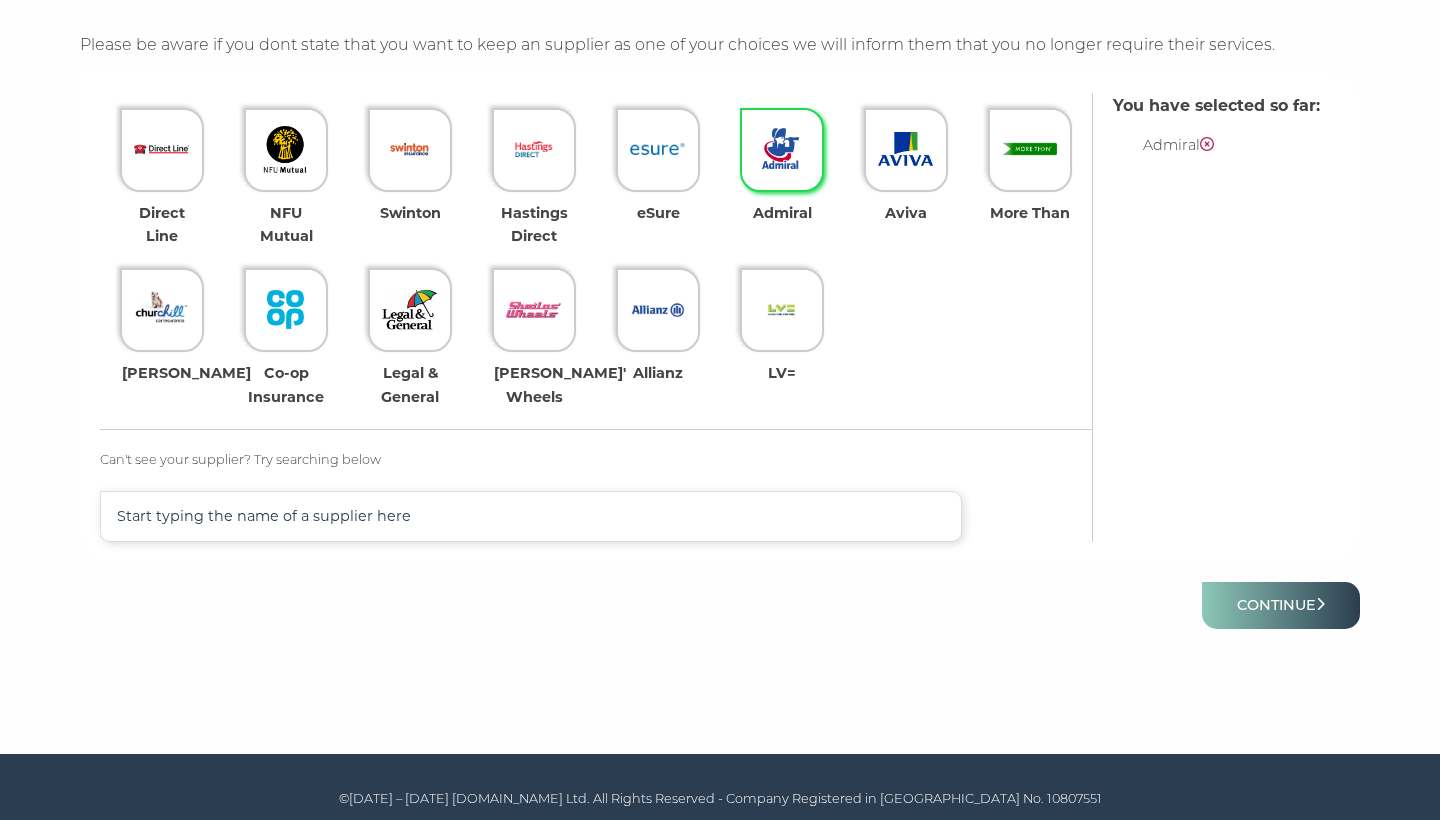 scroll, scrollTop: 626, scrollLeft: 0, axis: vertical 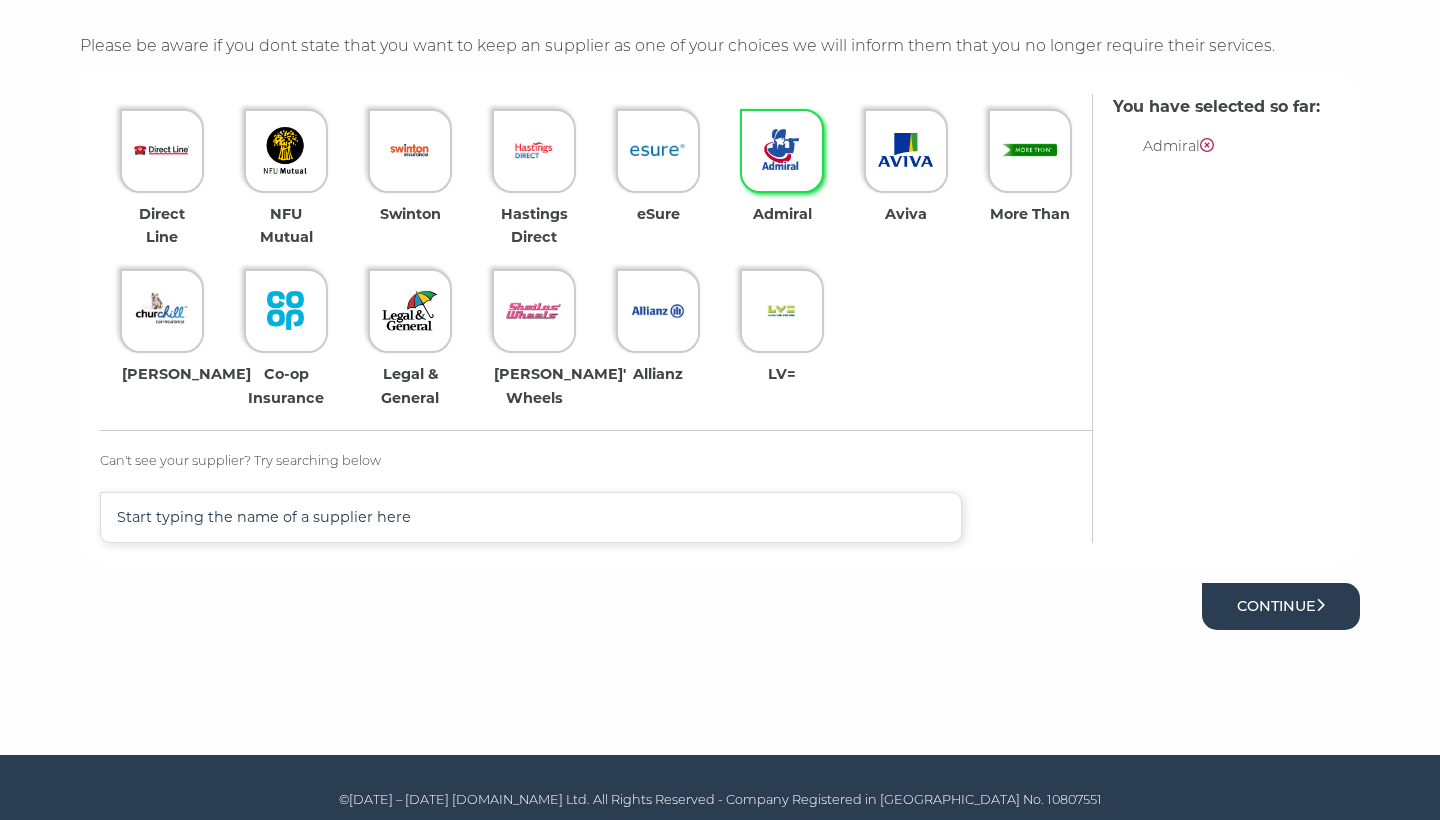 click on "Continue" at bounding box center [1281, 606] 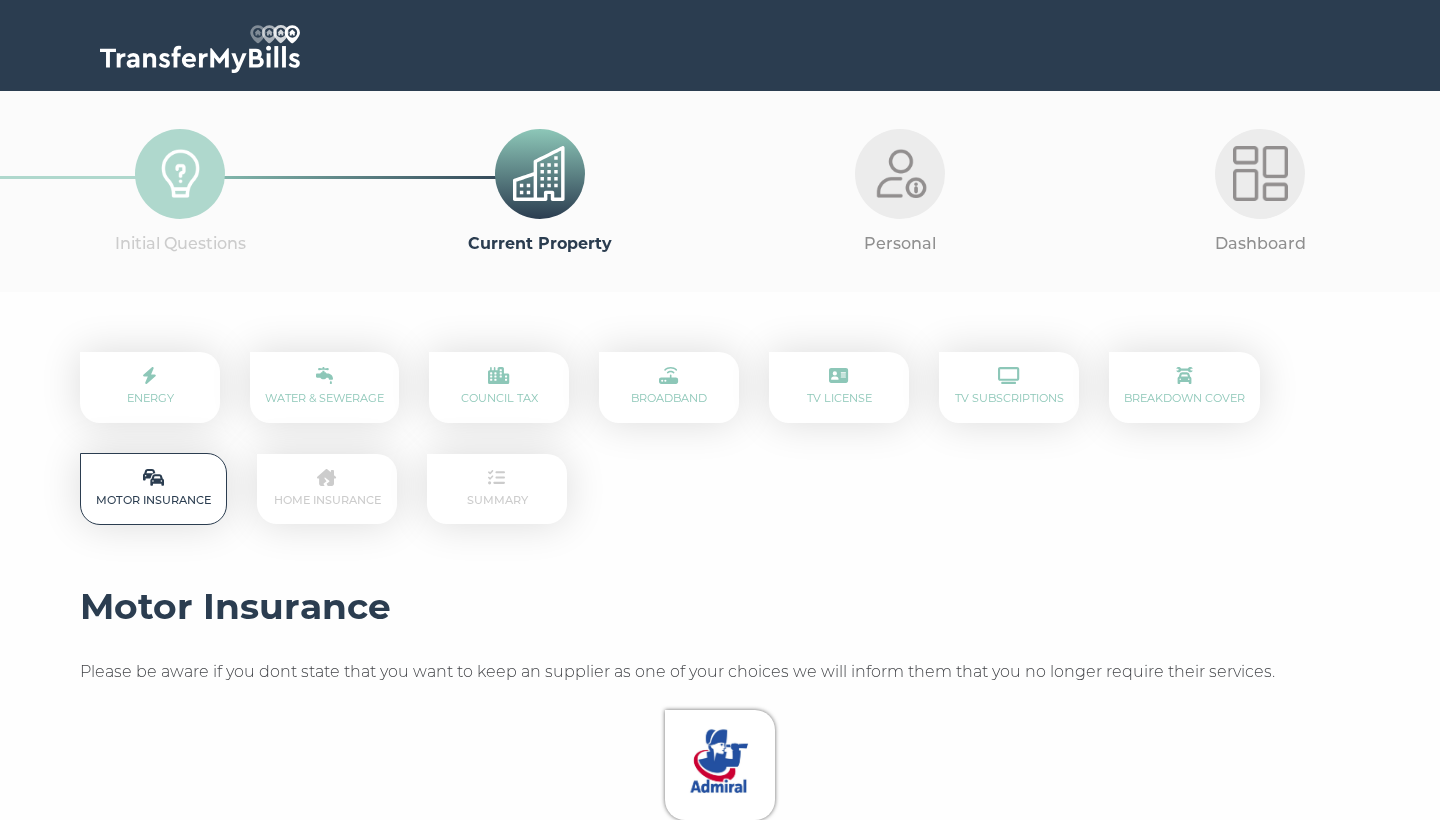 scroll, scrollTop: 0, scrollLeft: 0, axis: both 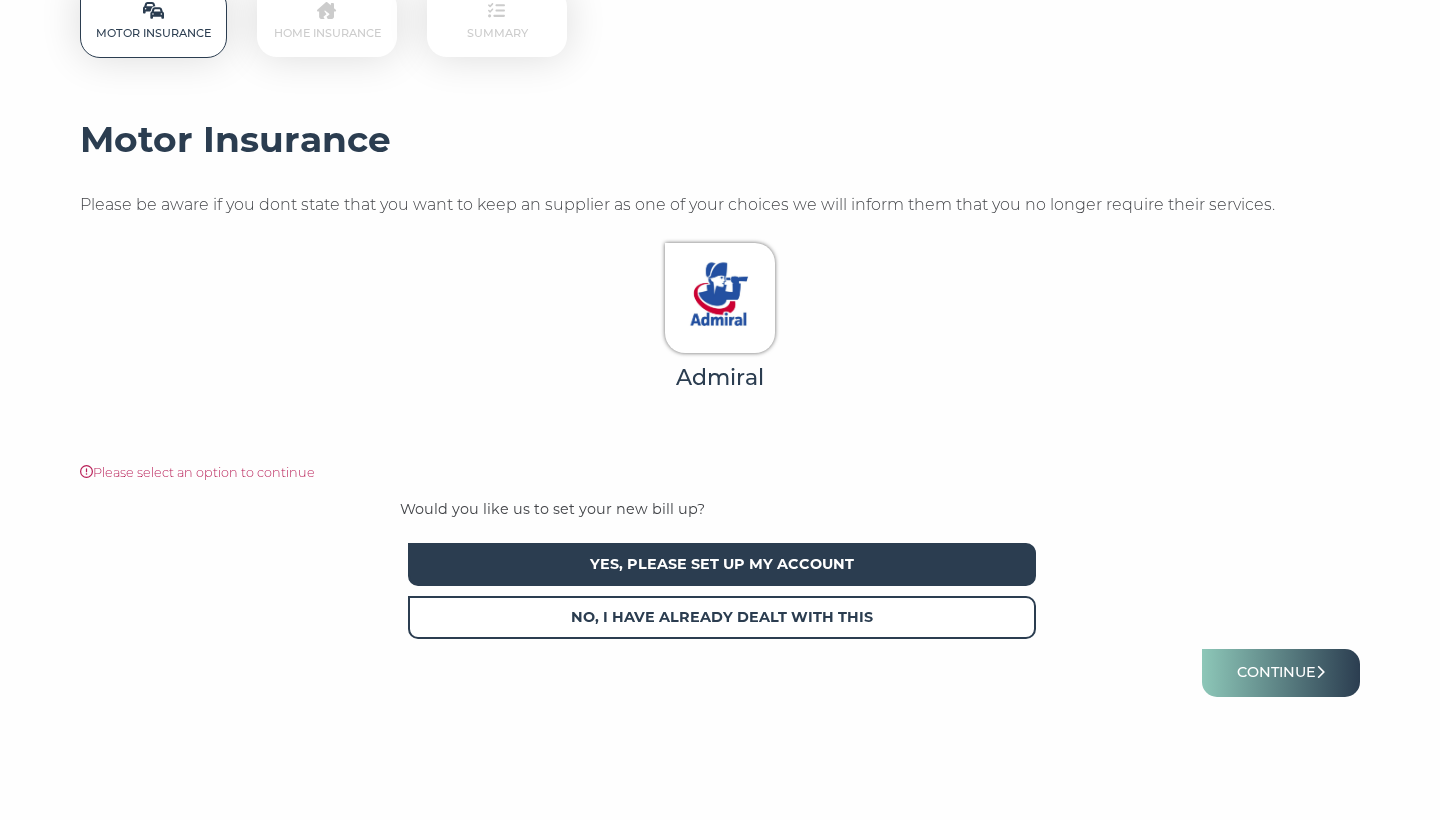 click on "Yes, please set up my account" at bounding box center (722, 564) 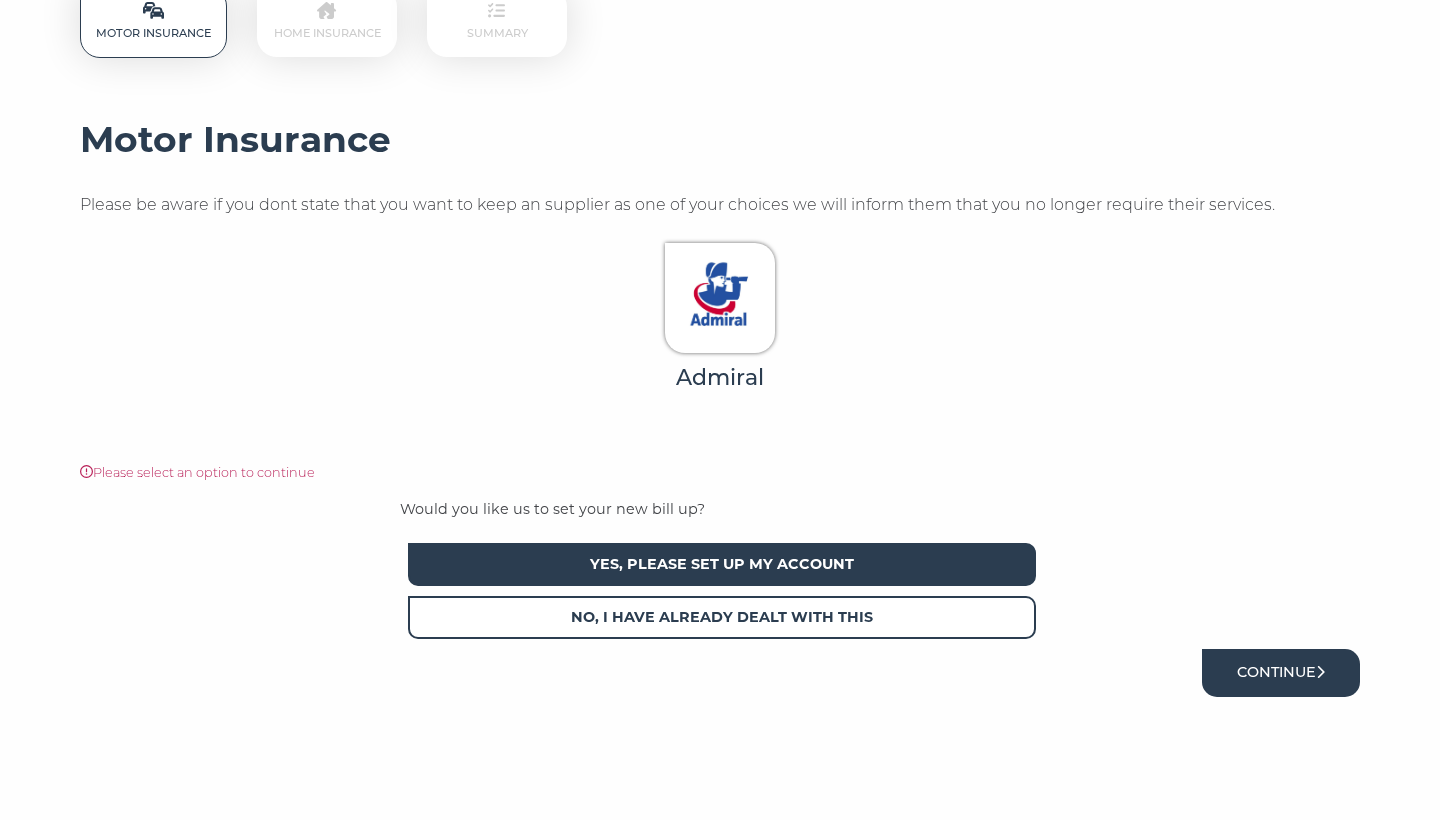 click on "Continue" at bounding box center [1281, 672] 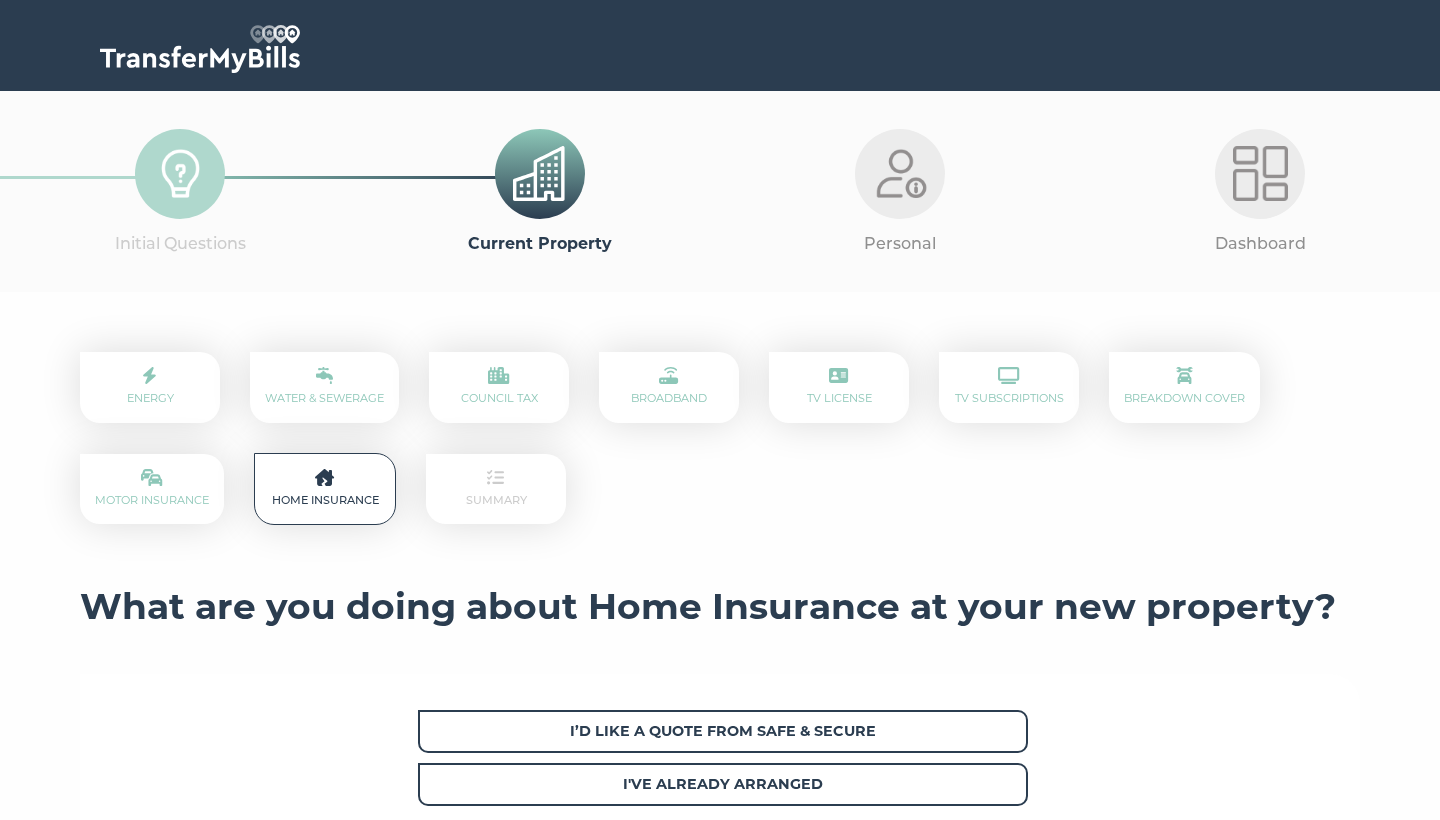 scroll, scrollTop: 0, scrollLeft: 0, axis: both 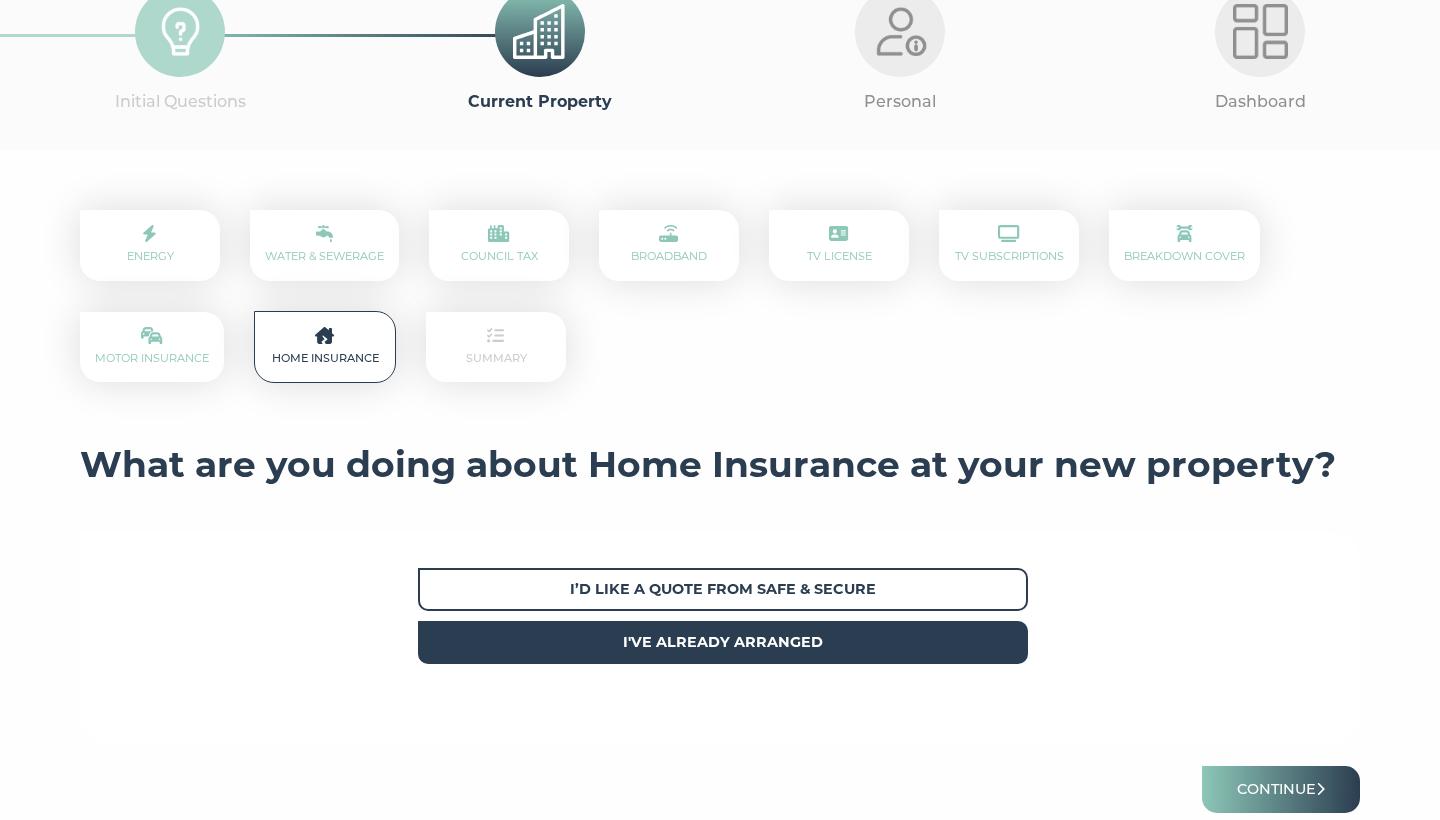 click on "I've already arranged" at bounding box center [723, 642] 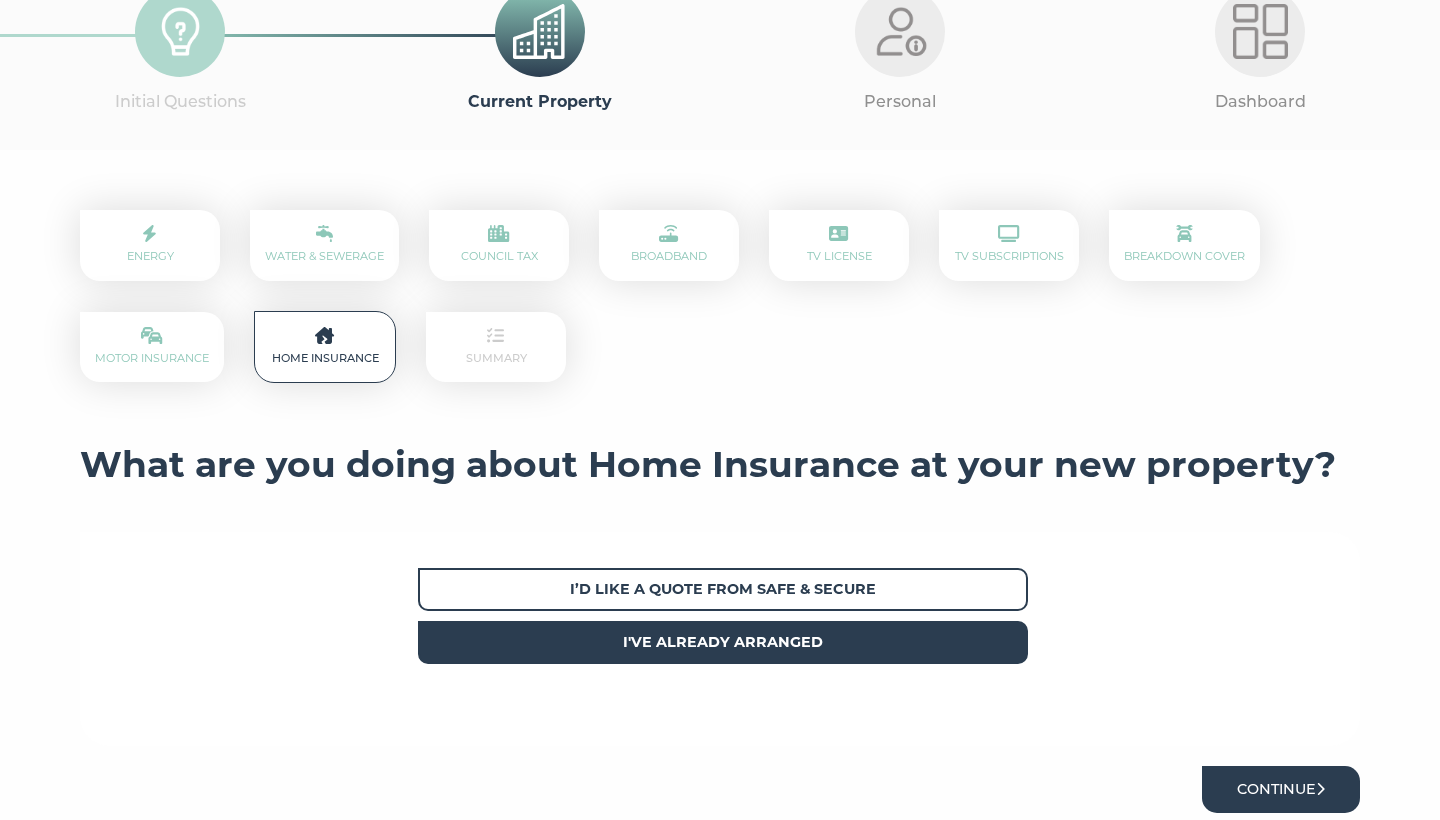 click on "Continue" at bounding box center [1281, 789] 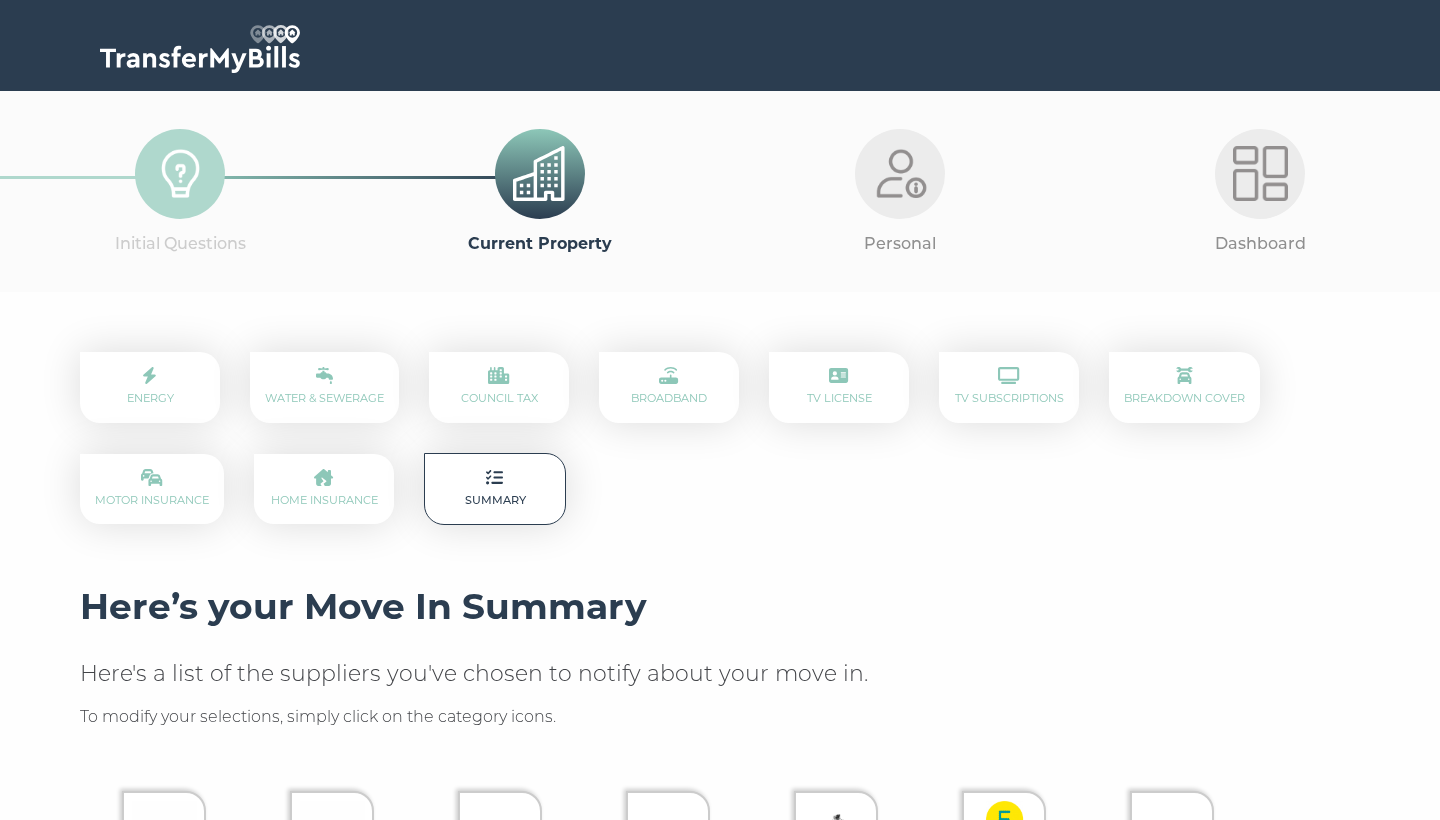 scroll, scrollTop: 0, scrollLeft: 0, axis: both 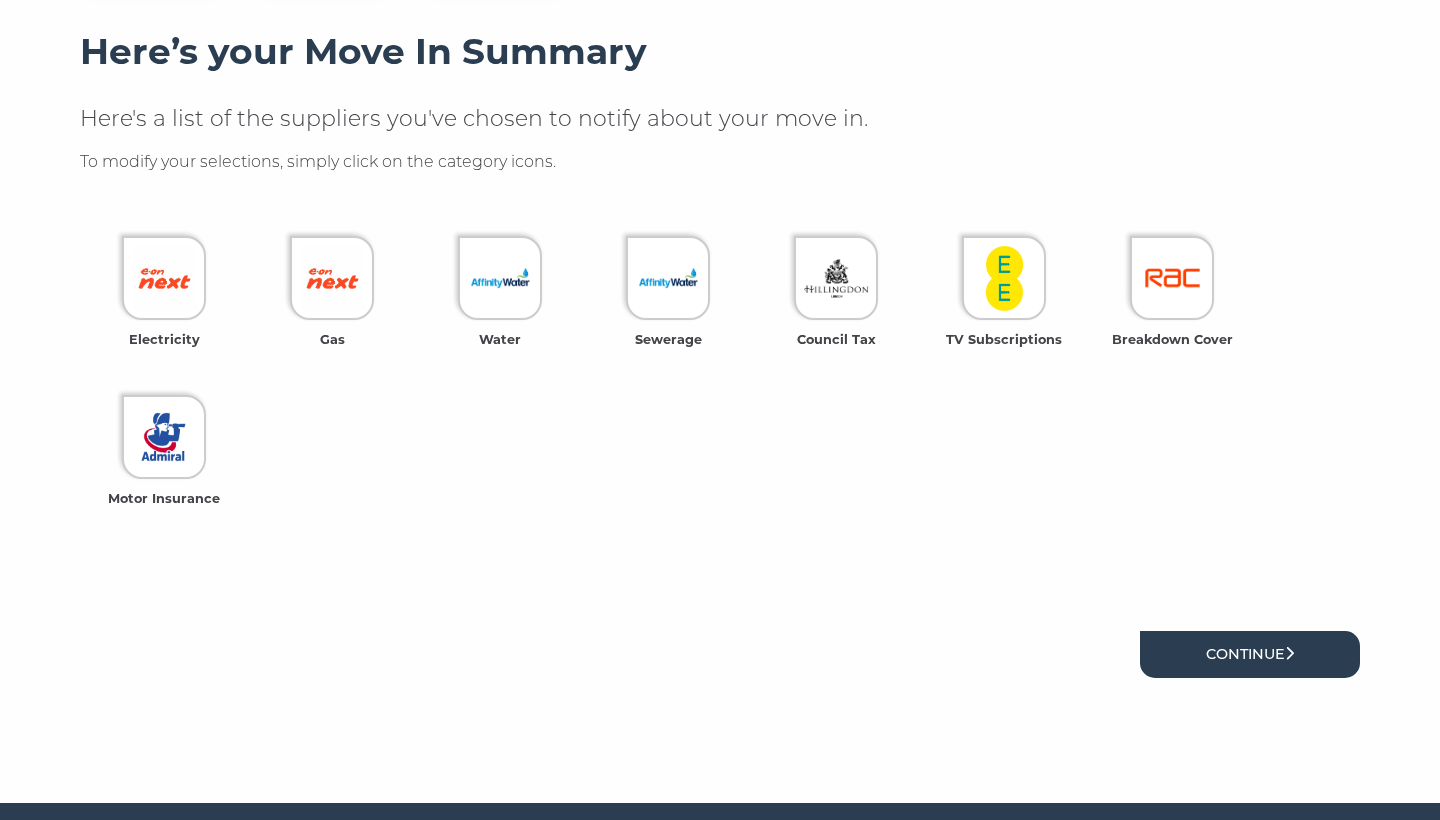 click on "Continue" at bounding box center (1250, 654) 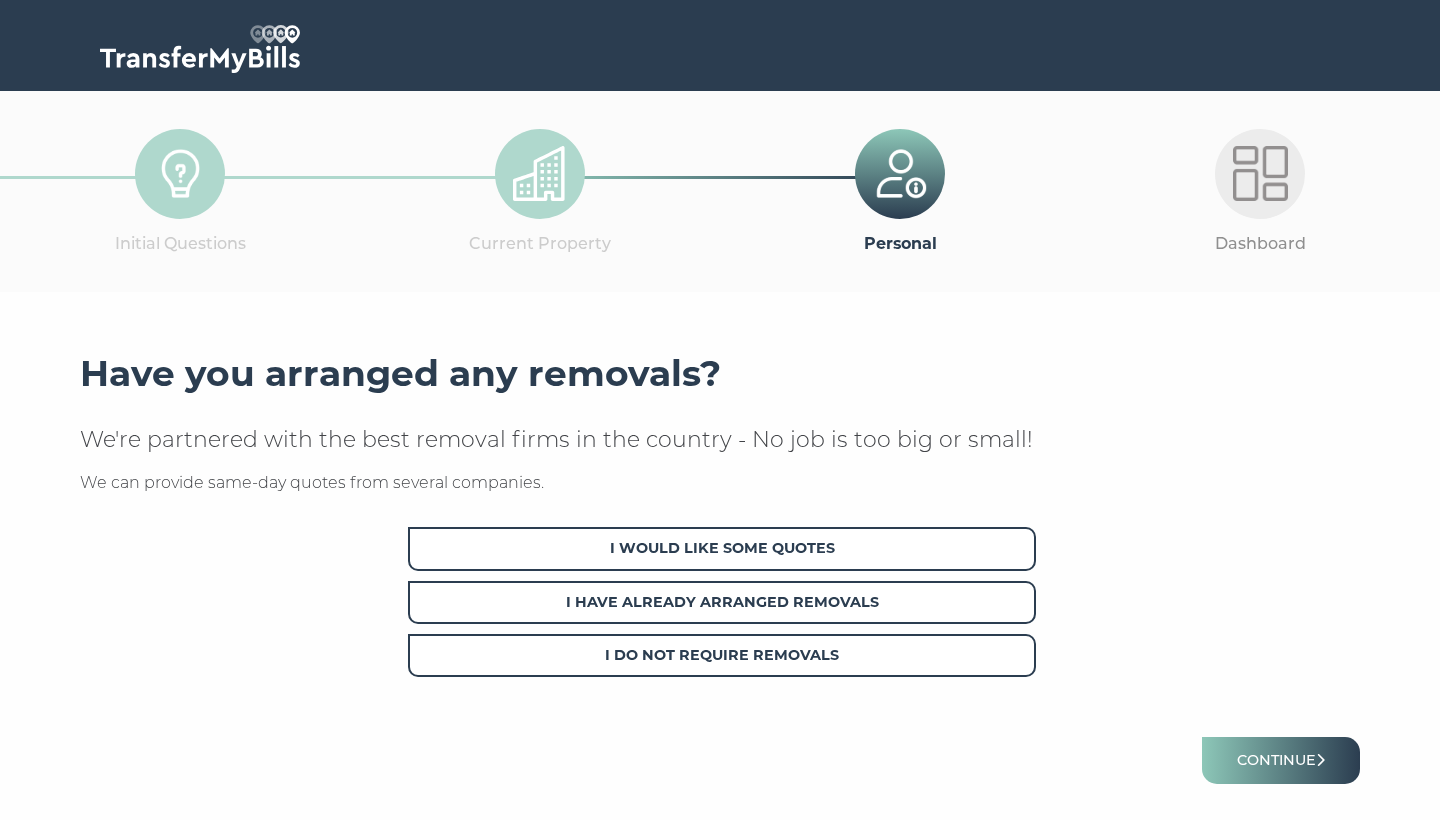 scroll, scrollTop: 0, scrollLeft: 0, axis: both 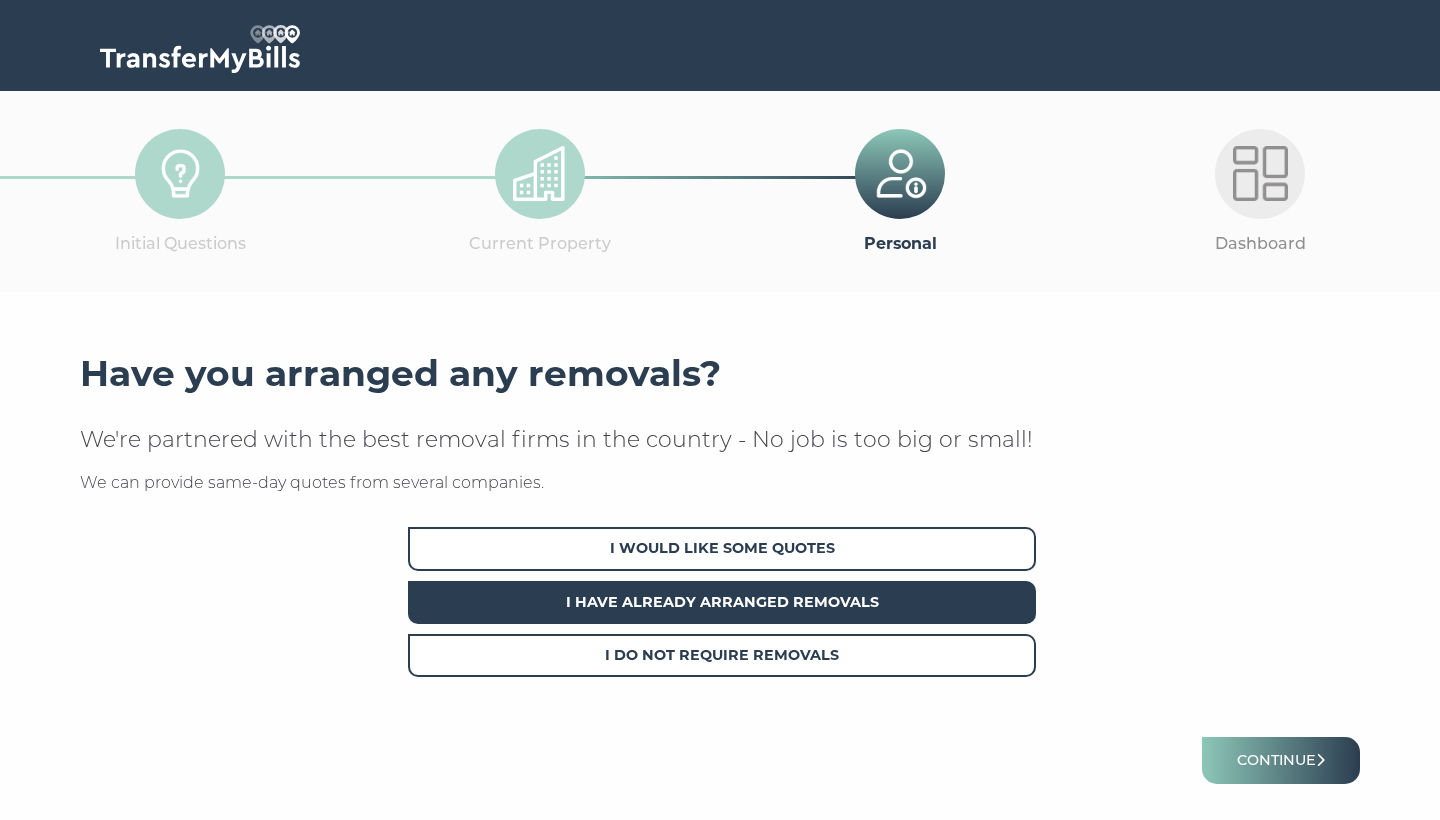 click on "I Have Already Arranged Removals" at bounding box center [722, 602] 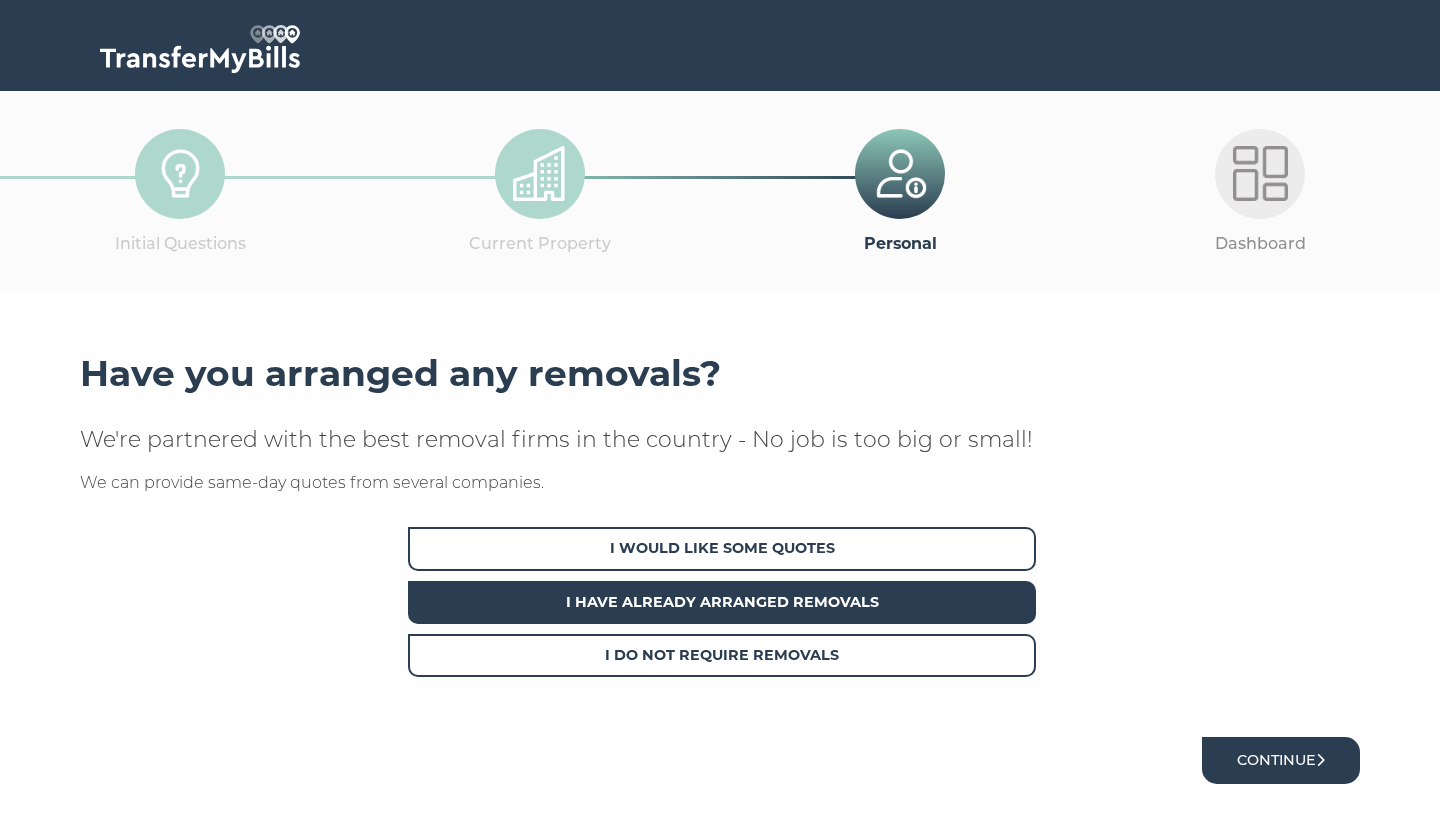 click on "Continue" at bounding box center (1281, 760) 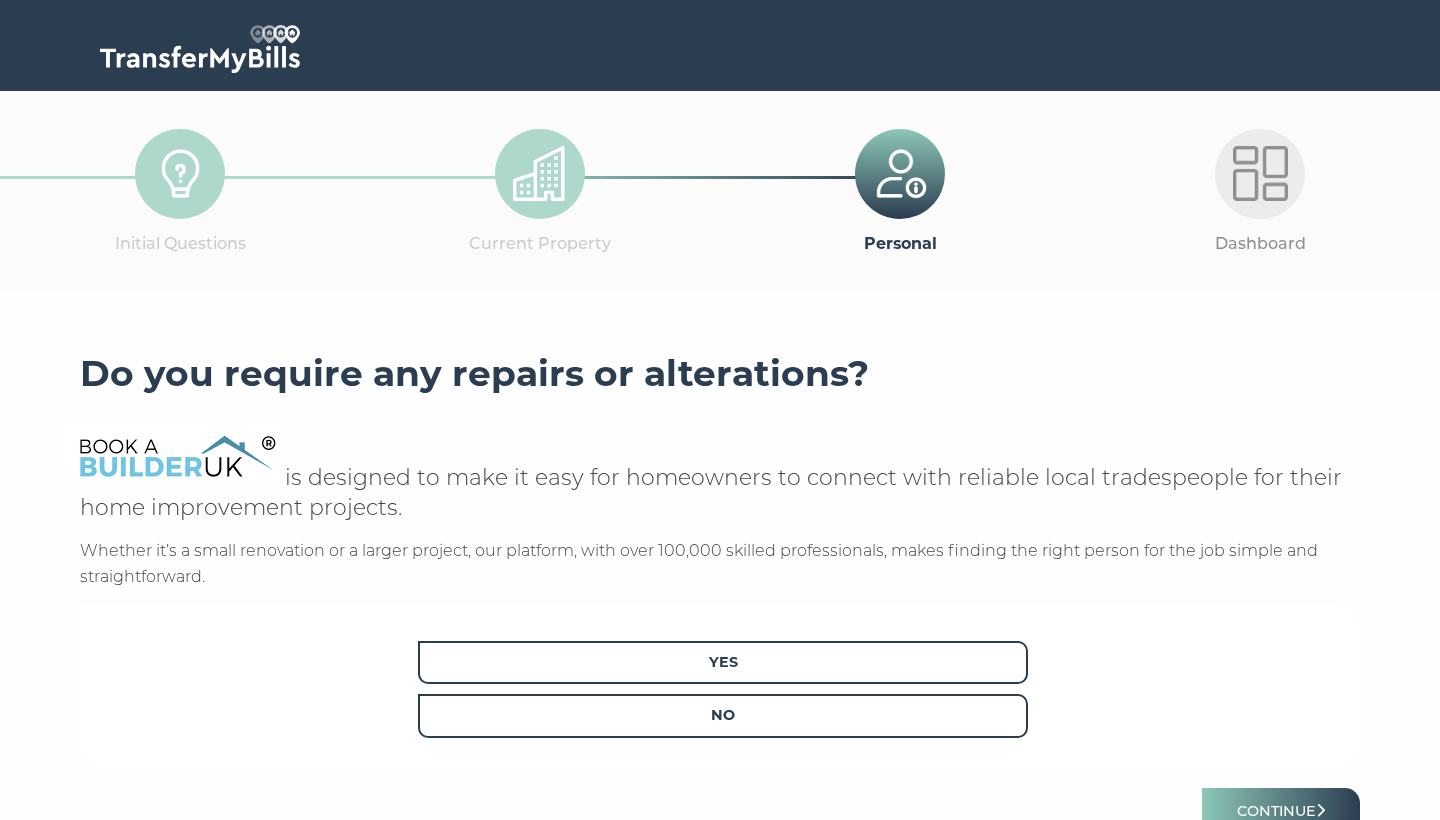 scroll, scrollTop: 0, scrollLeft: 0, axis: both 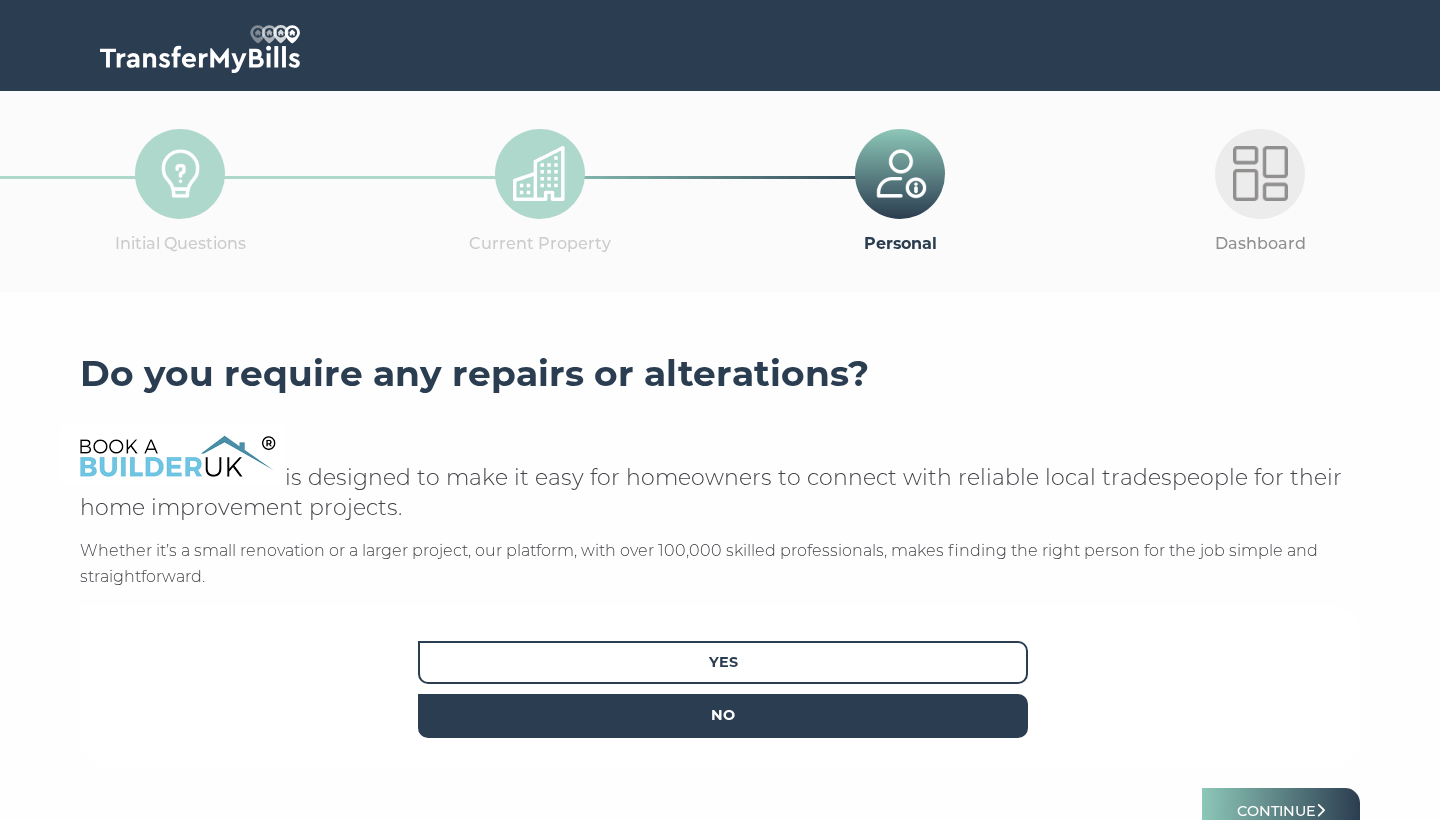 click on "No" at bounding box center (723, 715) 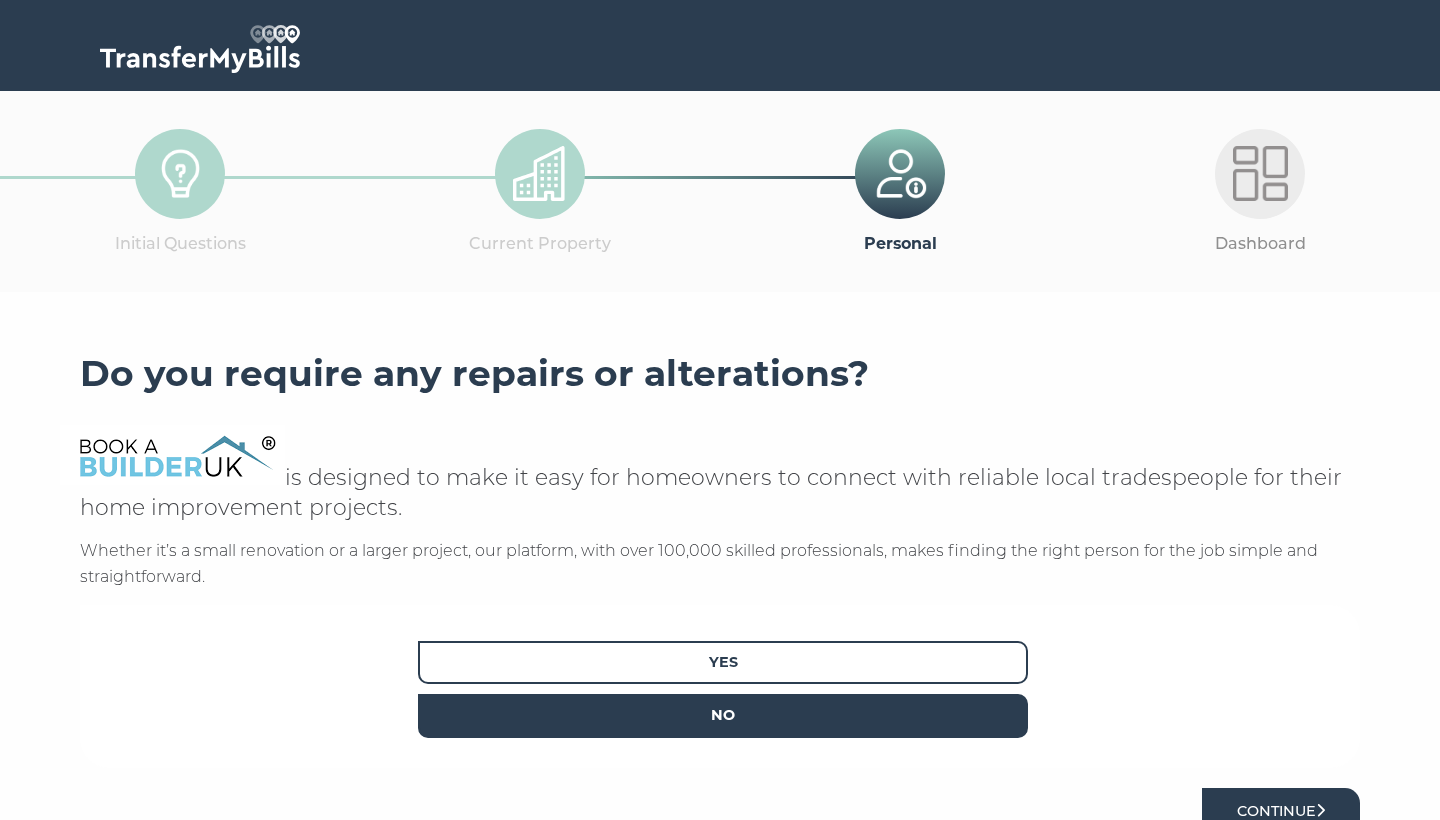 click on "Continue" at bounding box center (1281, 811) 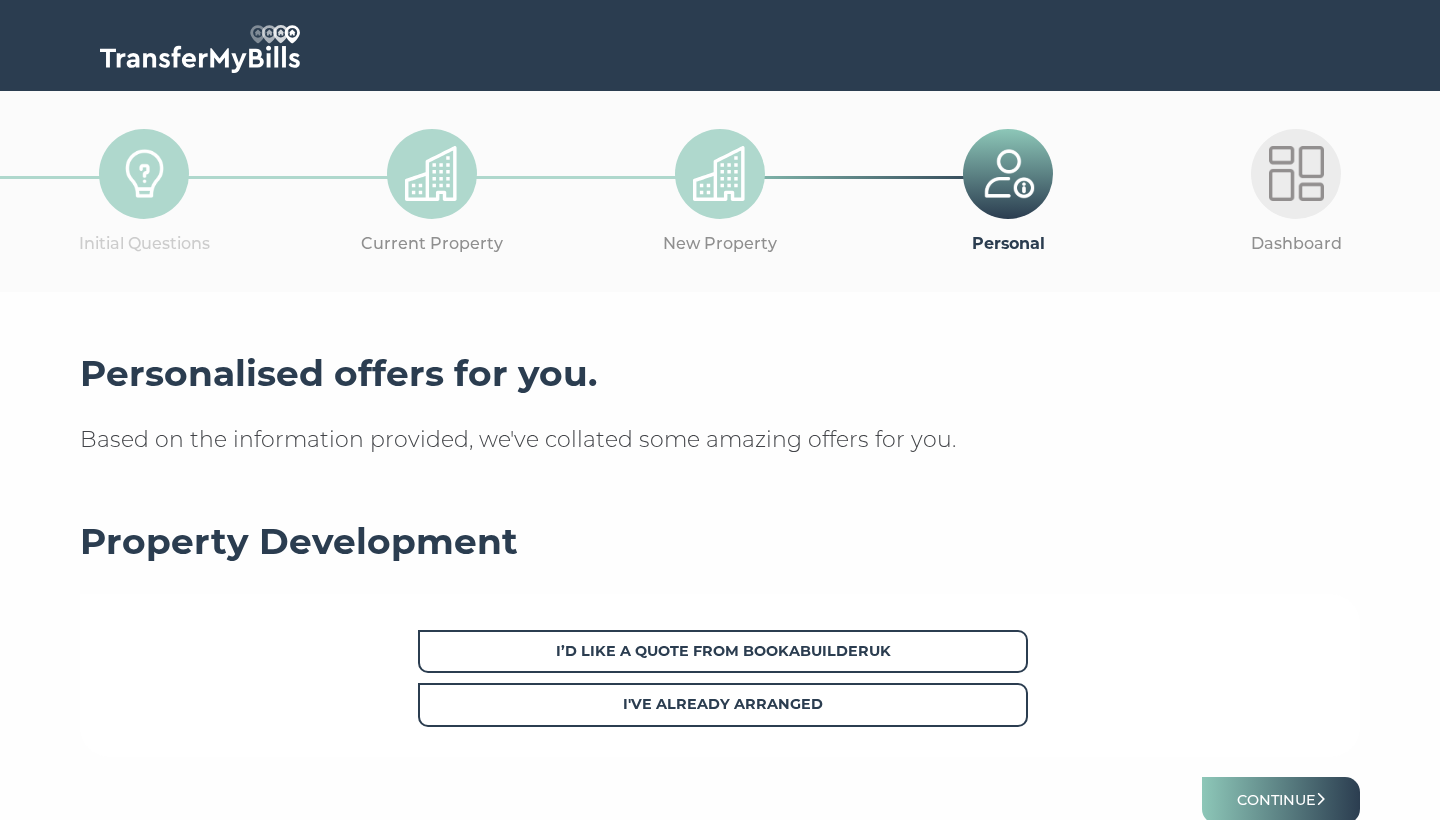 scroll, scrollTop: 0, scrollLeft: 0, axis: both 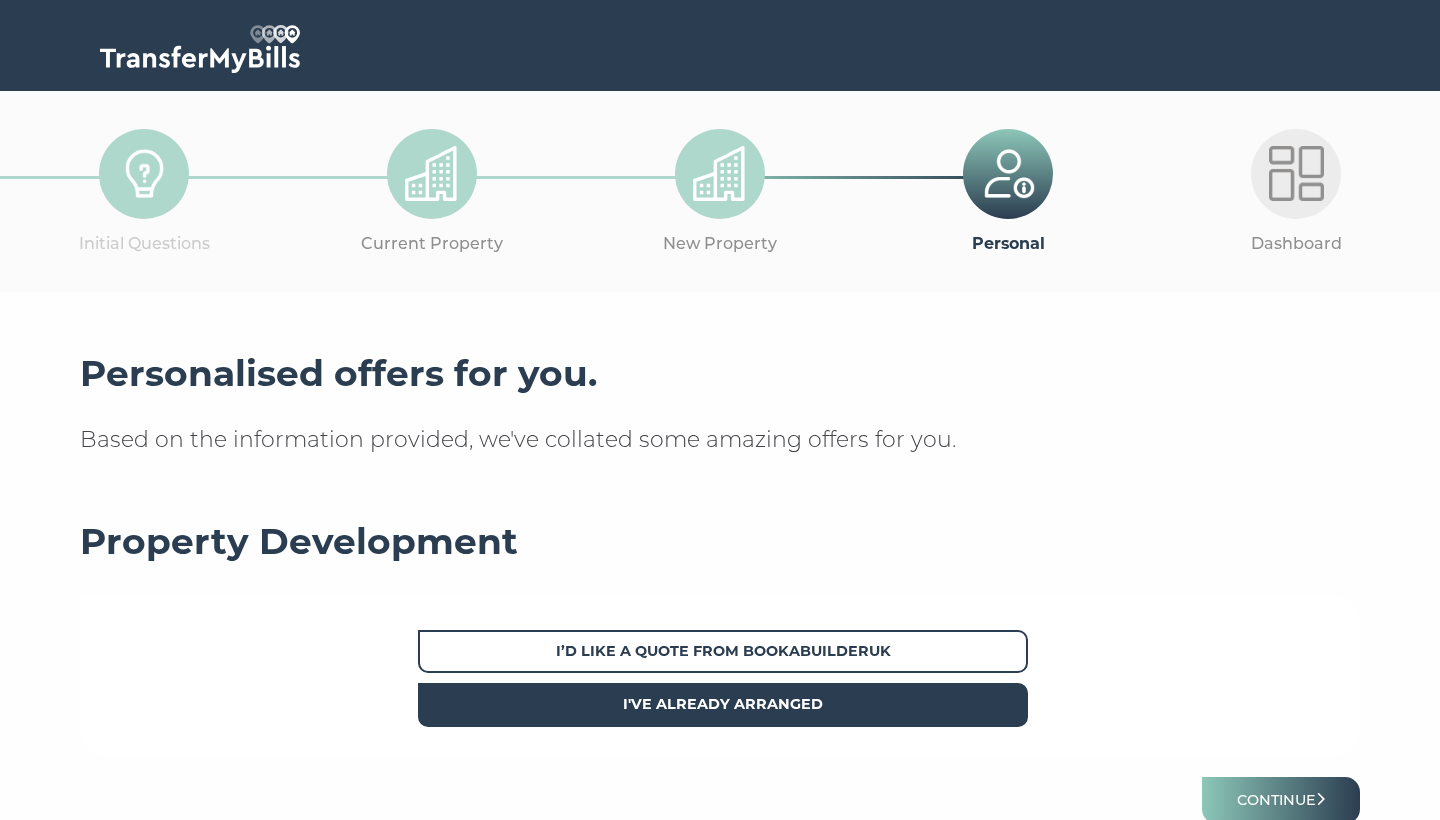 click on "I've already arranged" at bounding box center [723, 704] 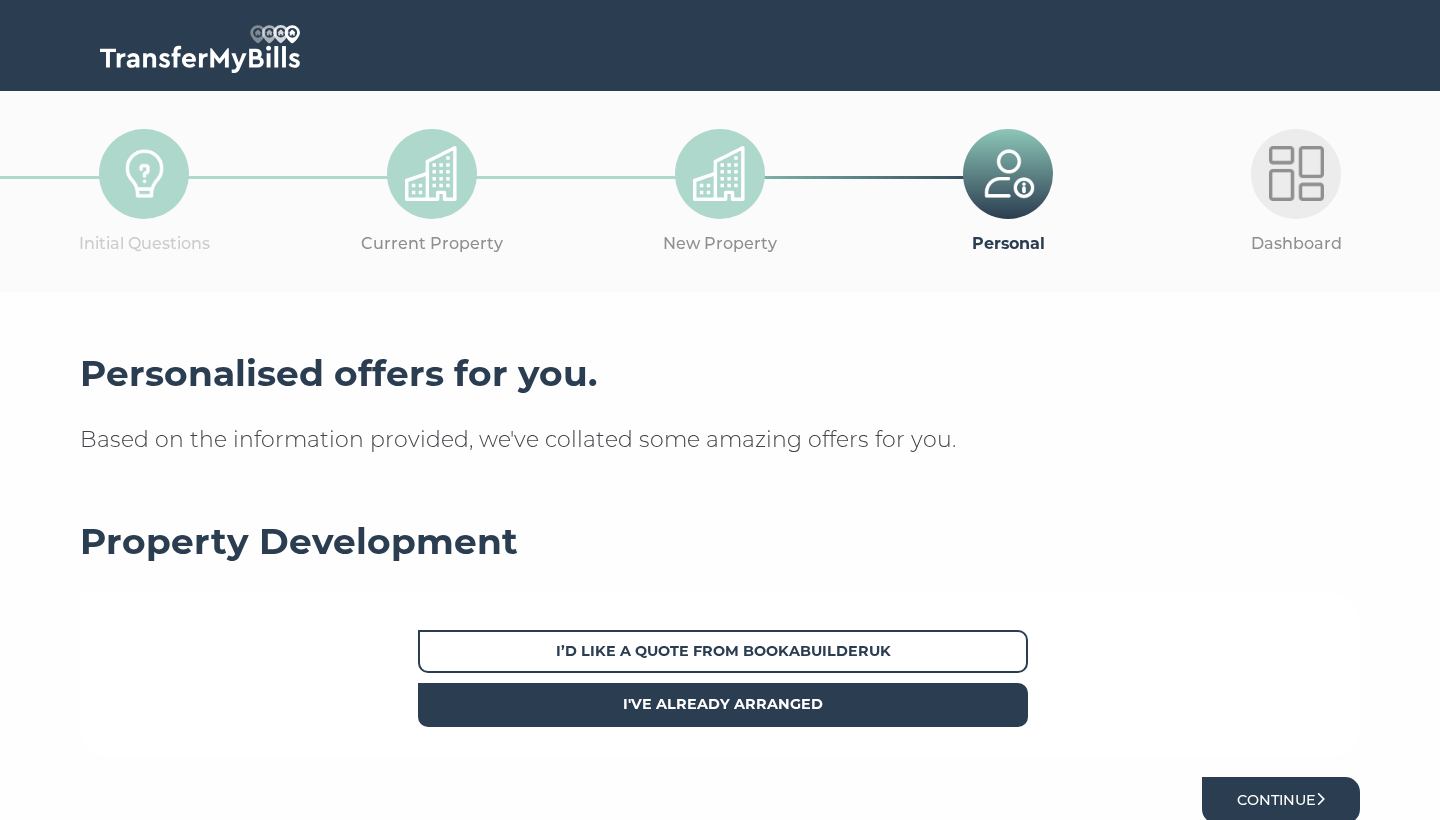 drag, startPoint x: 1272, startPoint y: 817, endPoint x: 1266, endPoint y: 806, distance: 12.529964 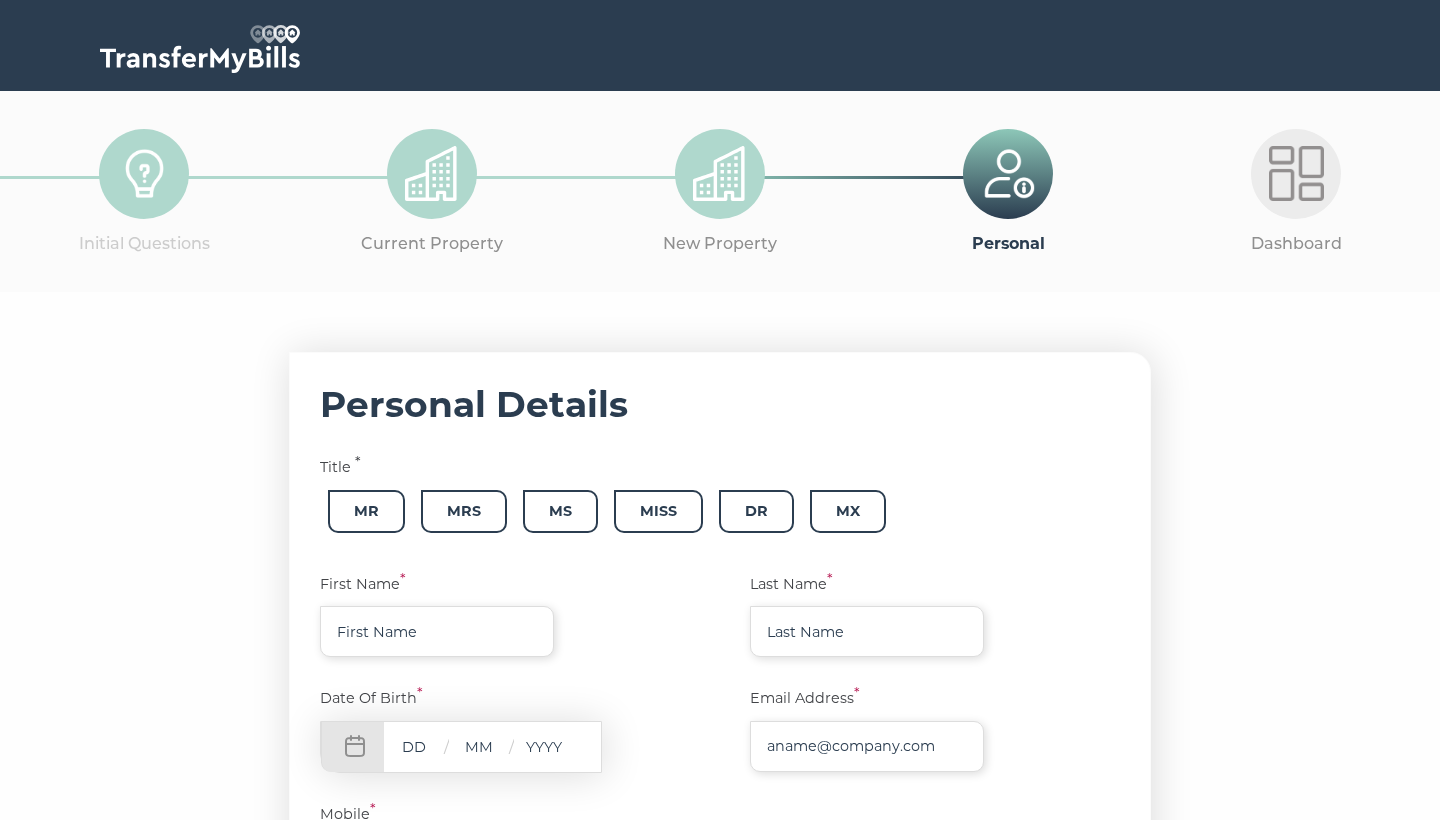 scroll, scrollTop: 0, scrollLeft: 0, axis: both 